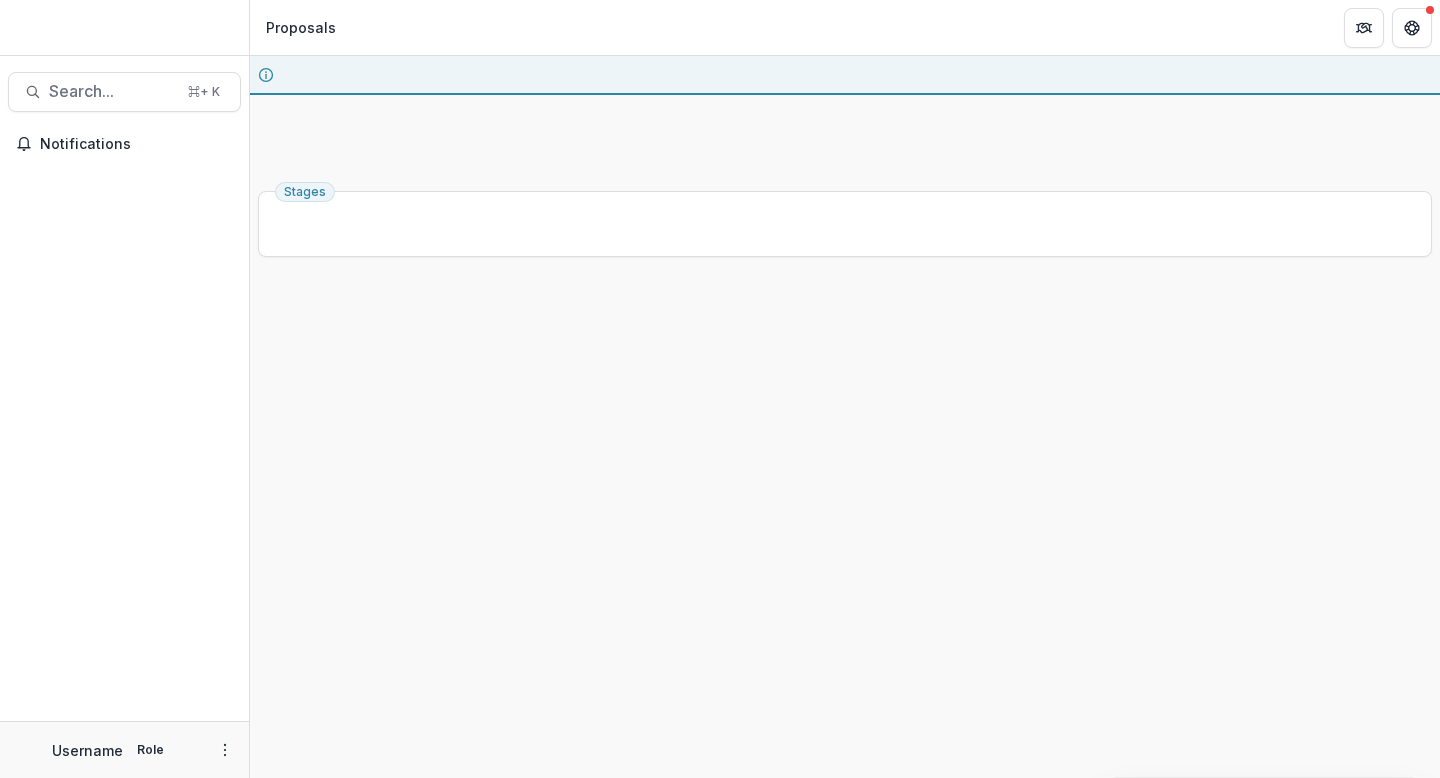 scroll, scrollTop: 0, scrollLeft: 0, axis: both 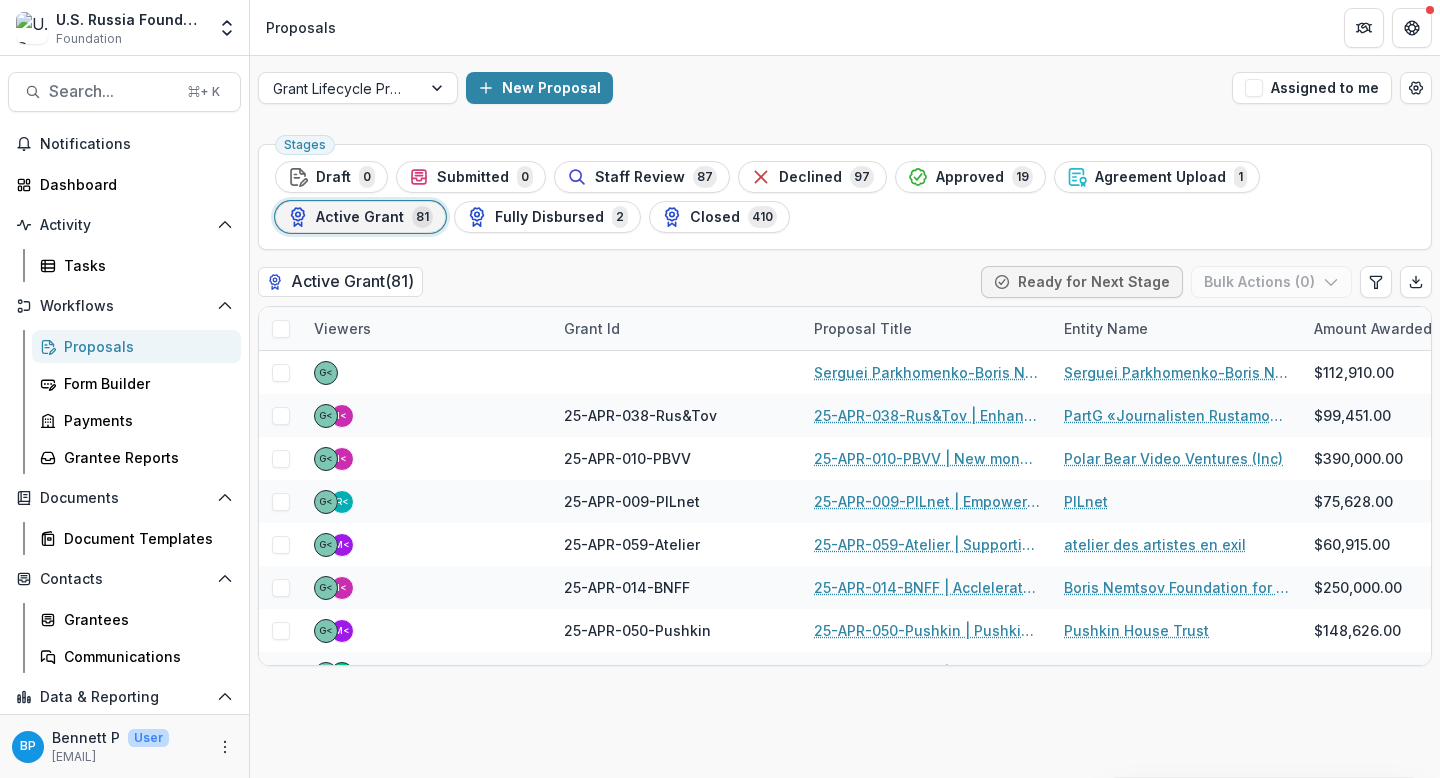 click on "Closed 410" at bounding box center (719, 217) 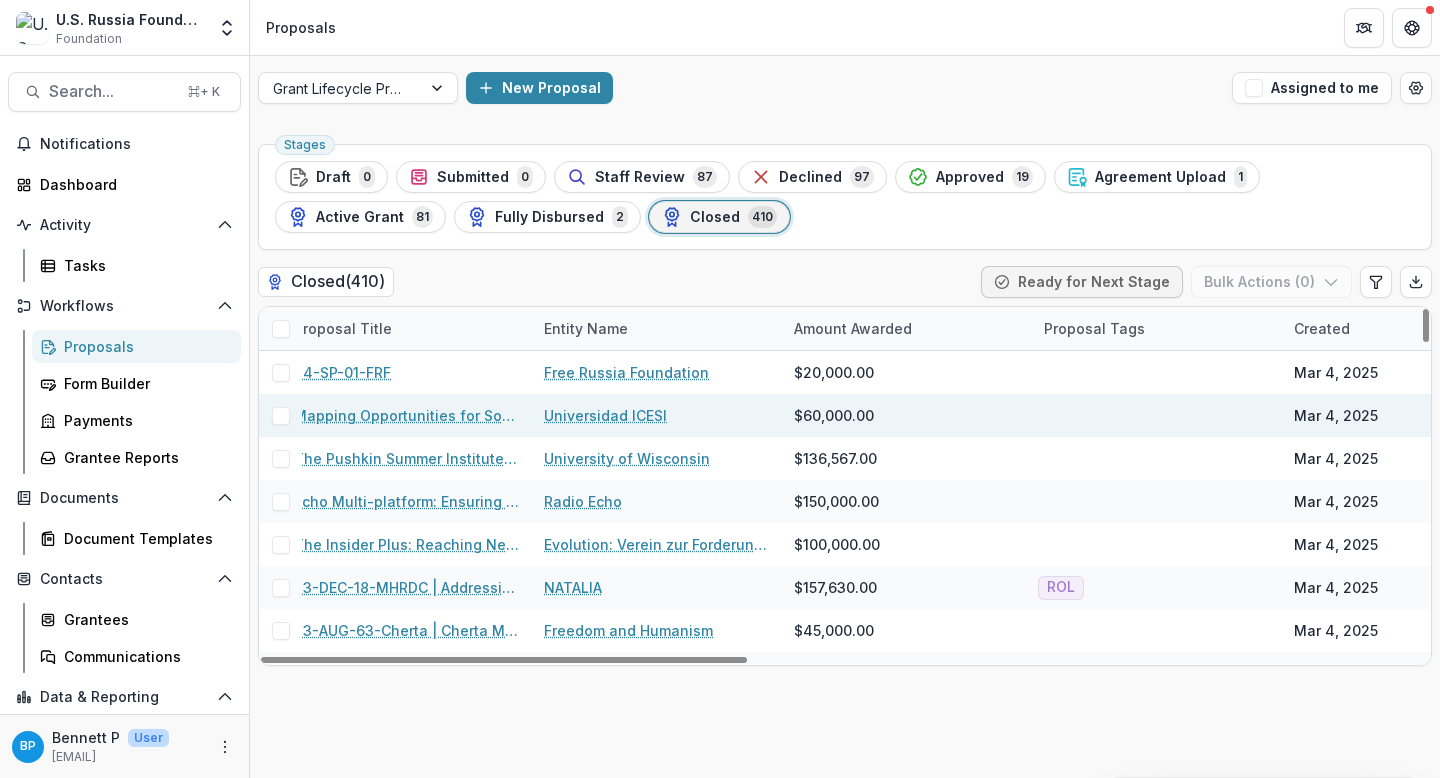 scroll, scrollTop: 0, scrollLeft: 0, axis: both 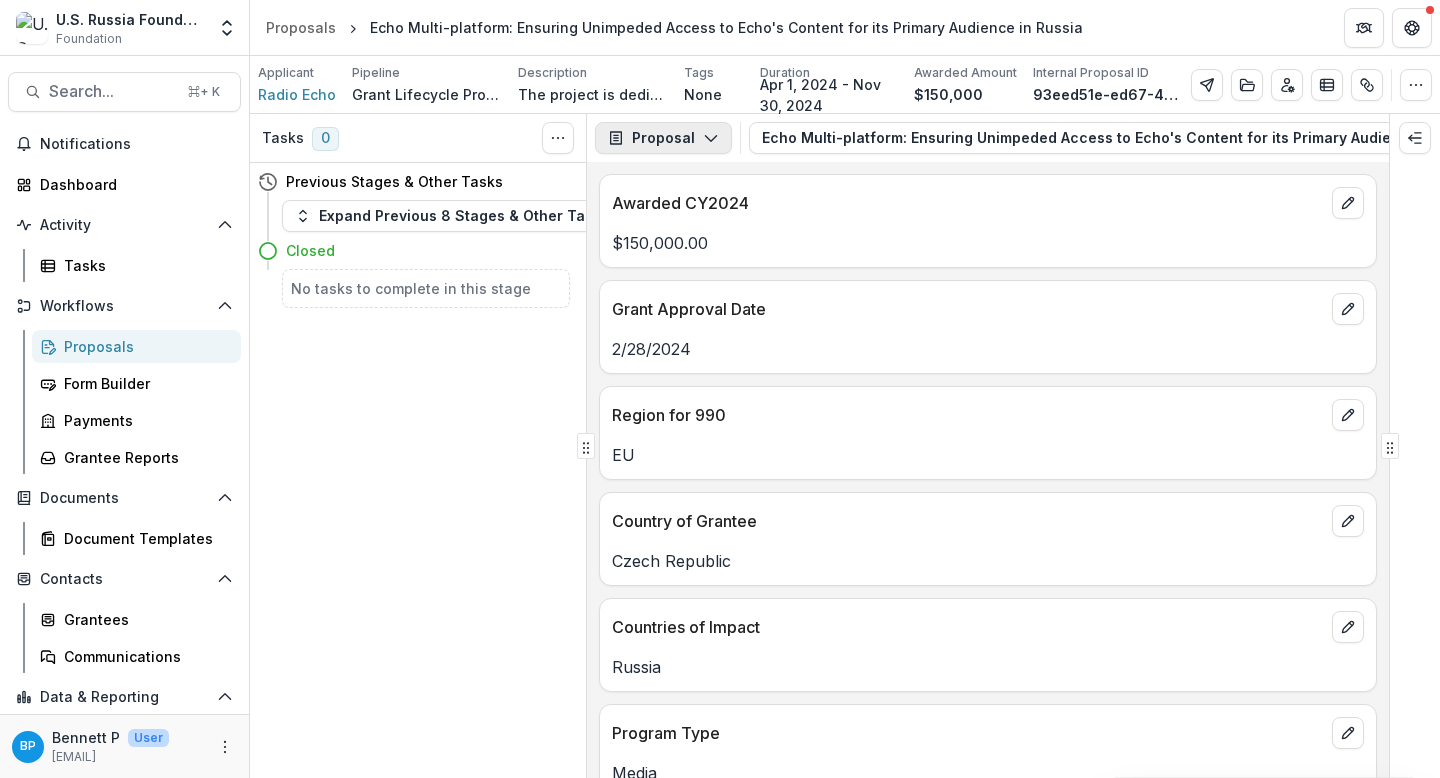 click on "Proposal" at bounding box center [663, 138] 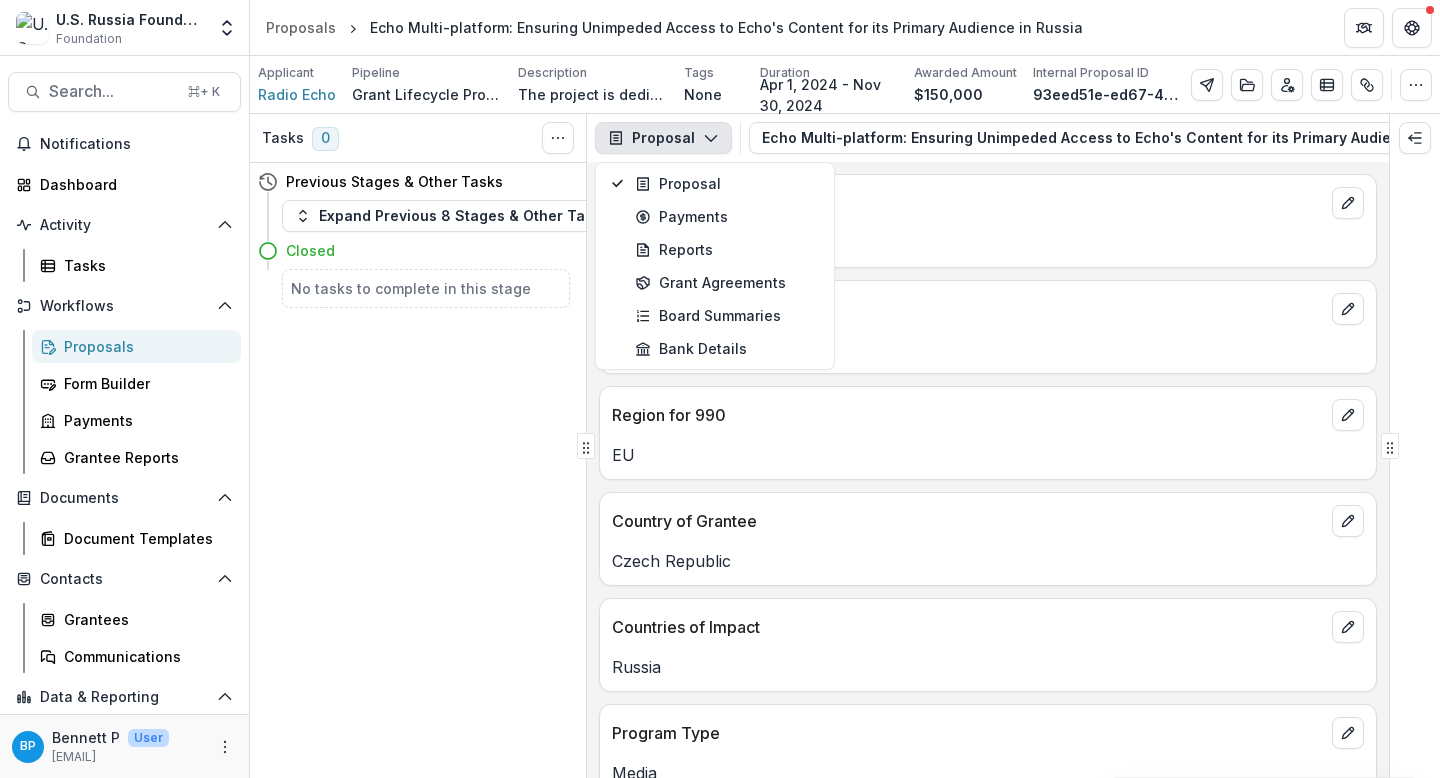 click on "Grant Approval Date" at bounding box center [988, 303] 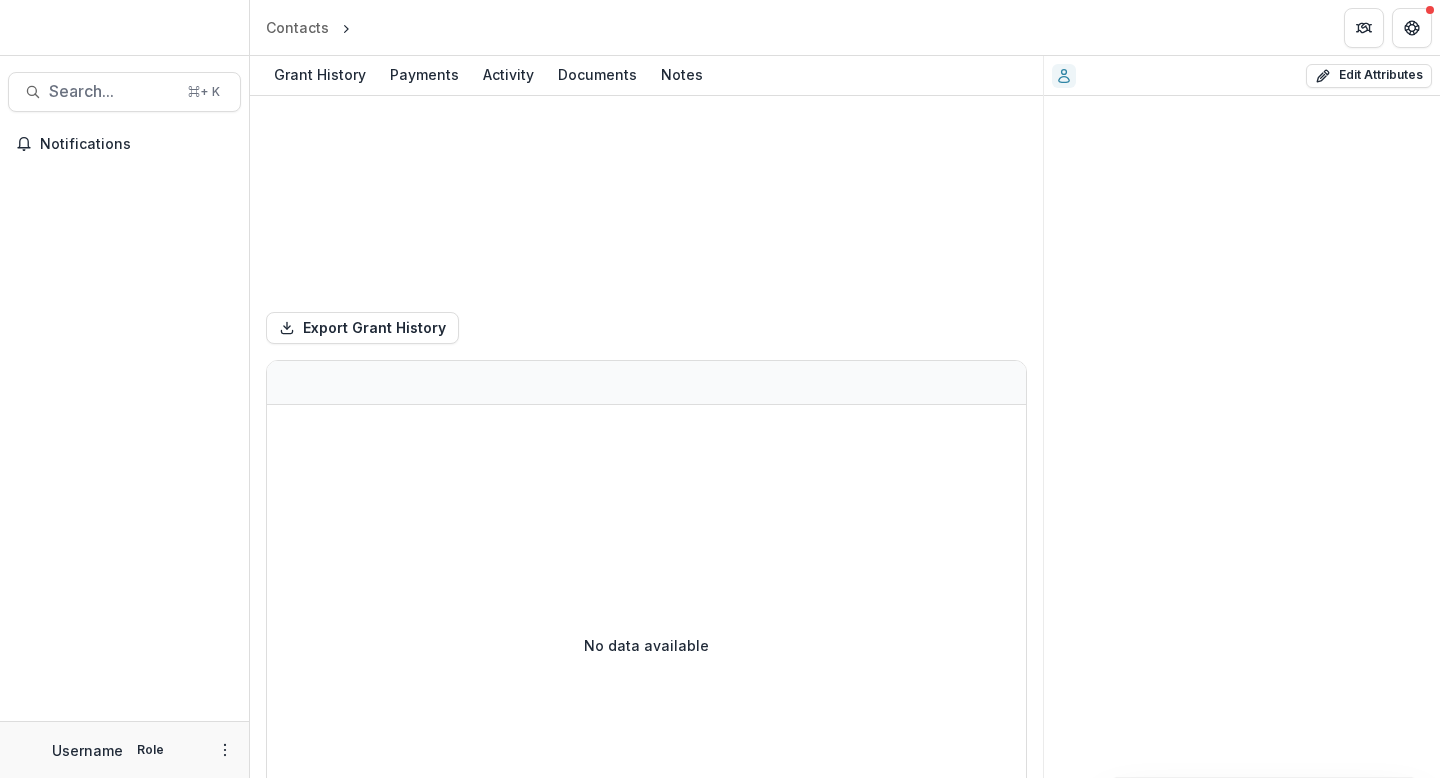 scroll, scrollTop: 0, scrollLeft: 0, axis: both 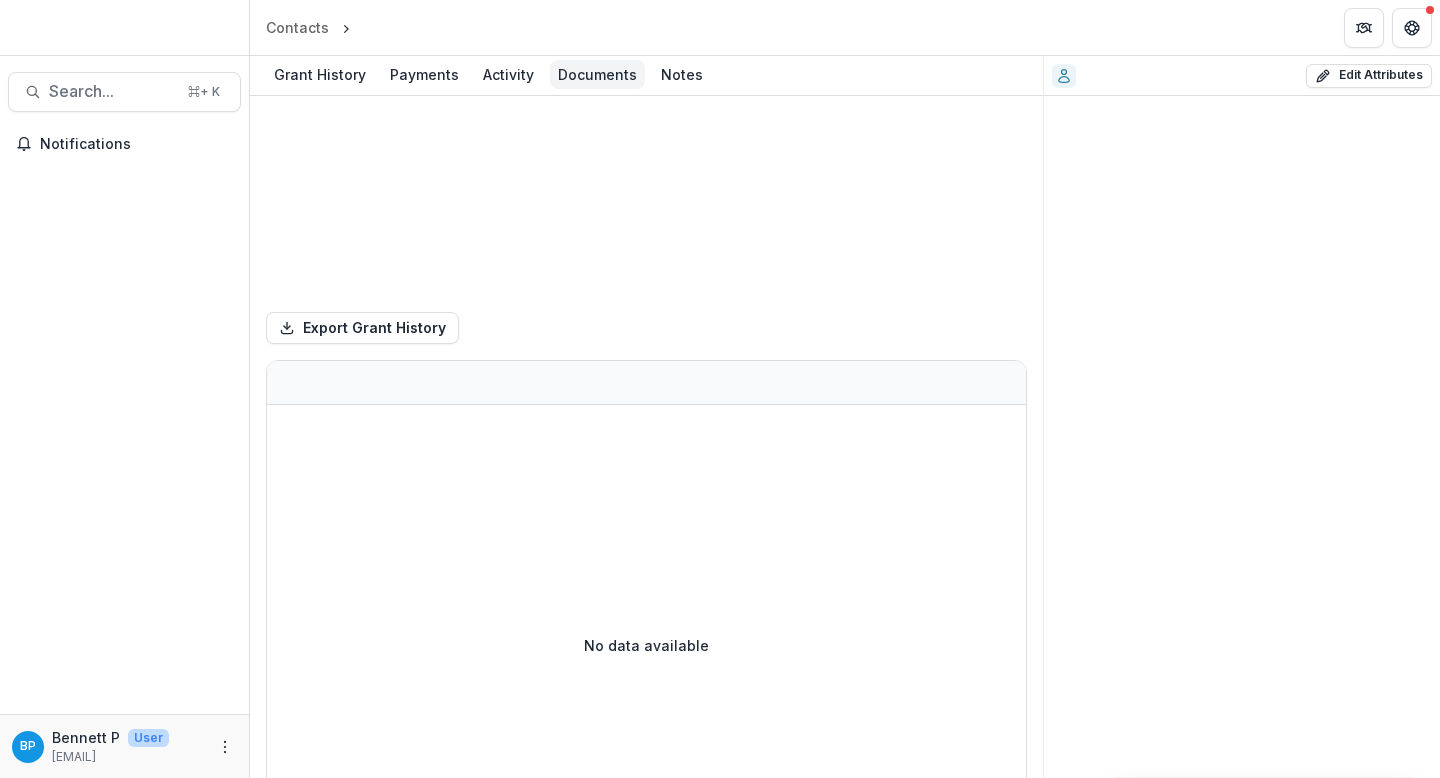 click on "Documents" at bounding box center (597, 74) 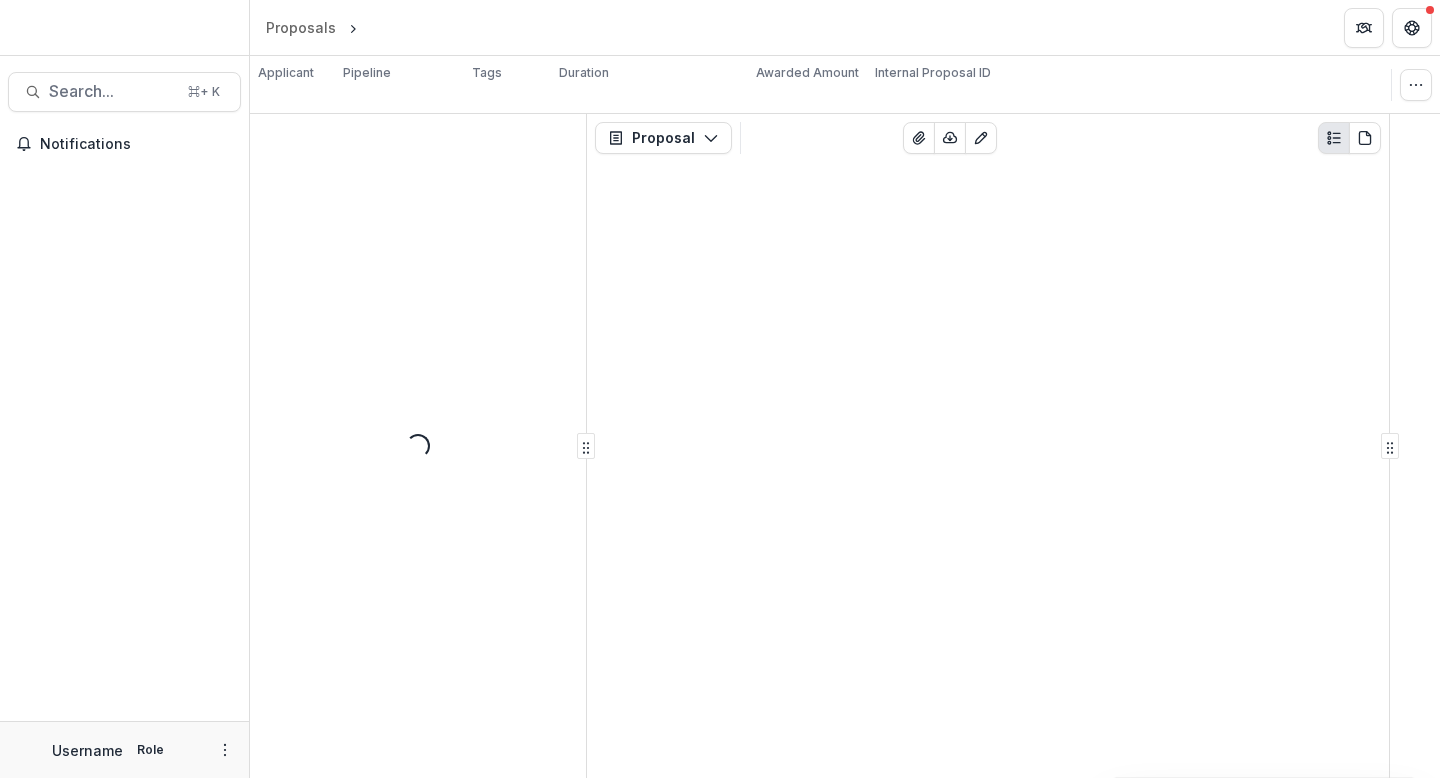 scroll, scrollTop: 0, scrollLeft: 0, axis: both 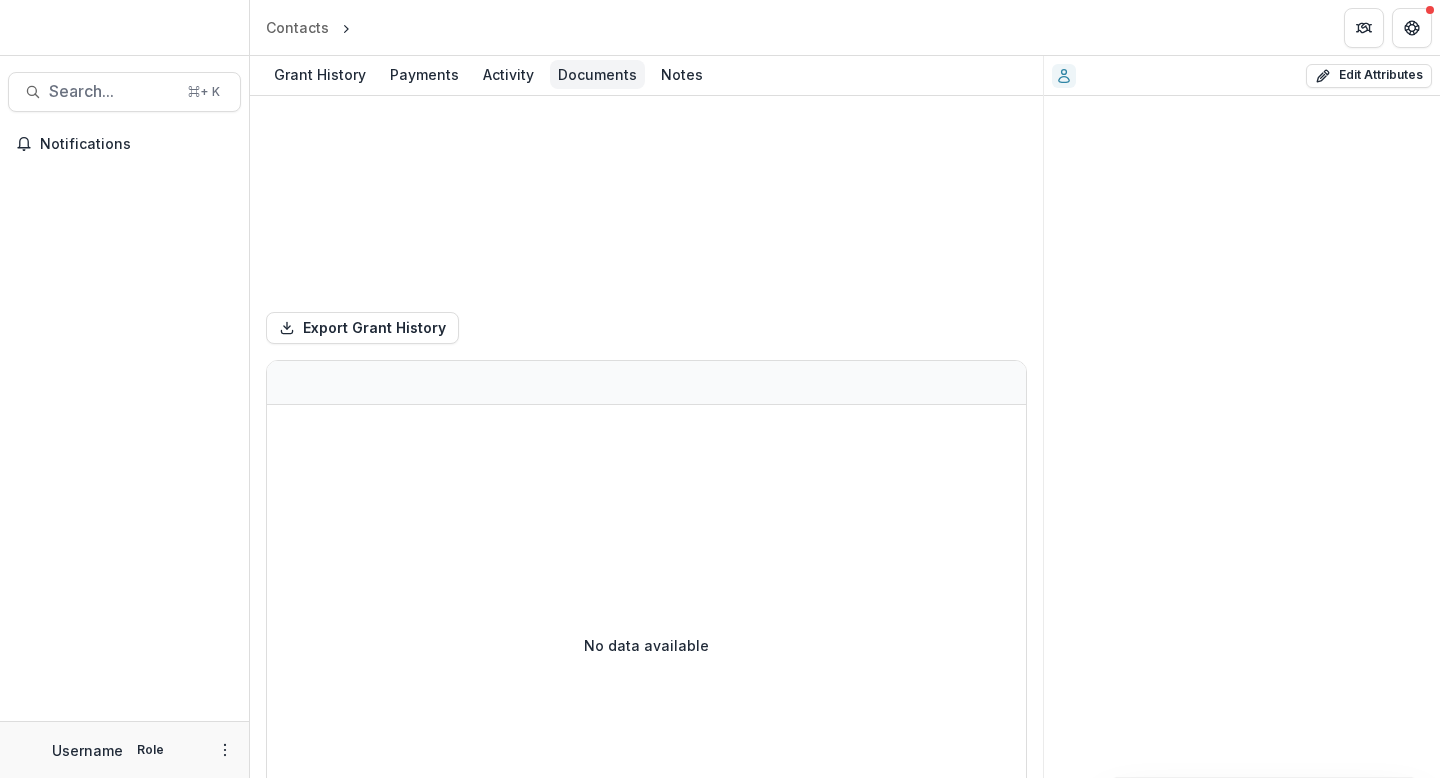 click on "Documents" at bounding box center (597, 74) 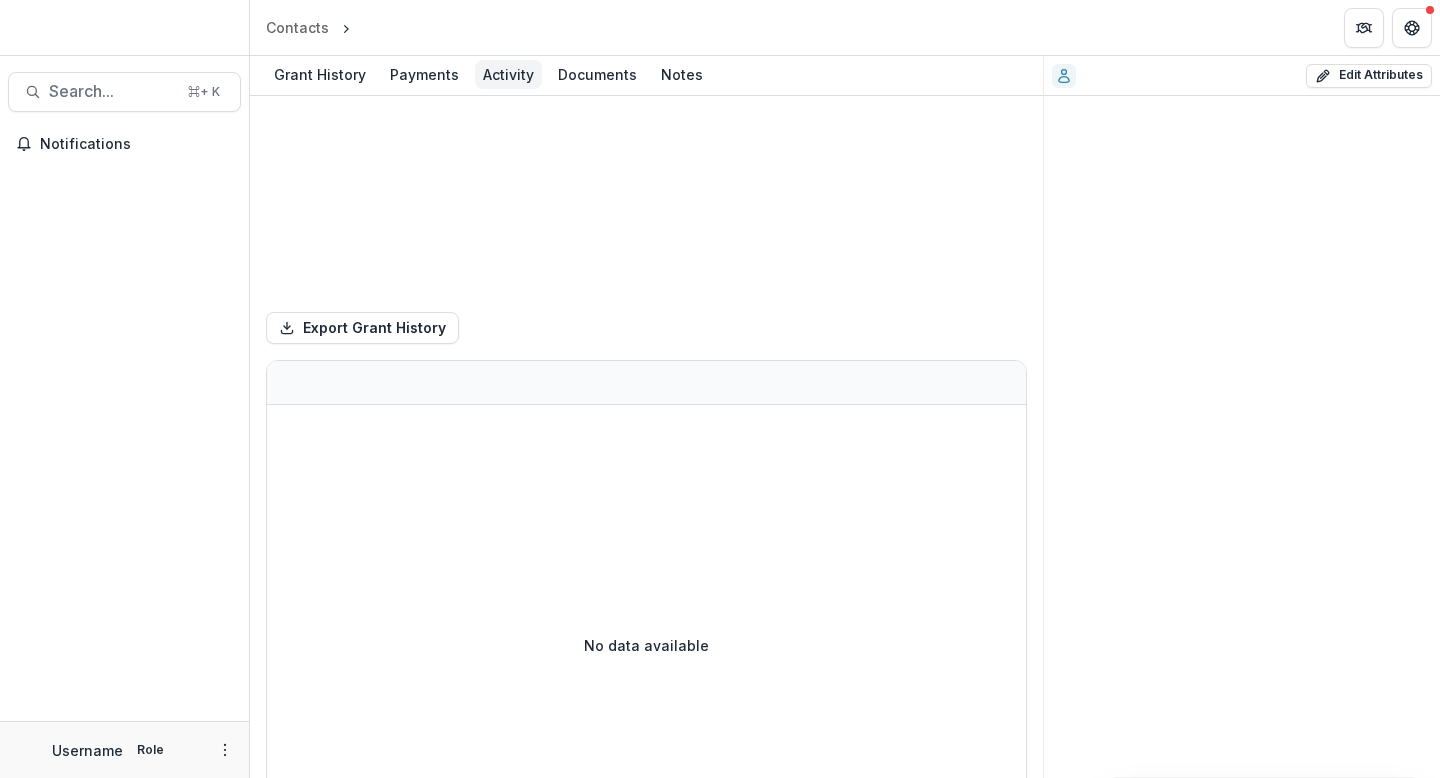 scroll, scrollTop: 0, scrollLeft: 0, axis: both 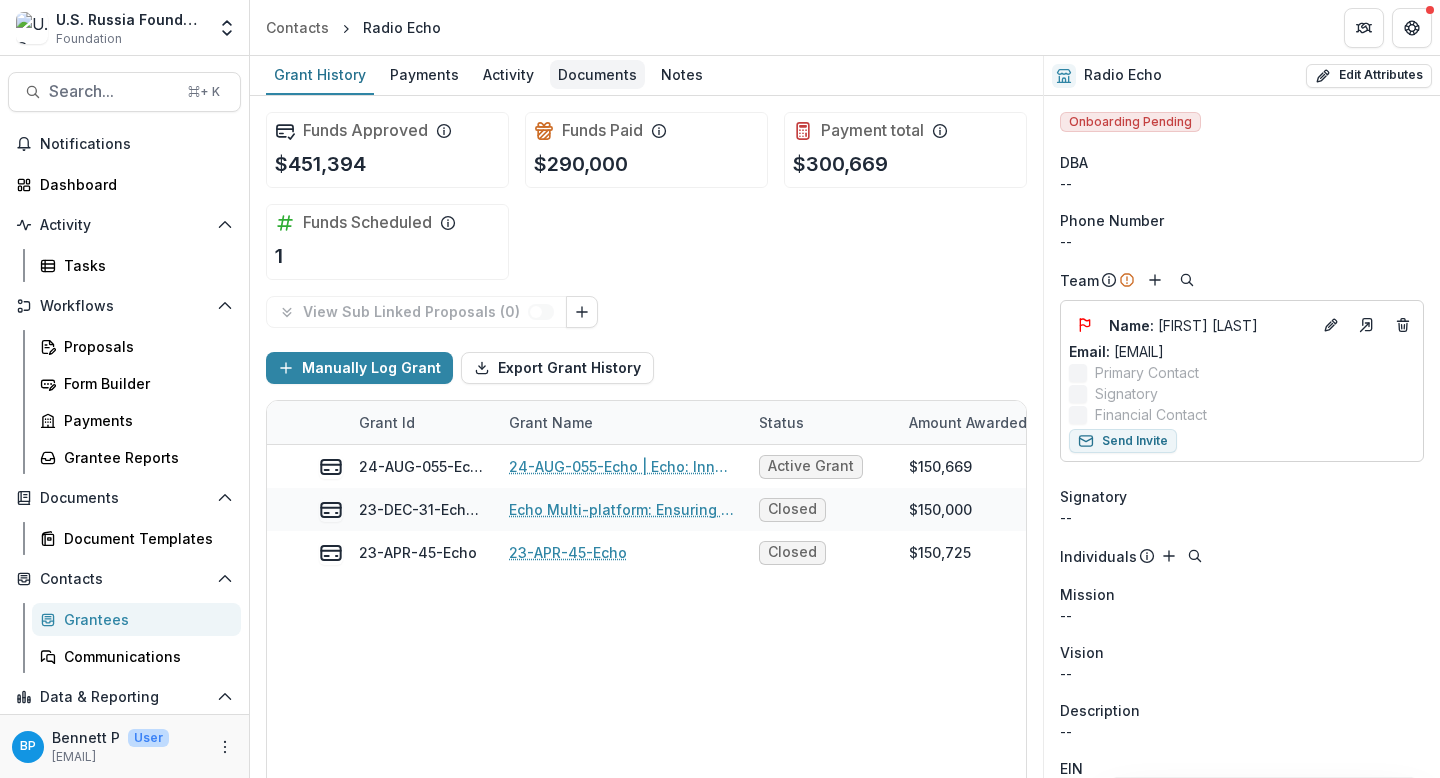 click on "Documents" at bounding box center (597, 74) 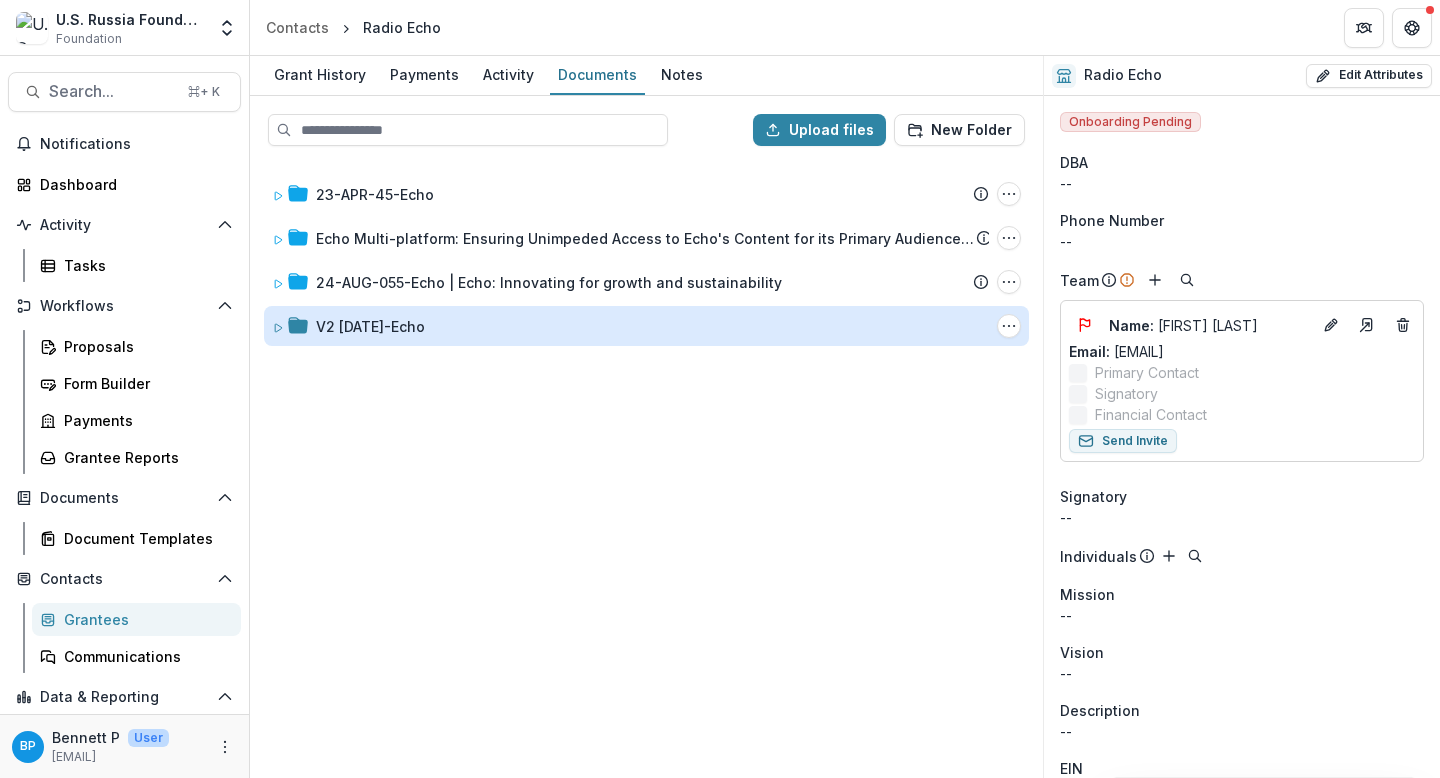 click on "V2 [DATE]-Echo" at bounding box center [370, 326] 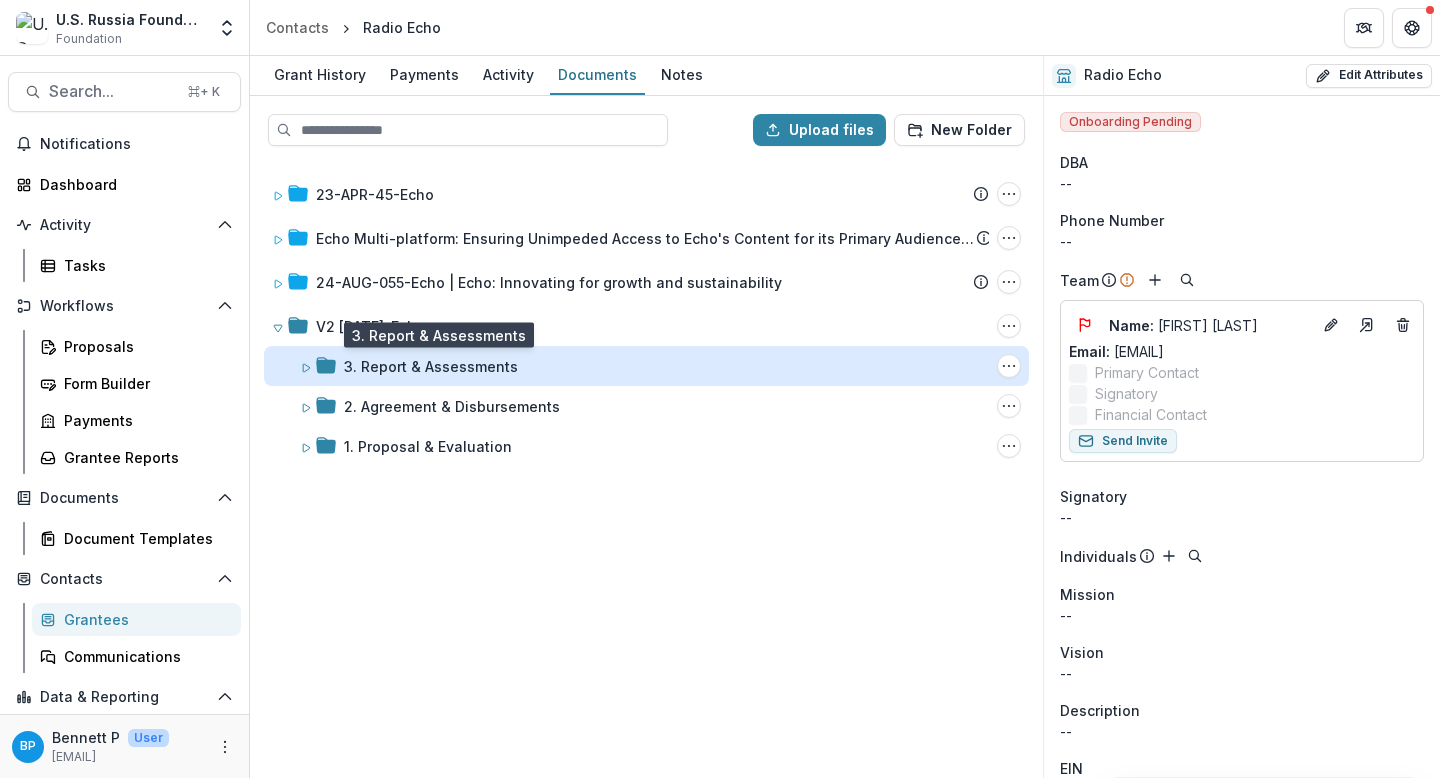 click on "3. Report & Assessments" at bounding box center [431, 366] 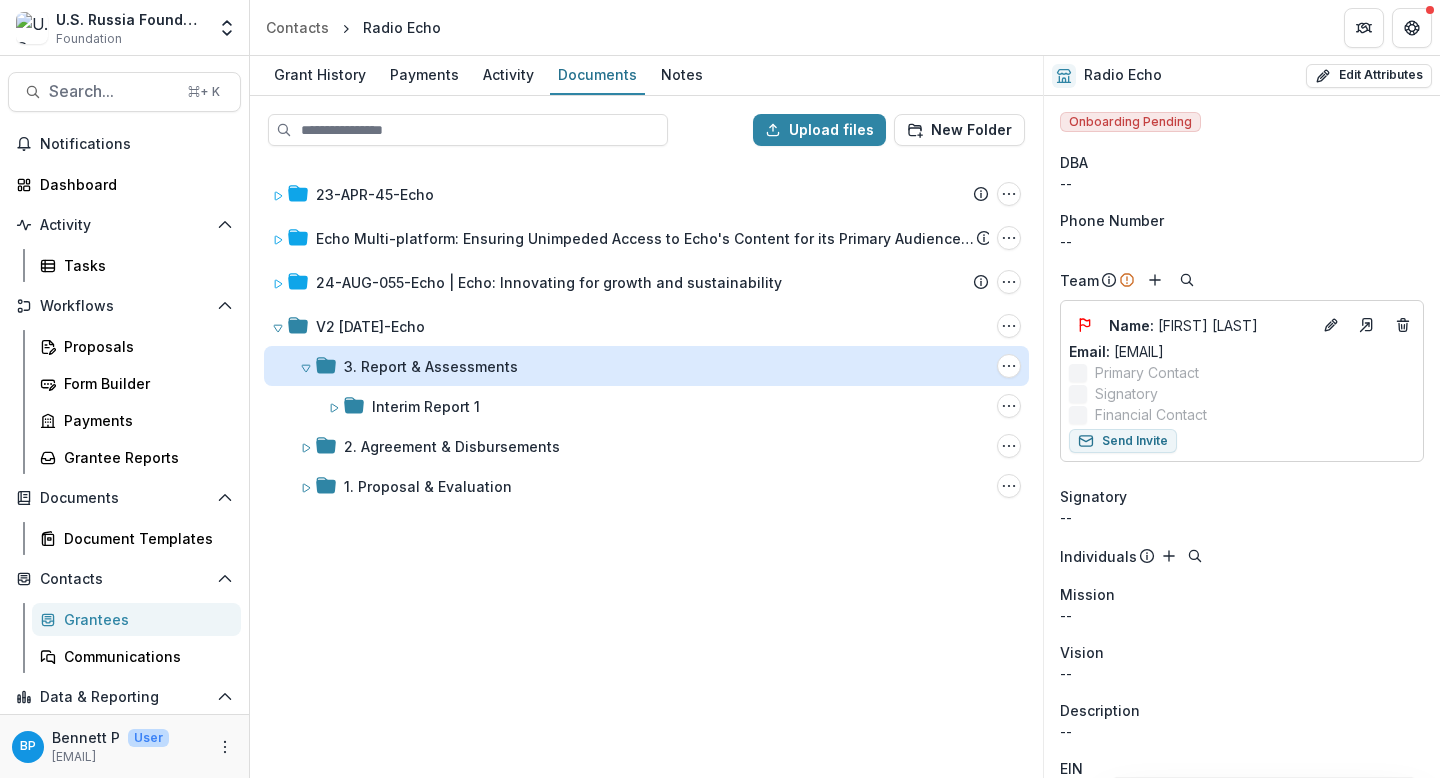click on "3. Report & Assessments" at bounding box center [431, 366] 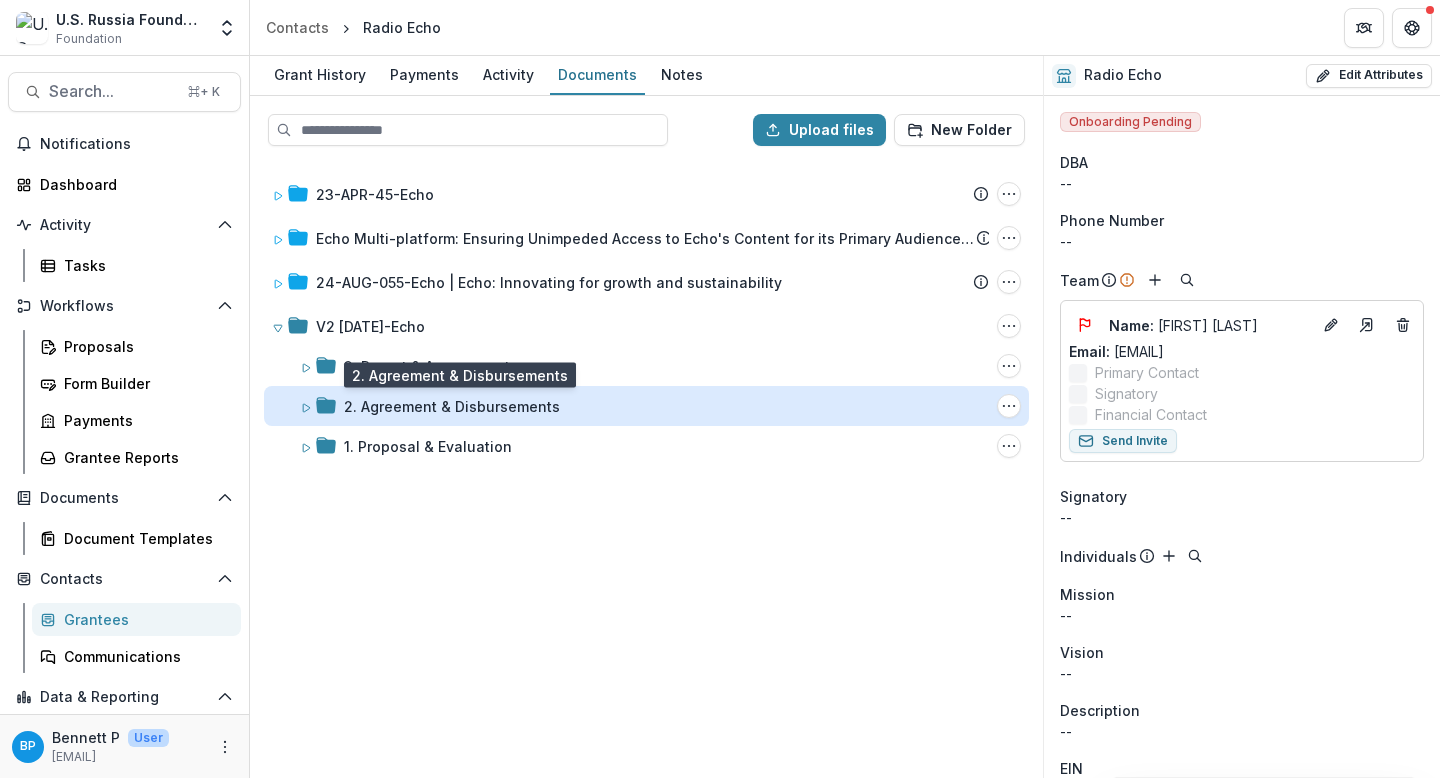 click on "2. Agreement & Disbursements" at bounding box center [452, 406] 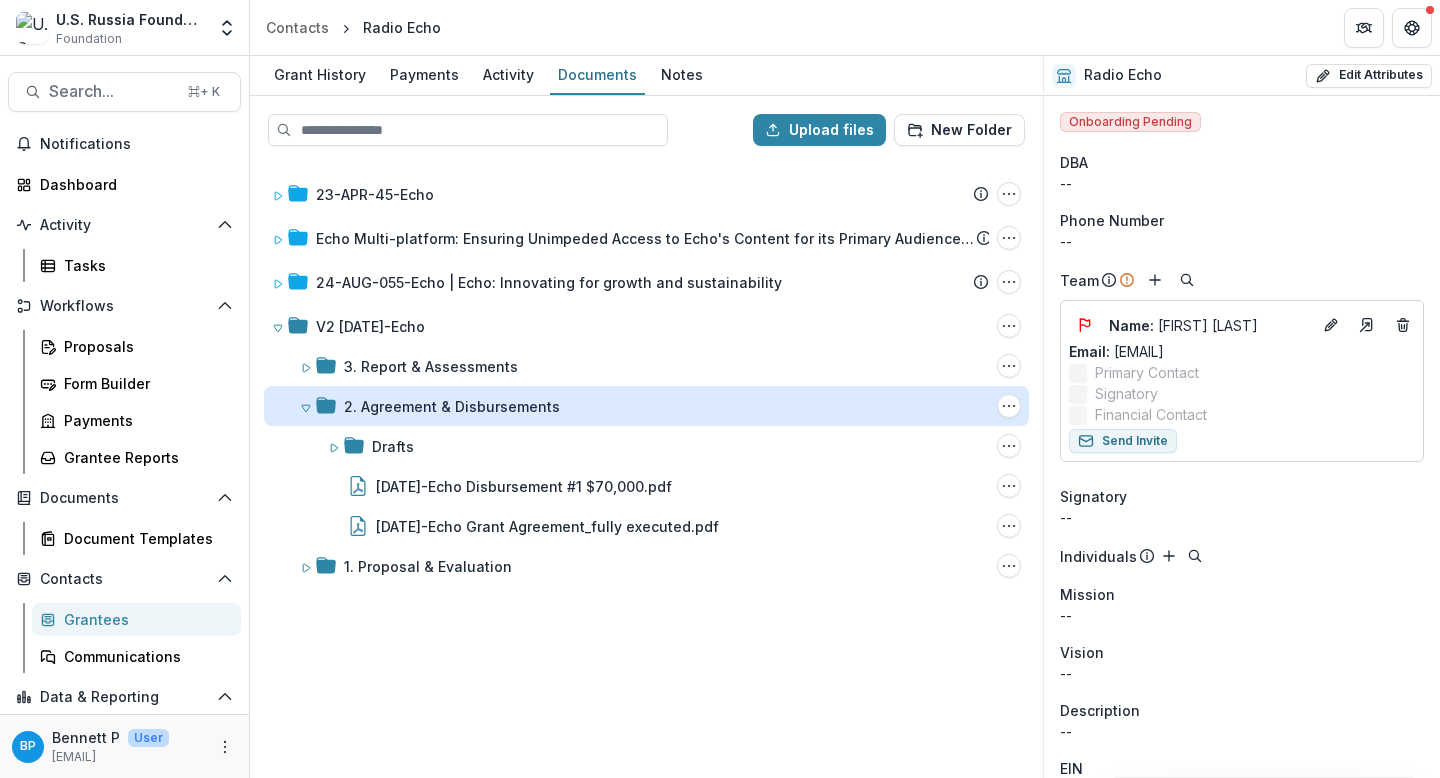 click on "2. Agreement & Disbursements" at bounding box center (452, 406) 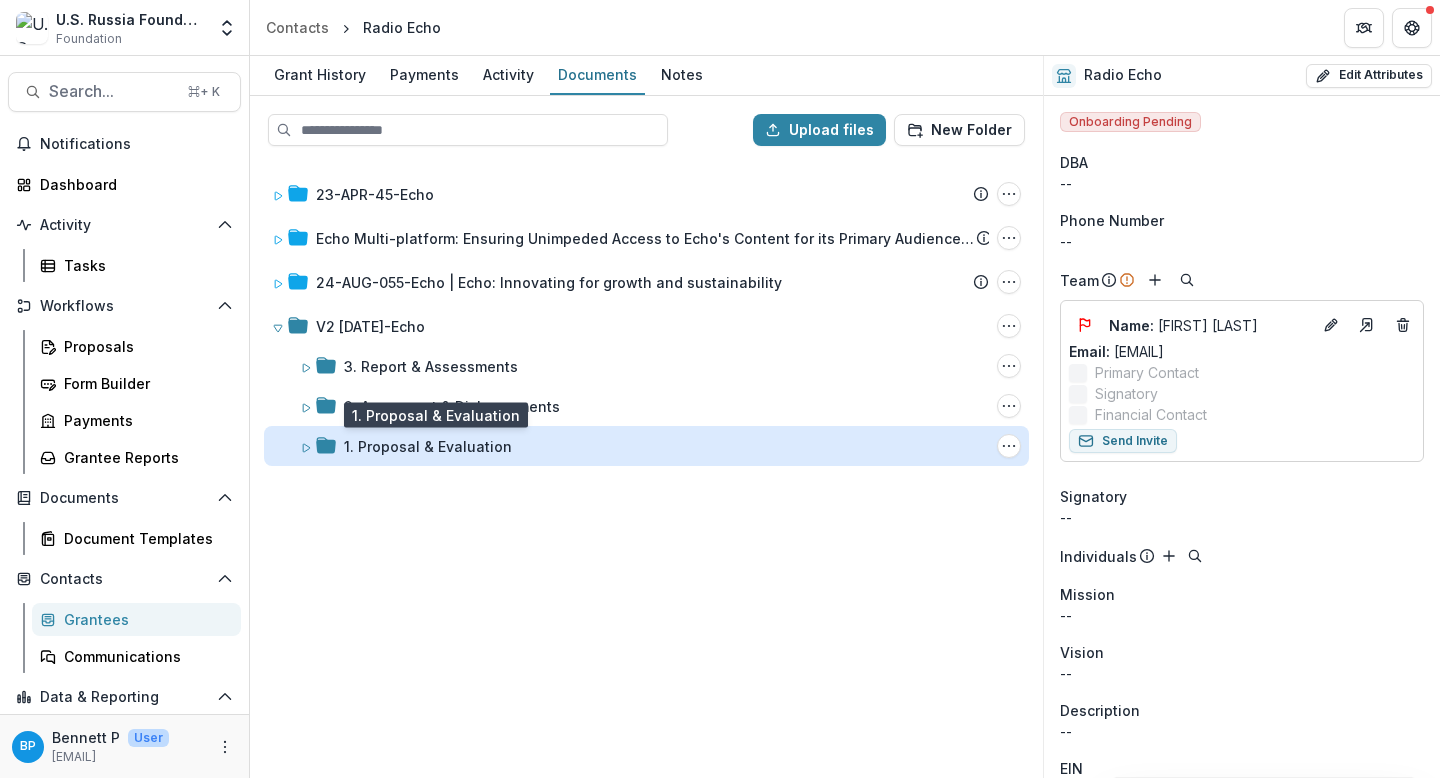 click on "1. Proposal & Evaluation" at bounding box center [428, 446] 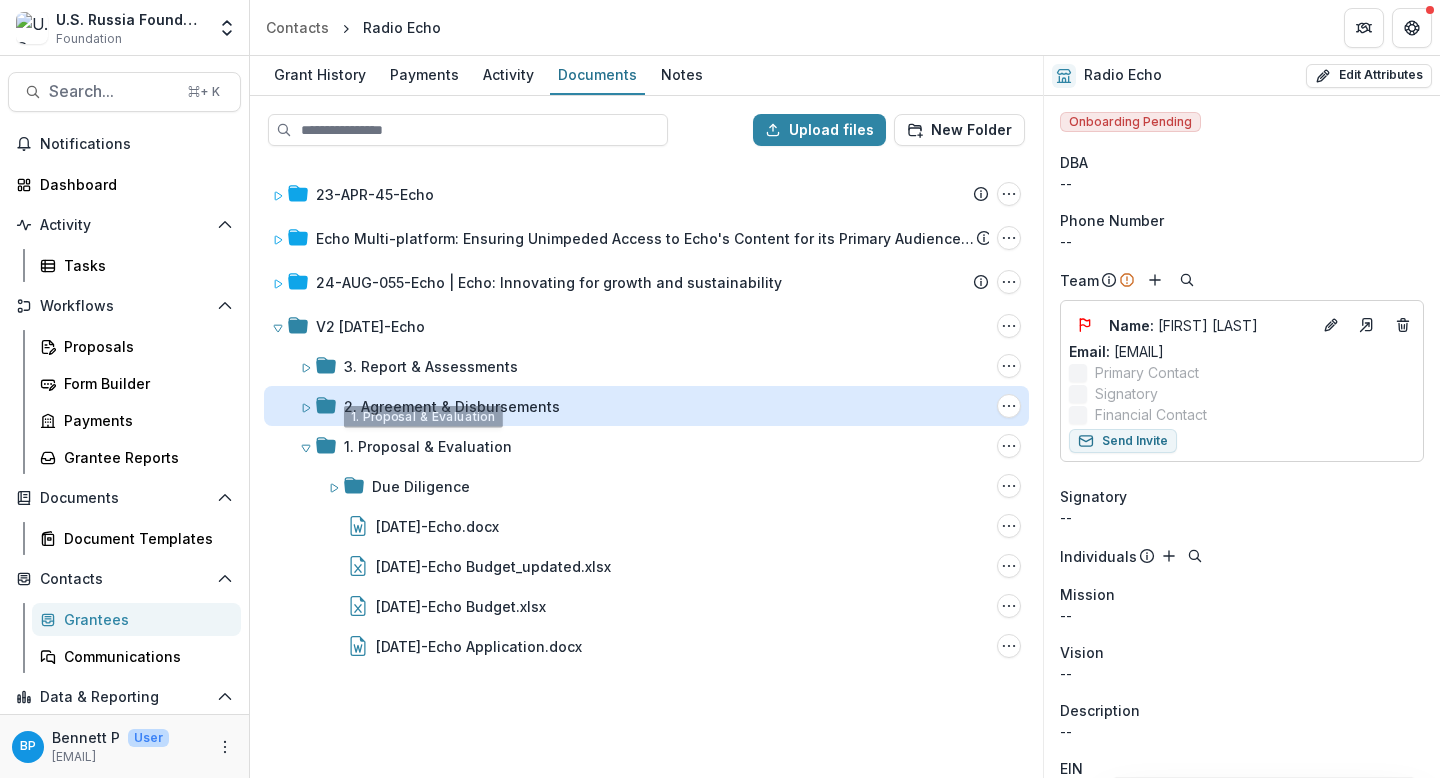 click on "2. Agreement & Disbursements" at bounding box center [452, 406] 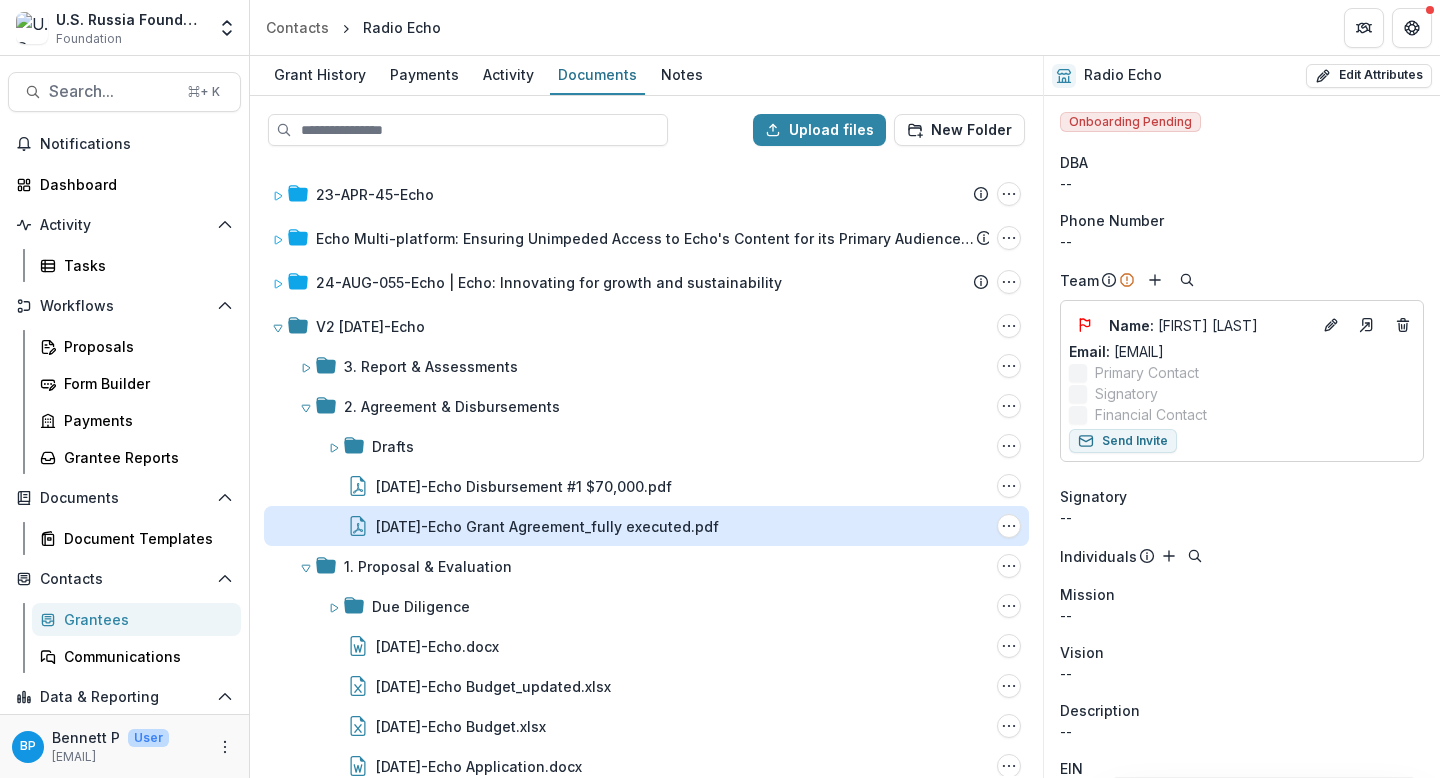 click on "24-AUG-55-Echo Grant Agreement_fully executed.pdf" at bounding box center [547, 526] 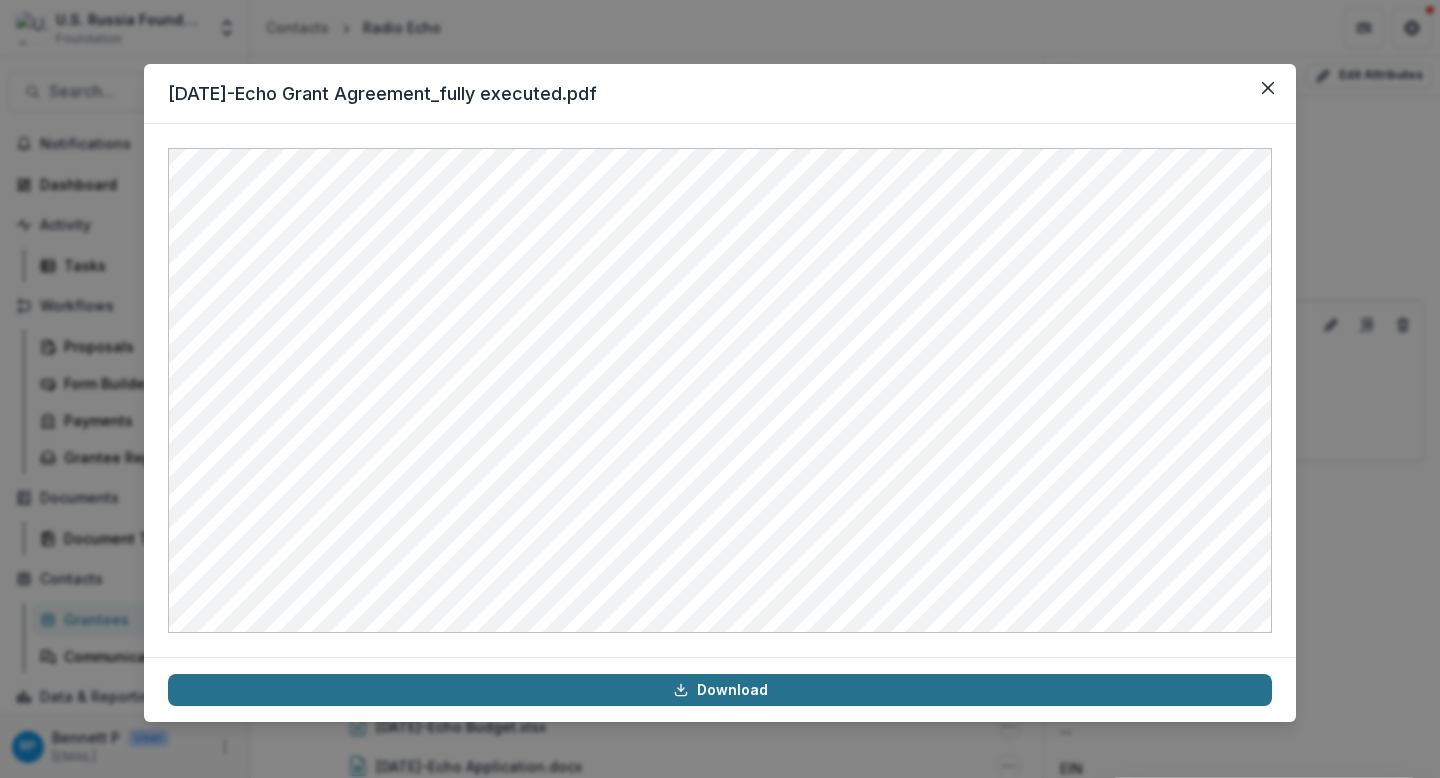 click on "Download" at bounding box center [720, 690] 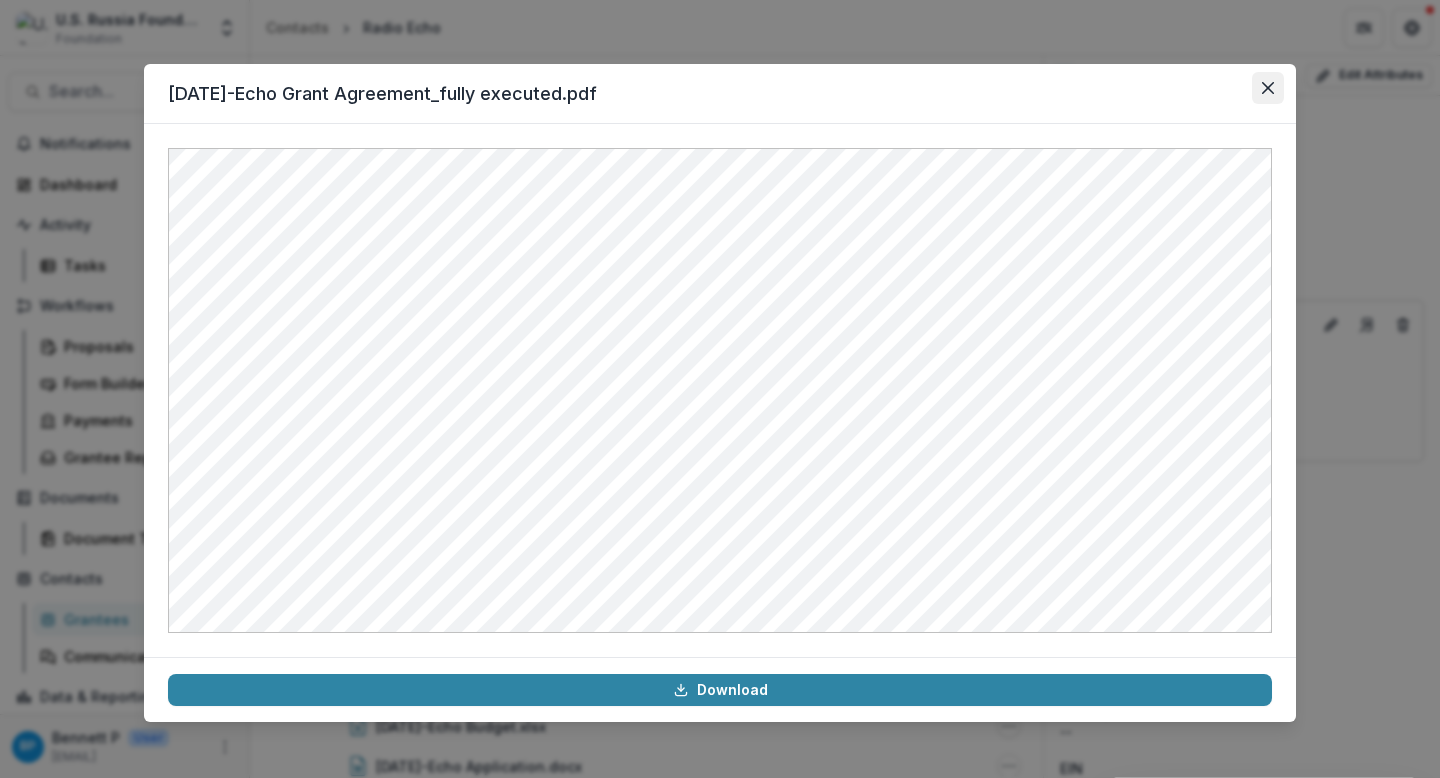 click 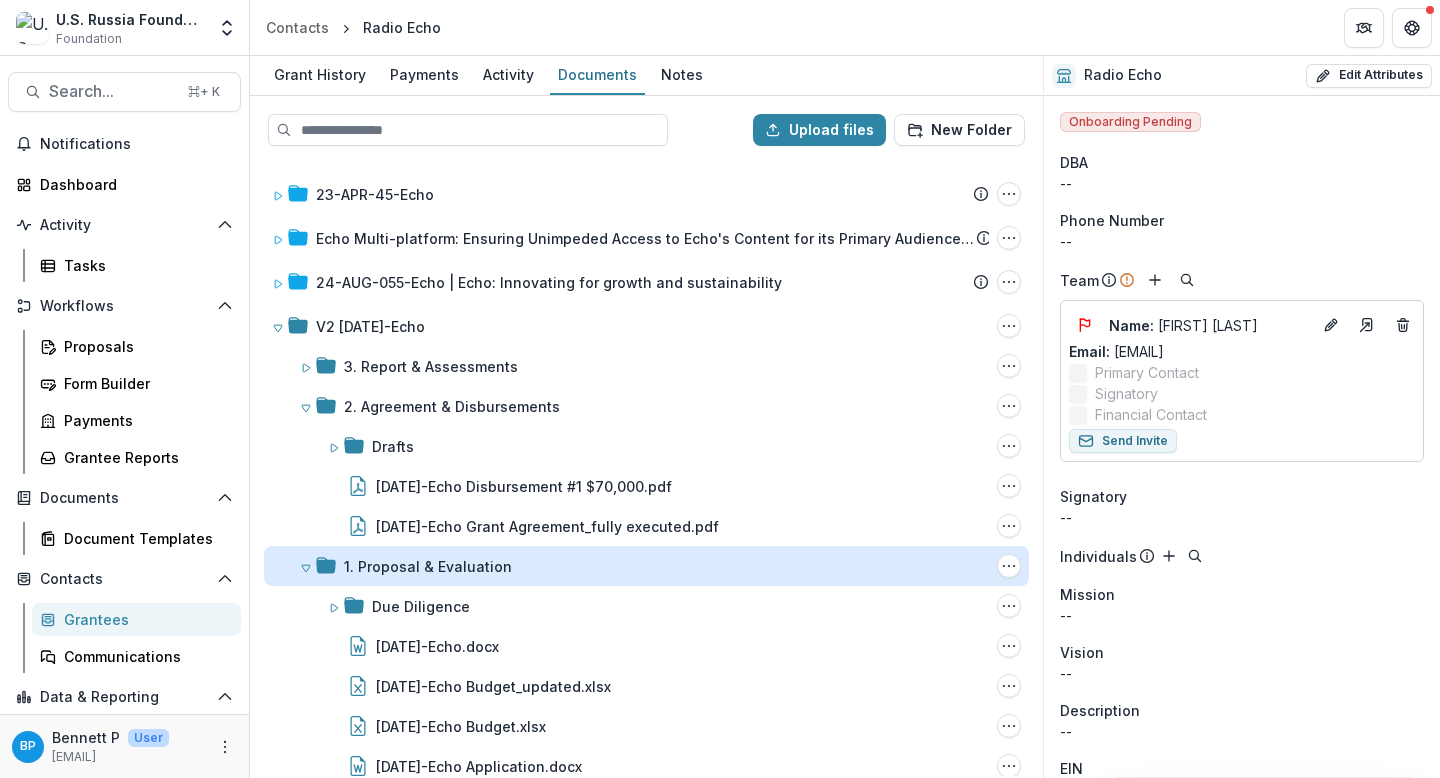 click on "1. Proposal & Evaluation" at bounding box center (428, 566) 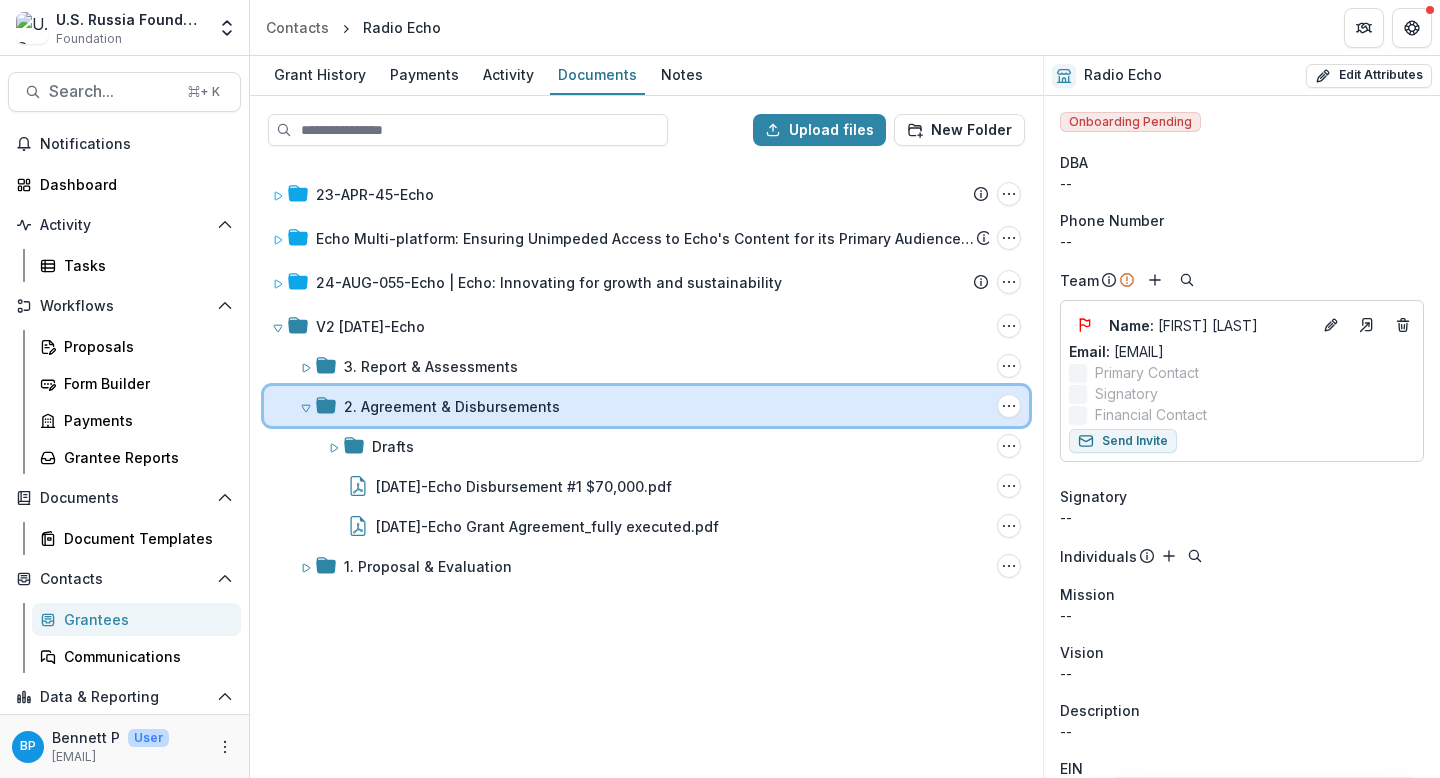 click on "2. Agreement & Disbursements Folder Options Rename Add Subfolder Delete" at bounding box center [646, 406] 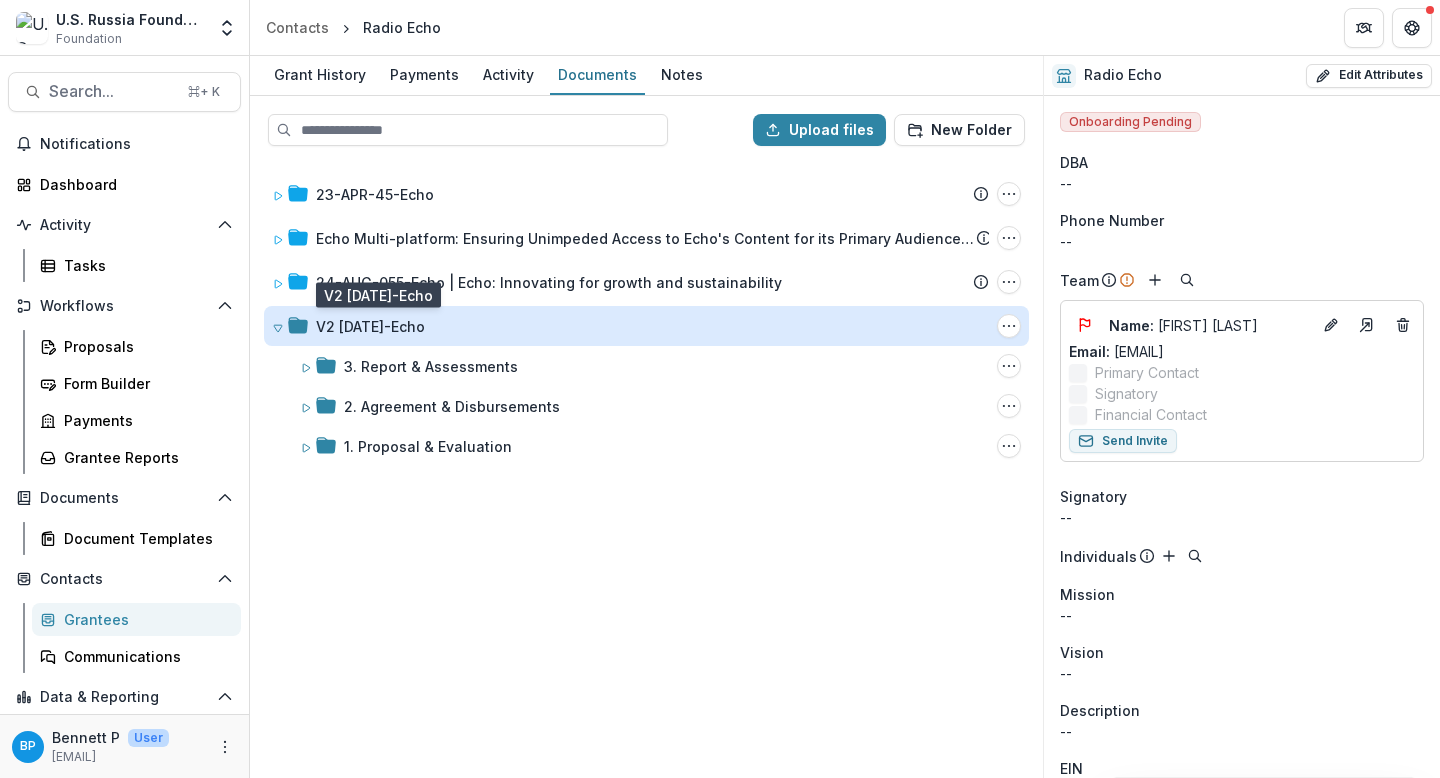 click on "V2 24-AUG-055-Echo" at bounding box center (370, 326) 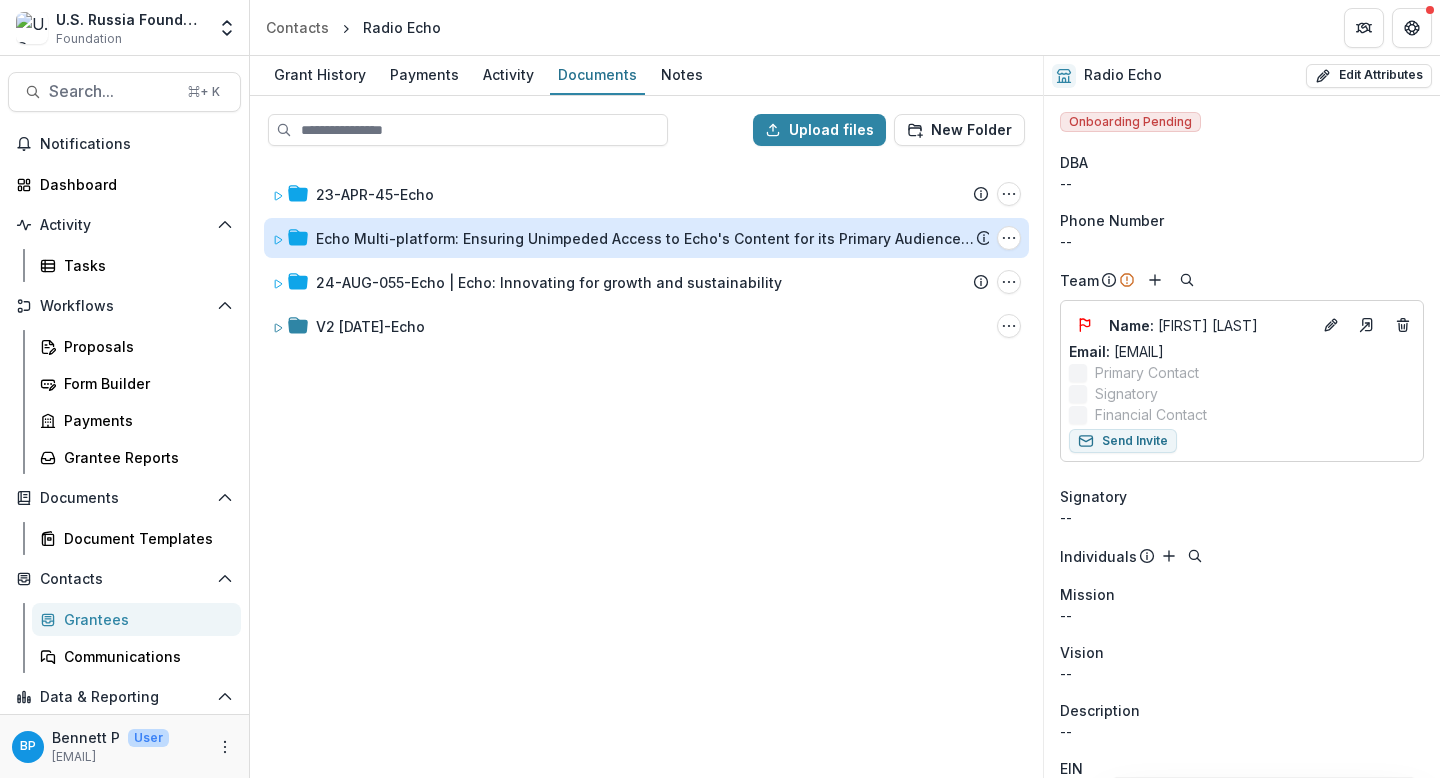 click on "Echo Multi-platform: Ensuring Unimpeded Access to Echo's Content for its Primary Audience in Russia" at bounding box center [646, 238] 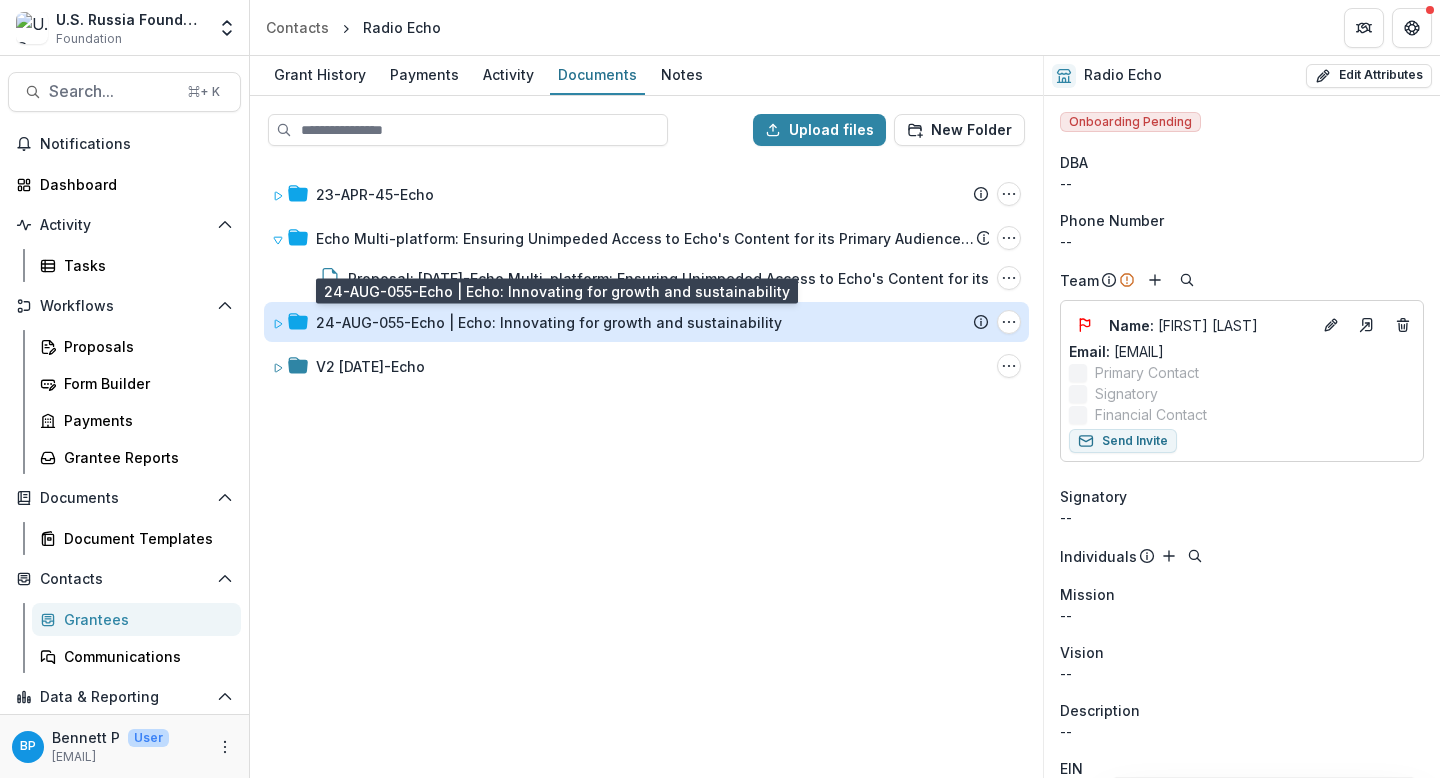 click on "24-AUG-055-Echo | Echo: Innovating for growth and sustainability" at bounding box center [549, 322] 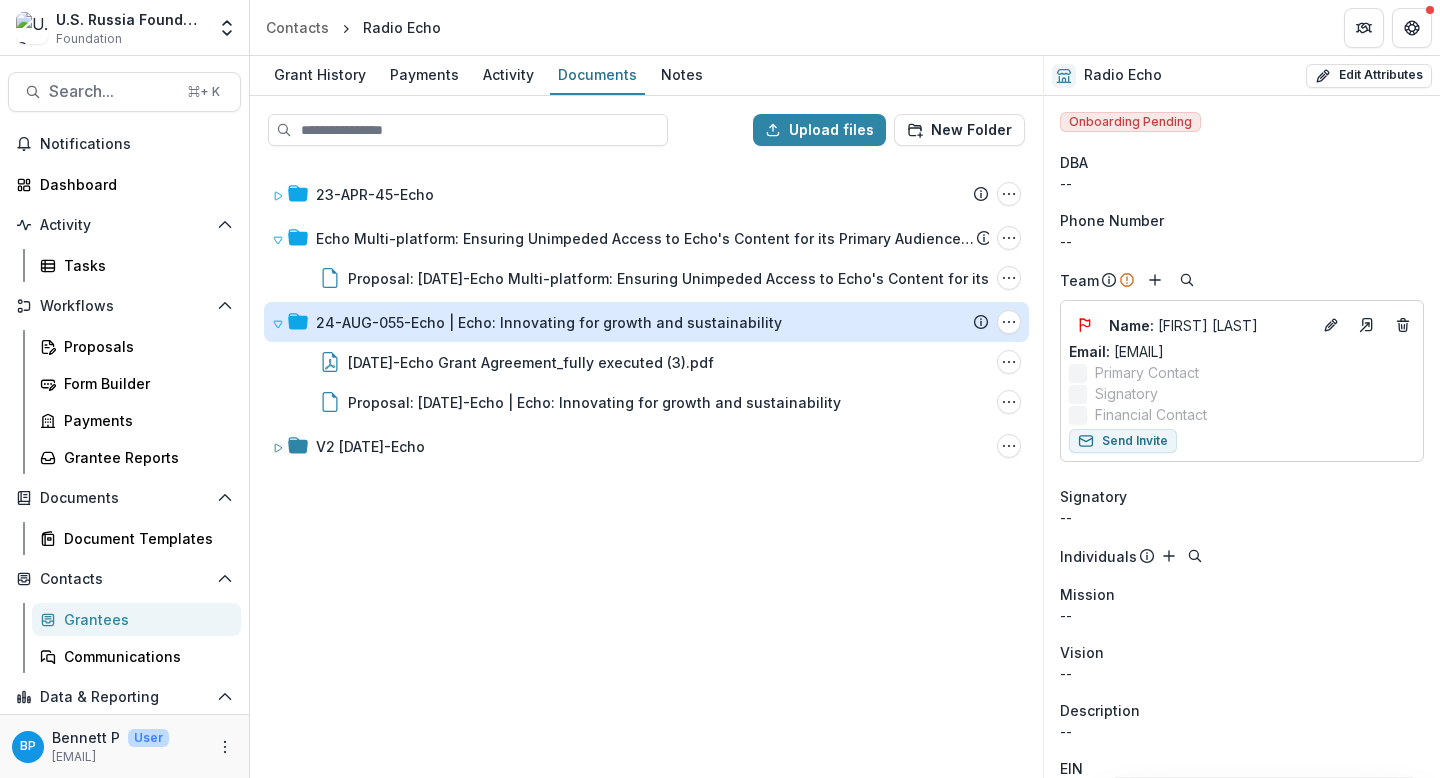 click on "24-AUG-055-Echo | Echo: Innovating for growth and sustainability" at bounding box center [549, 322] 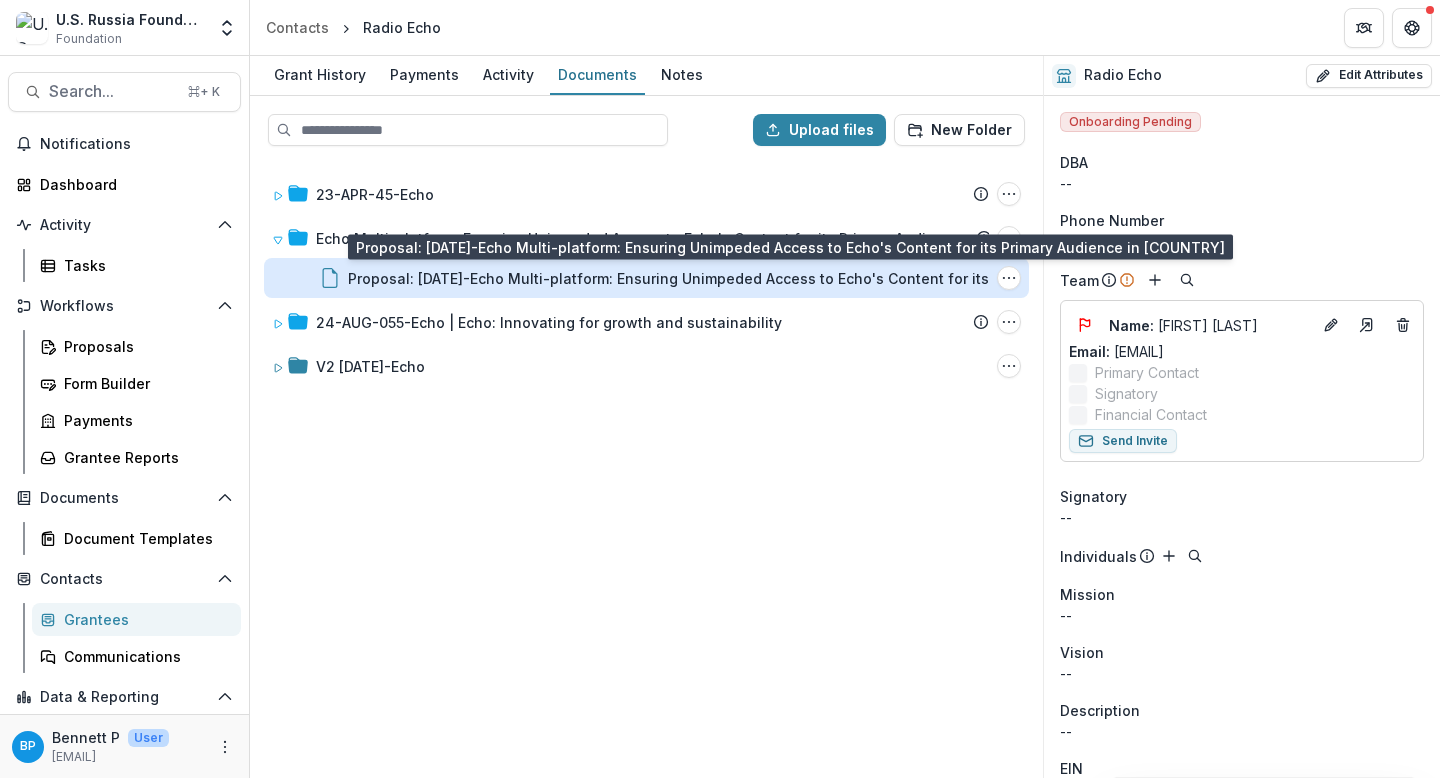 click on "Proposal: Echo Multi-platform: Ensuring Unimpeded Access to Echo's Content for its Primary Audience in Russia" at bounding box center [678, 278] 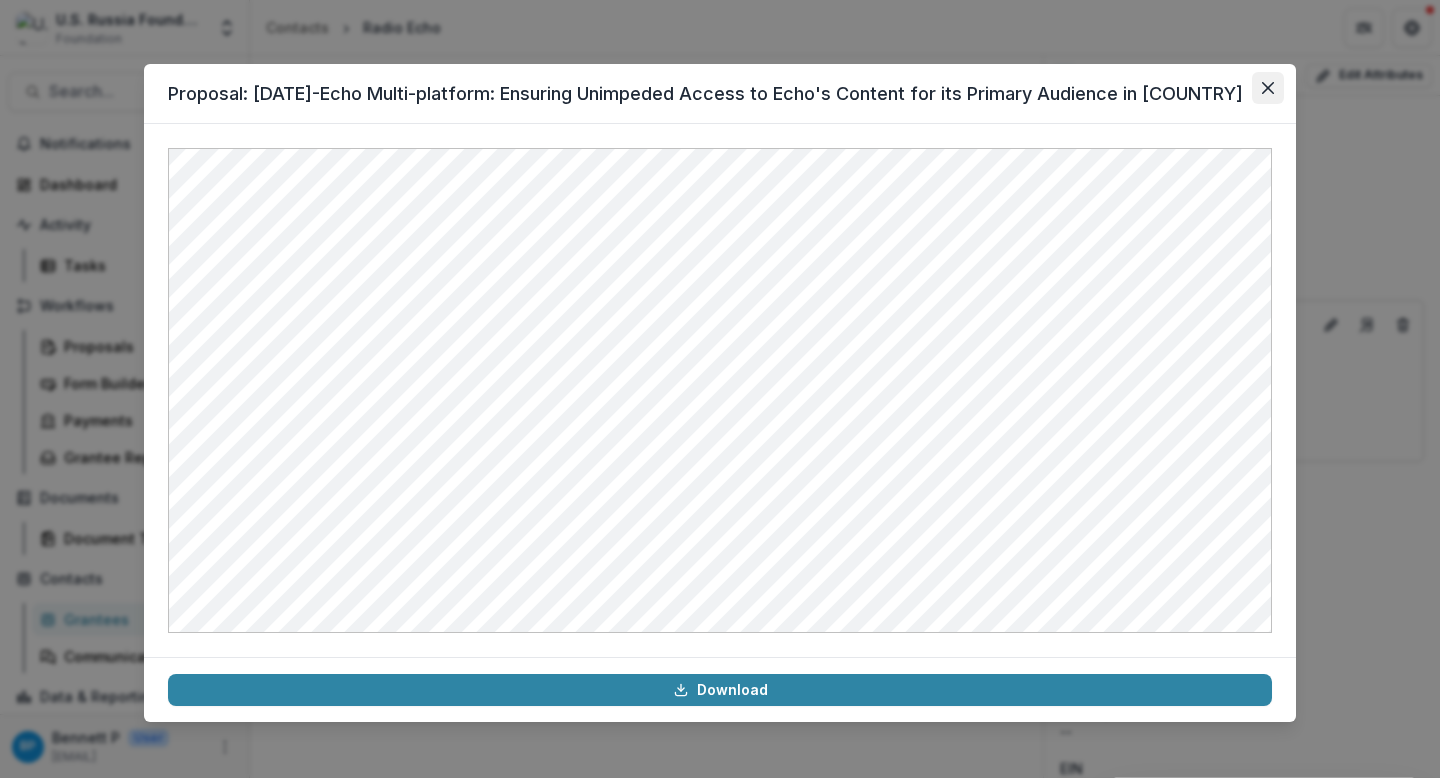 click at bounding box center (1268, 88) 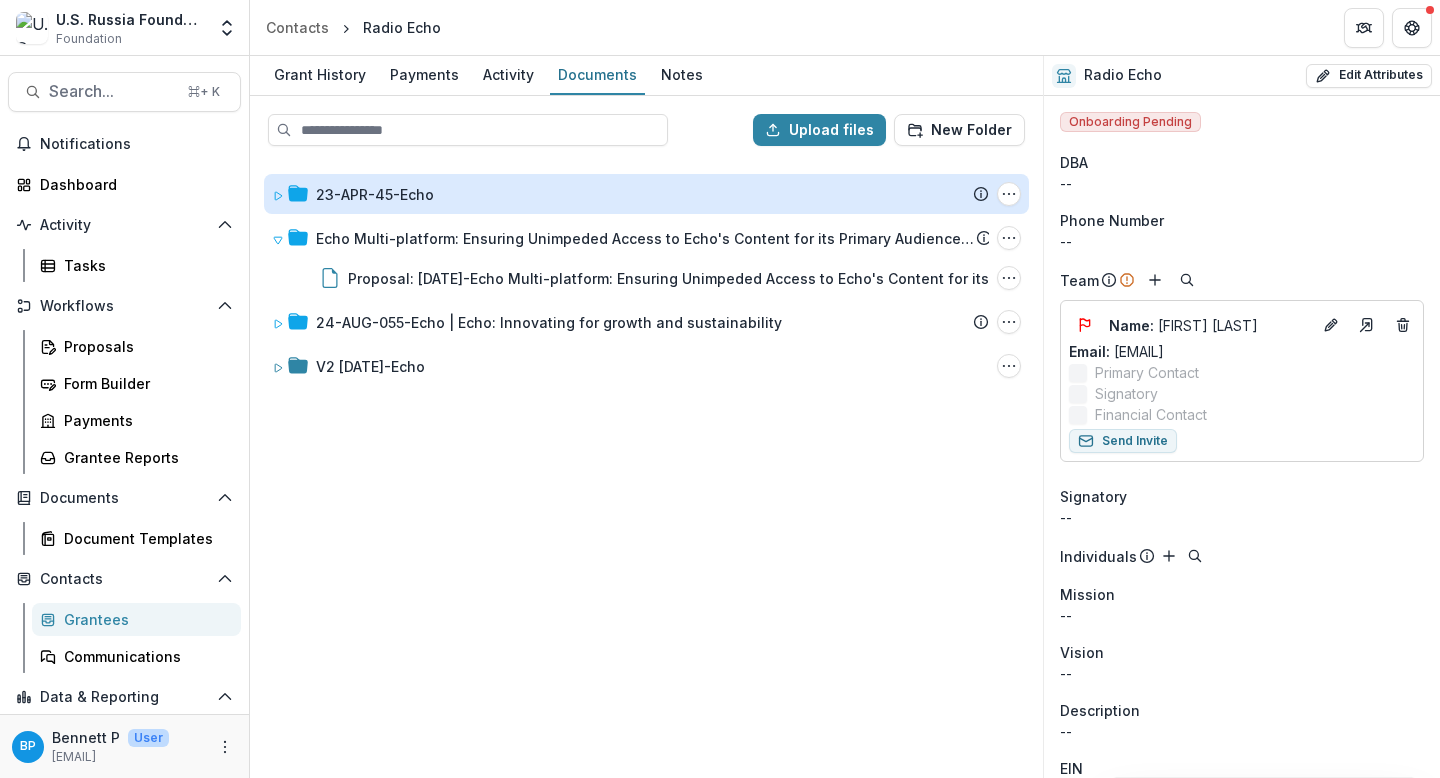 click on "23-APR-45-Echo" at bounding box center [375, 194] 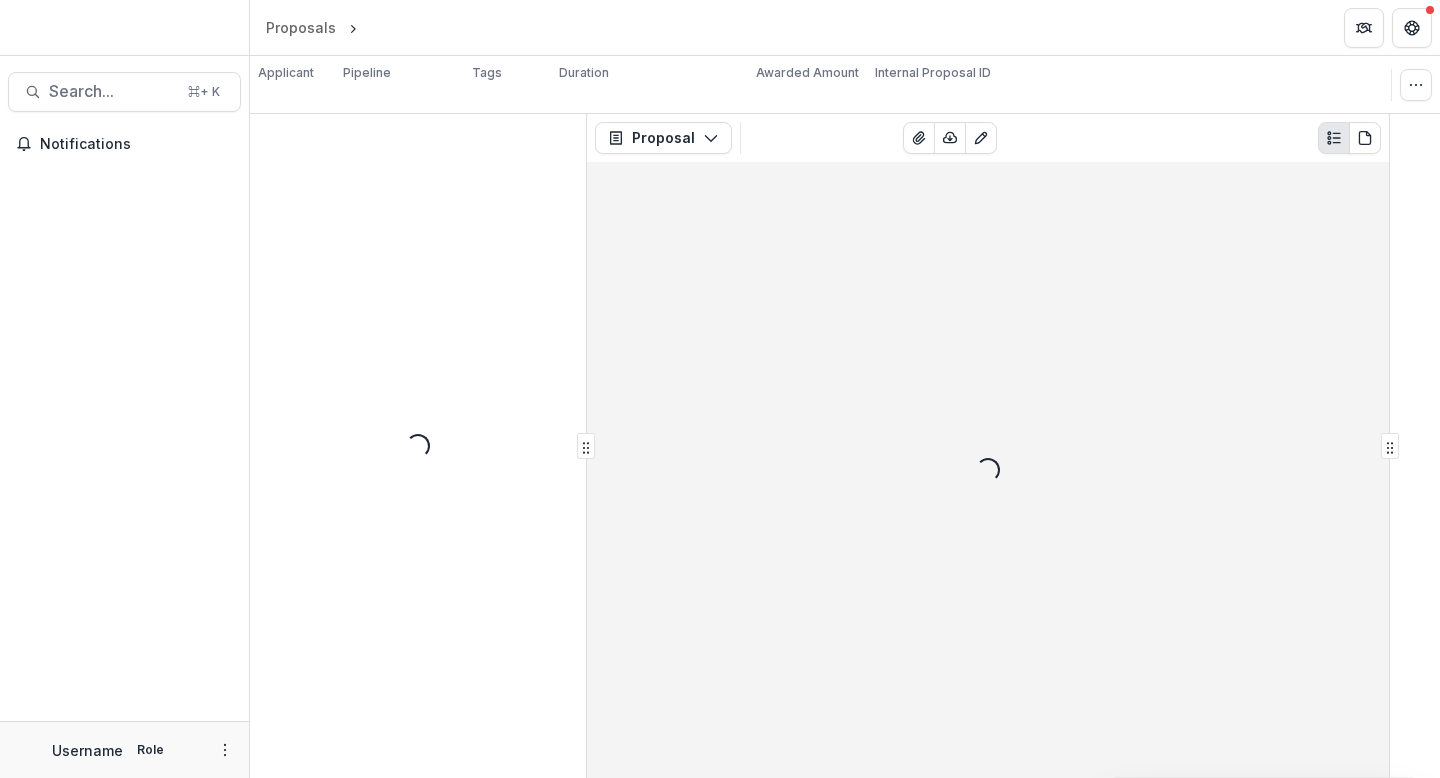 scroll, scrollTop: 0, scrollLeft: 0, axis: both 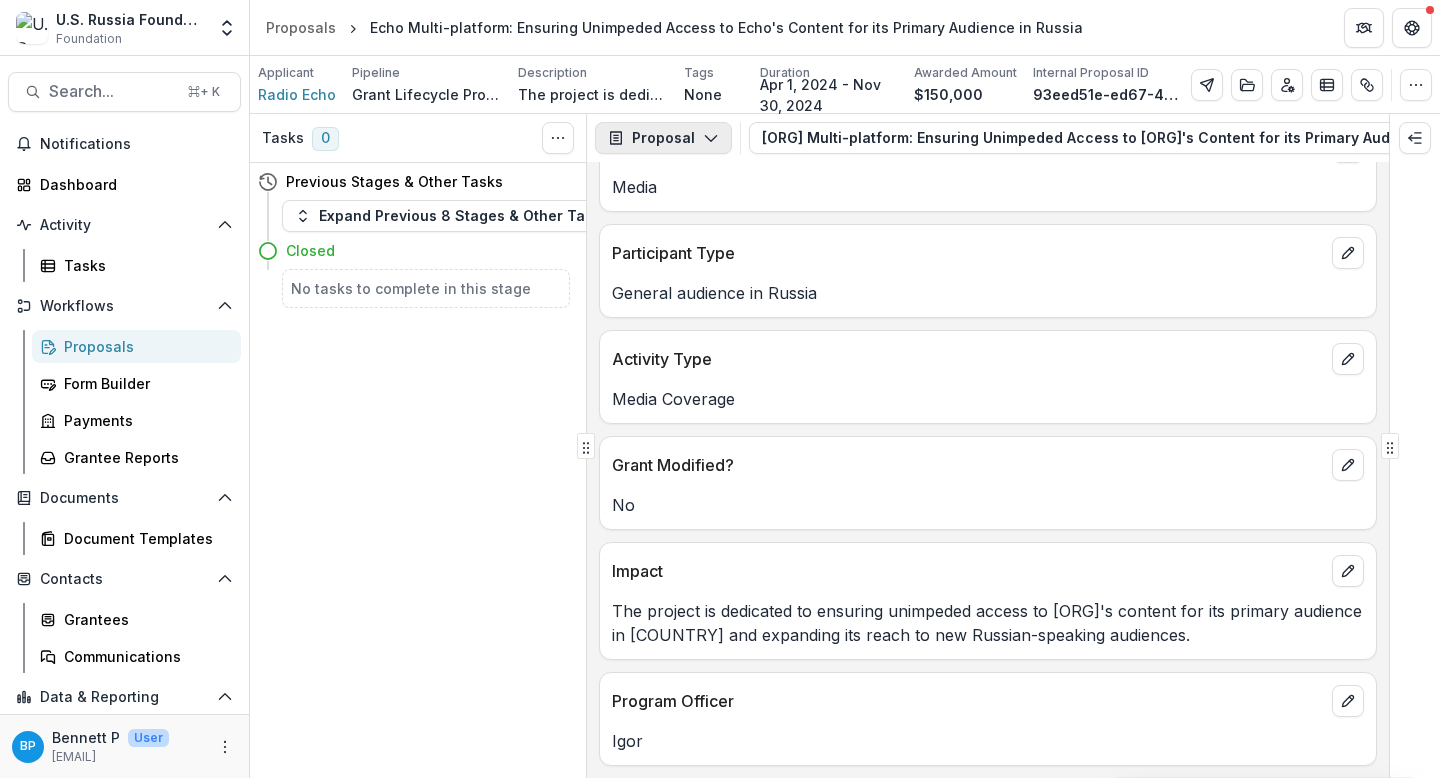 click on "Proposal" at bounding box center [663, 138] 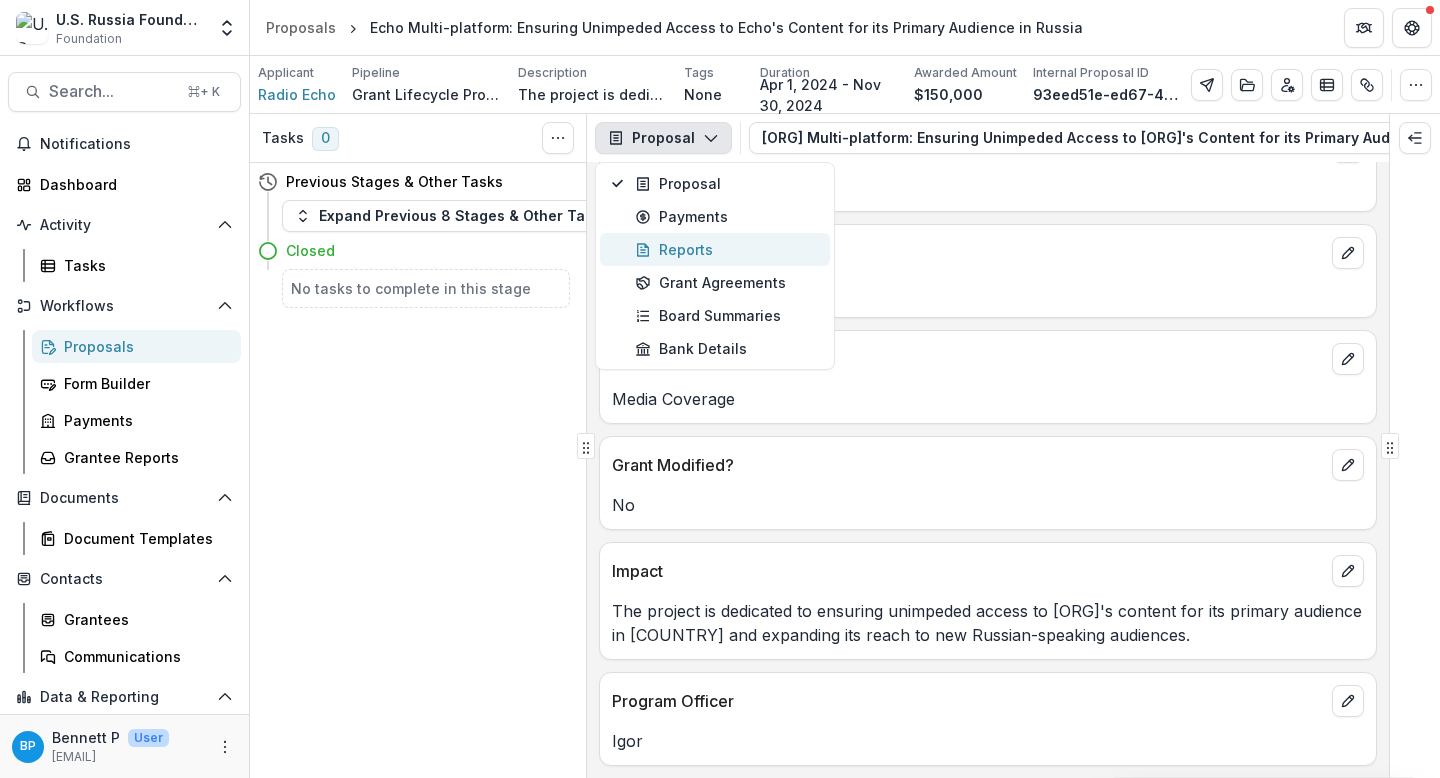 click on "Reports" at bounding box center (715, 249) 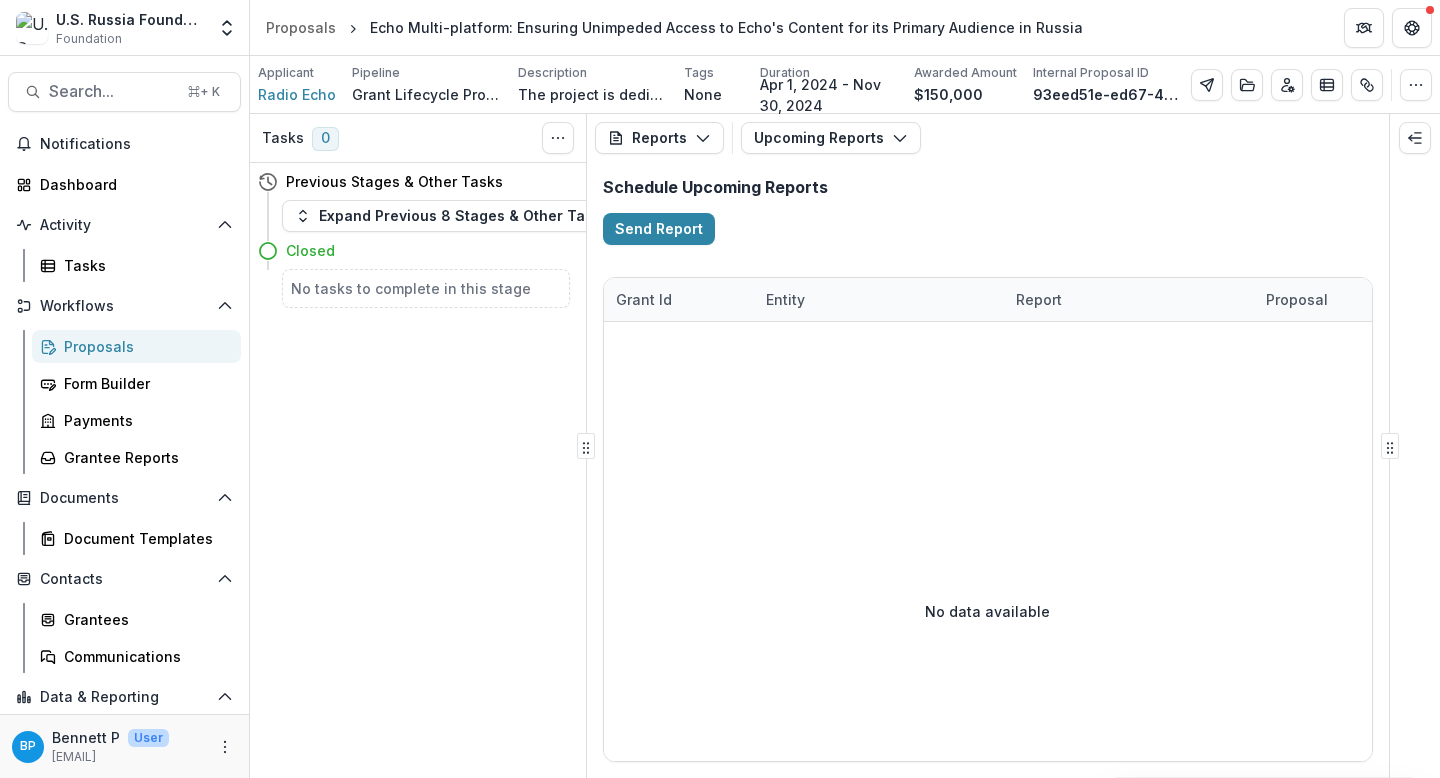 click on "Reports Proposal Payments Reports Grant Agreements Board Summaries Bank Details Upcoming Reports Tables Upcoming Reports Completed Reports Reports Program Report 2024-07-31 Program Report 2024-10-31" at bounding box center [988, 138] 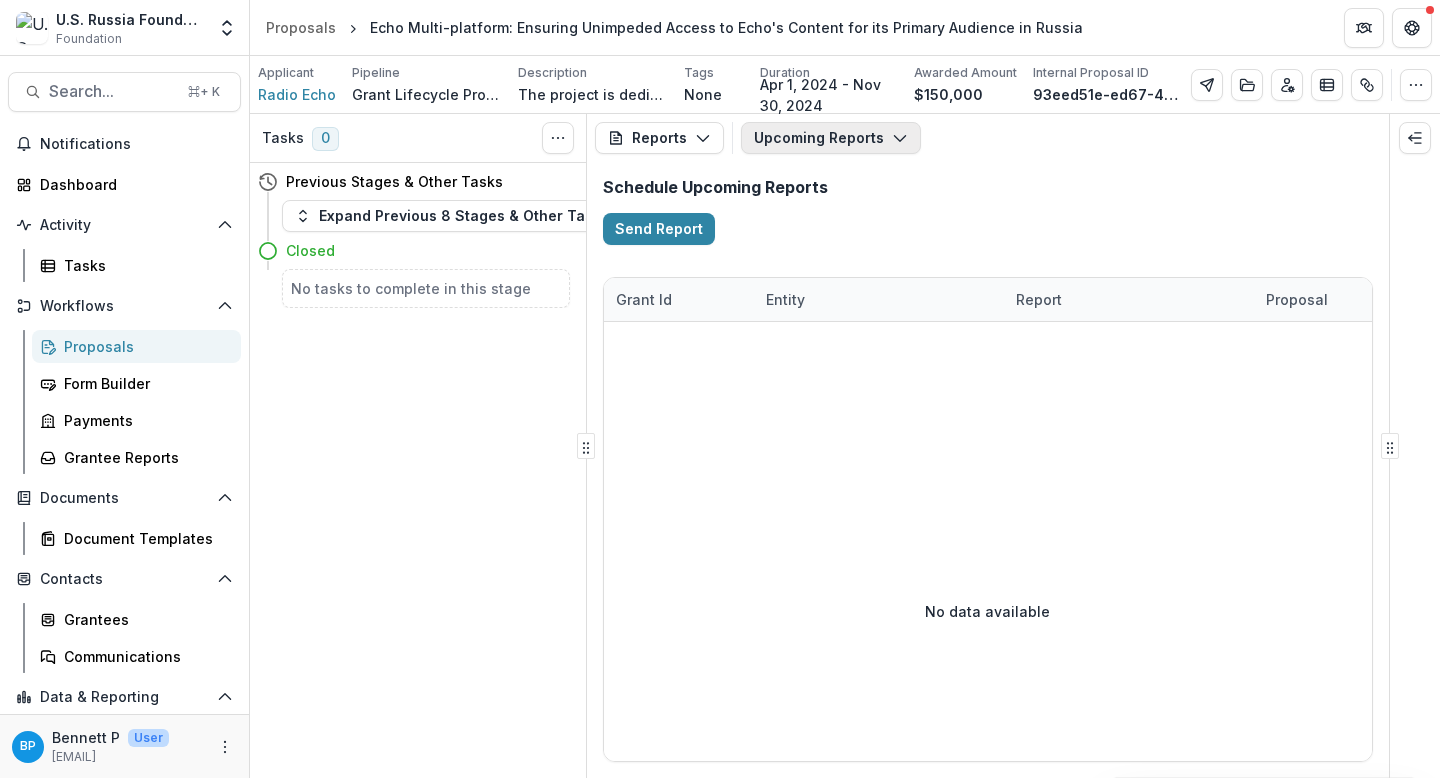 click on "Upcoming Reports" at bounding box center (831, 138) 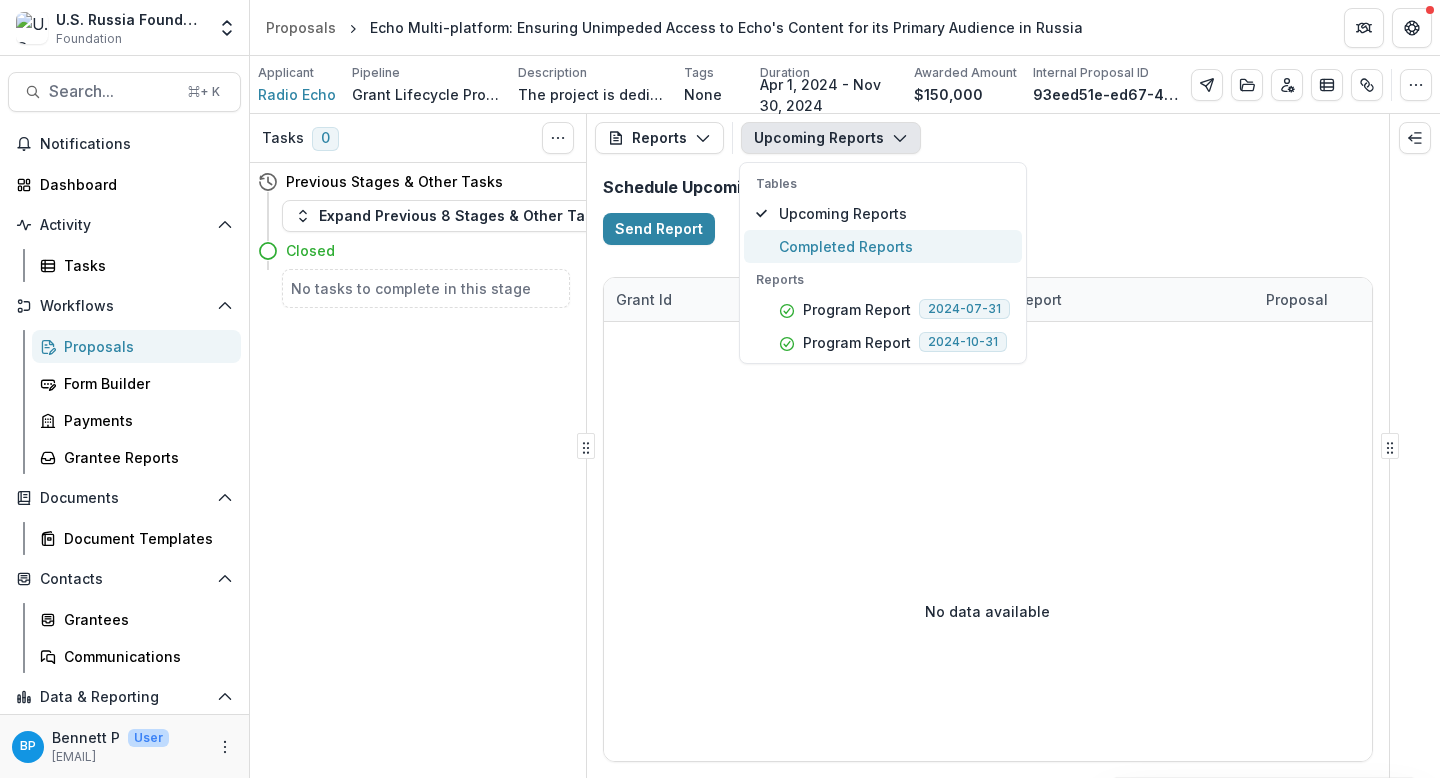 click on "Completed Reports" at bounding box center (894, 246) 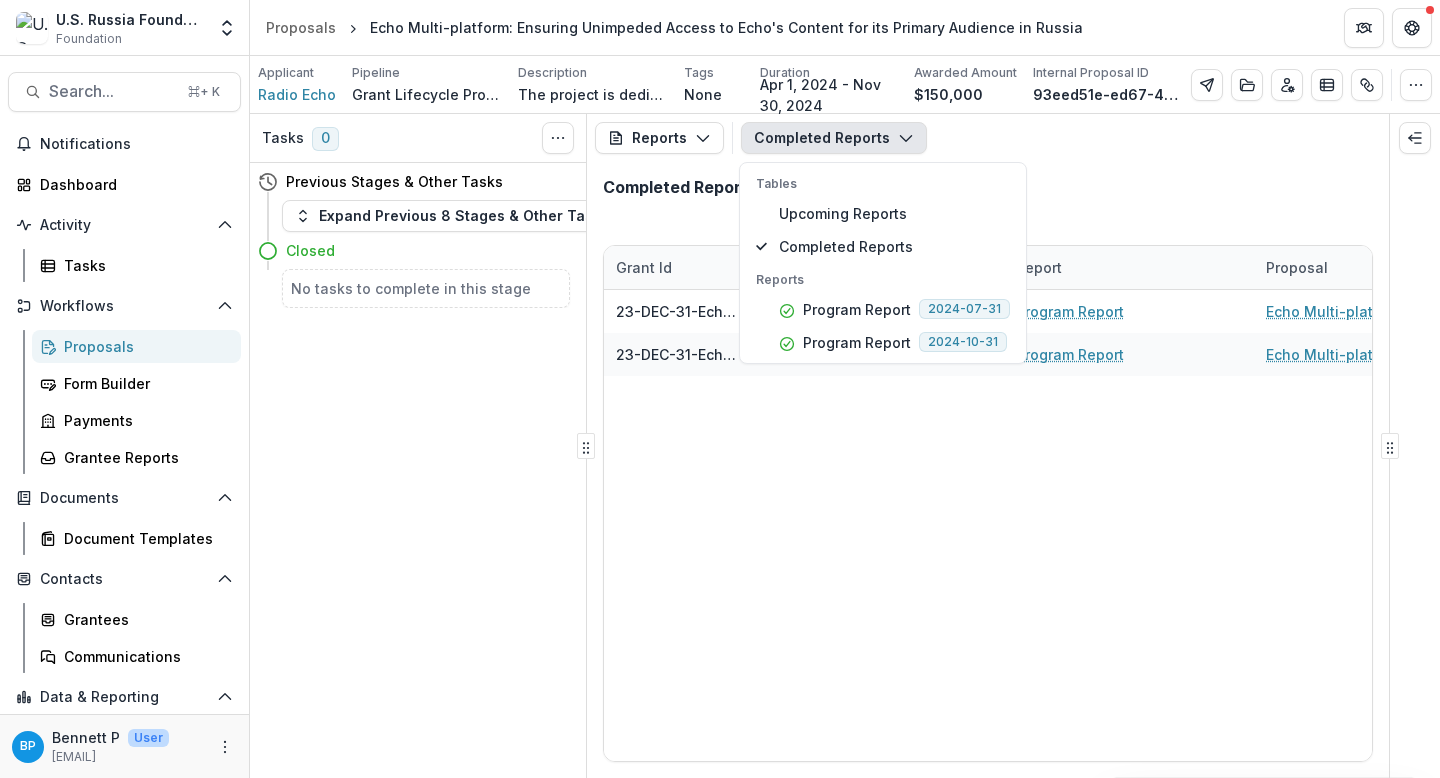 click on "23-DEC-31-Echo-M Radio Echo Program Report Echo Multi-platform: Ensuring Unimpeded Access to Echo's Content for its Primary Audience in Russia 03/04/2025 03/04/2025 23-DEC-31-Echo-M Radio Echo Program Report Echo Multi-platform: Ensuring Unimpeded Access to Echo's Content for its Primary Audience in Russia 03/04/2025 03/04/2025" at bounding box center (1379, 525) 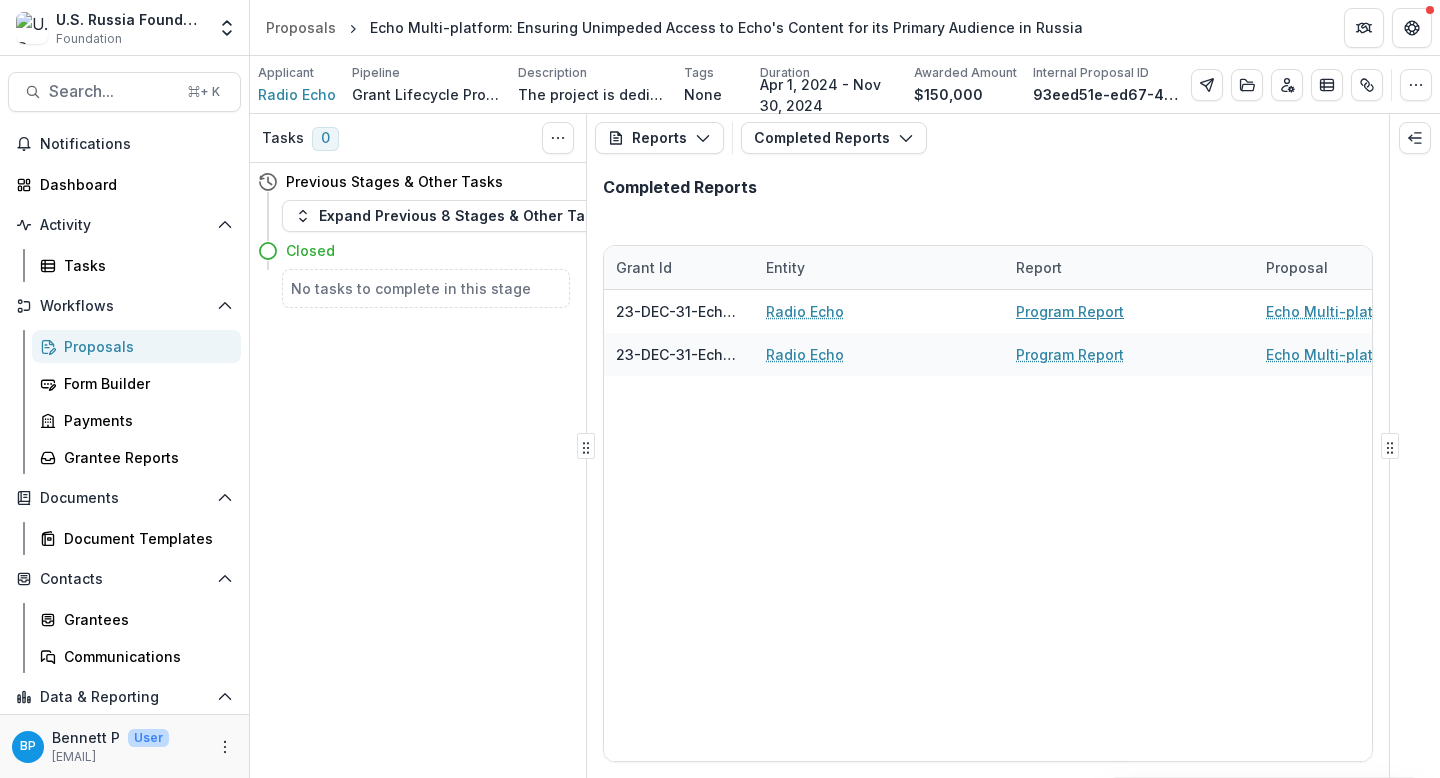 click on "Program Report" at bounding box center [1070, 311] 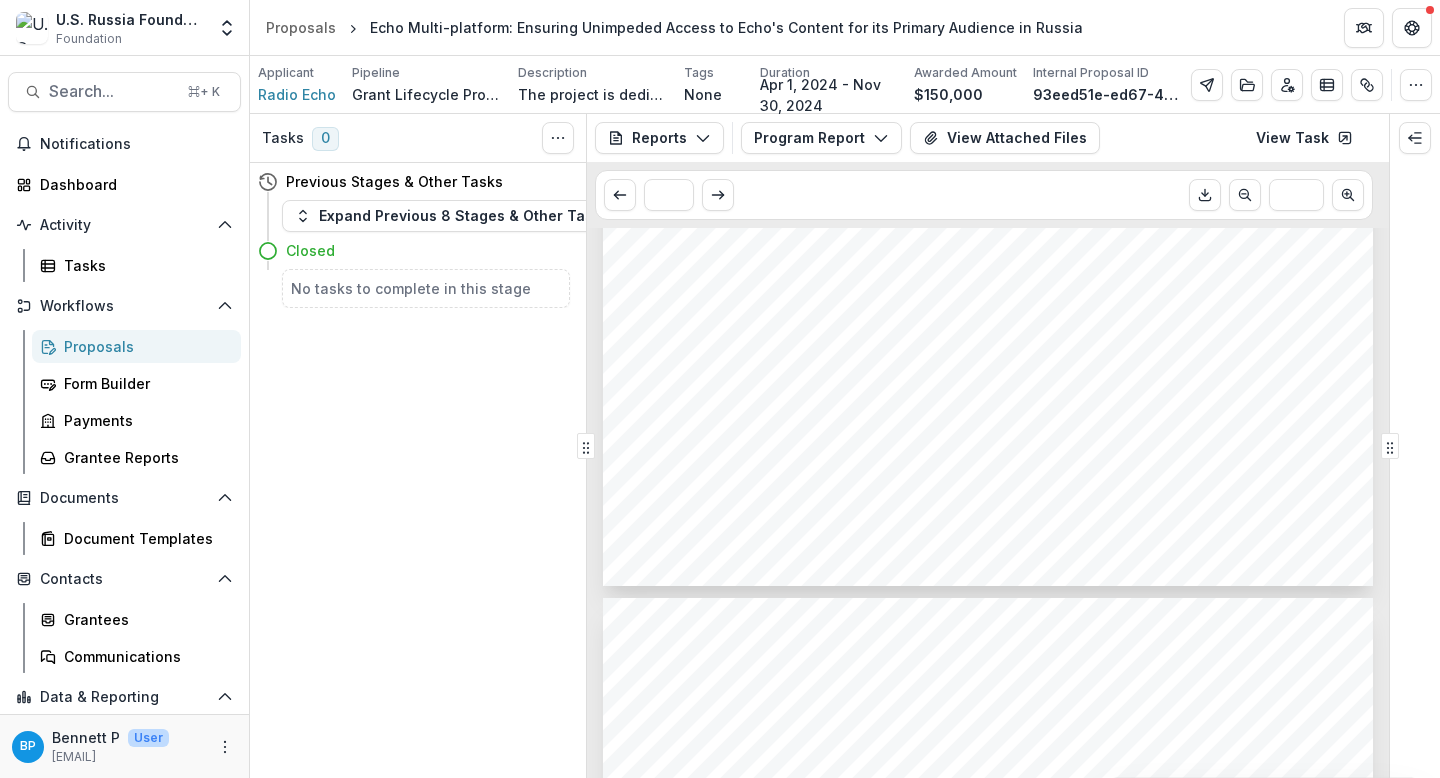 scroll, scrollTop: 1866, scrollLeft: 0, axis: vertical 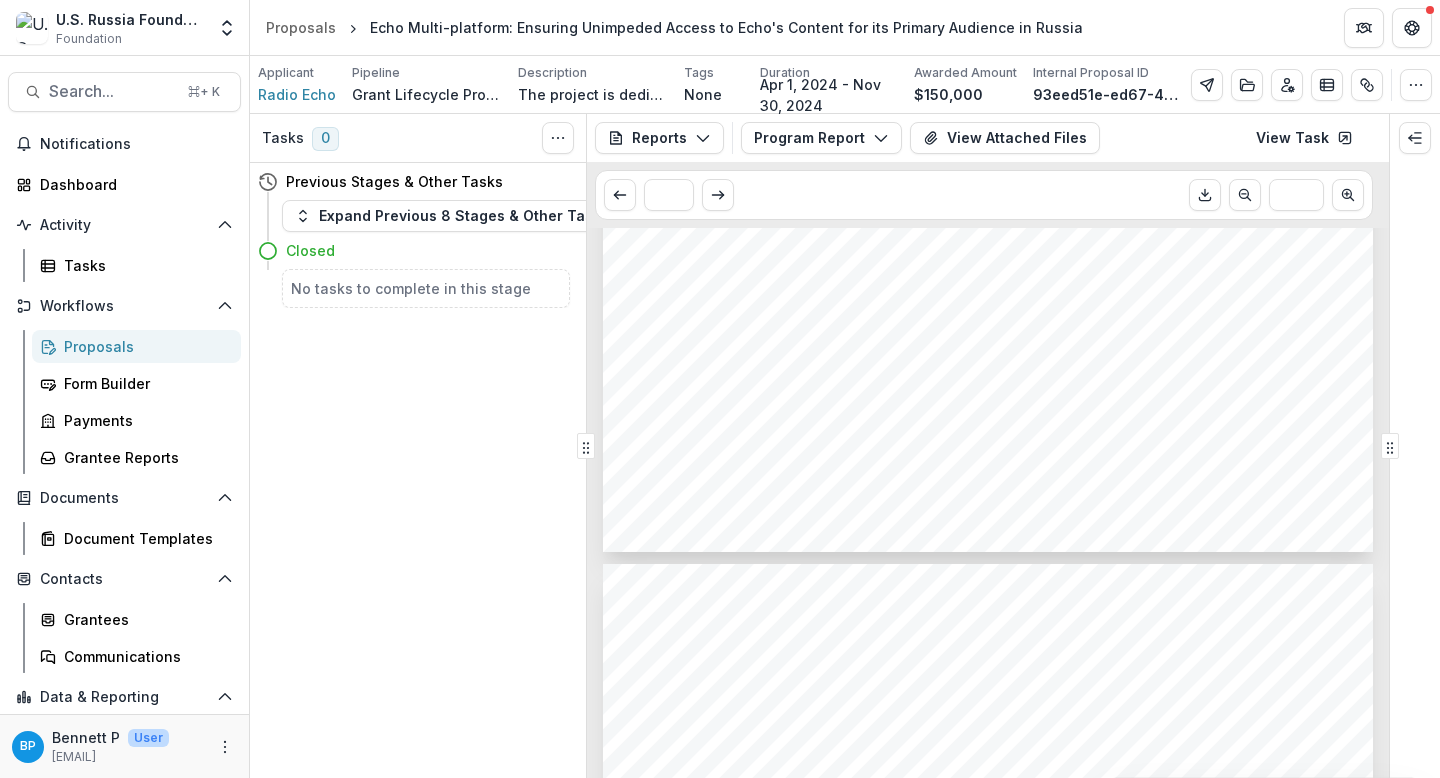 click on "Reports Proposal Payments Reports Grant Agreements Board Summaries Bank Details Program Report Tables Upcoming Reports Completed Reports Reports Program Report 2024-07-31 Program Report 2024-10-31 View Attached Files View Task * *** Submission Responses Program Report Grant Agreement #: Grantee: Radio Echo Project Name: Project Duration: Reported Period: Project Goal: Section 1: Progress Report According to Project Objectives This section should describe the progress achieved during the reporting period with regard to project objectives and outcomes. Special mention should be made of project delays or changes. Objective 1: Objective 2: Objective #: List of Completed Events Section 2: Project Impact and Success Stories This section should provide a short narrative (one or two paragraphs) describing the most notable event(s) implemented within the reporting period and the impact it/they had. Section 2 Response: Section 3: Upcoming Events (for ongoing projects only) Event   Date   Place   Number of Participants" at bounding box center (988, 446) 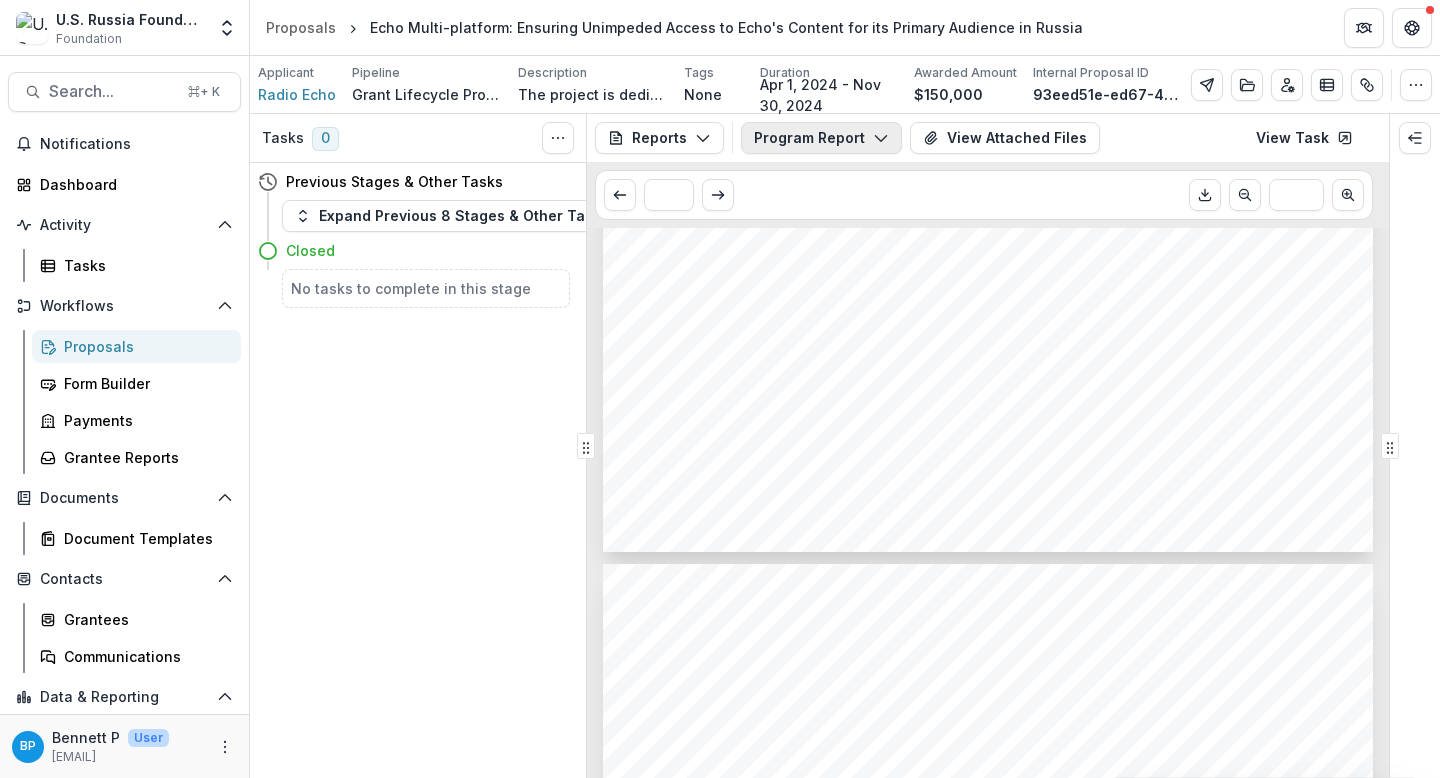 click on "Program Report" at bounding box center (821, 138) 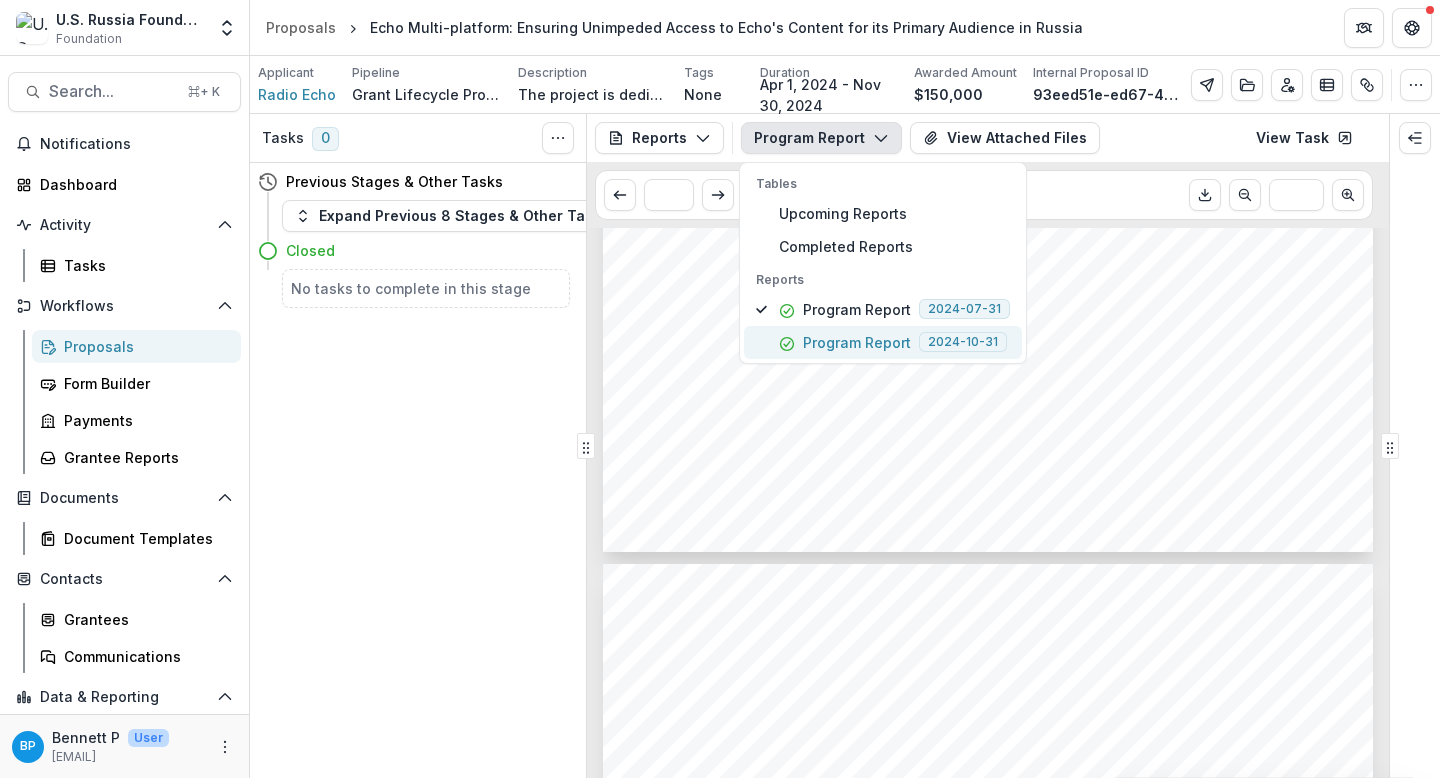 click on "Program Report 2024-10-31" at bounding box center [883, 342] 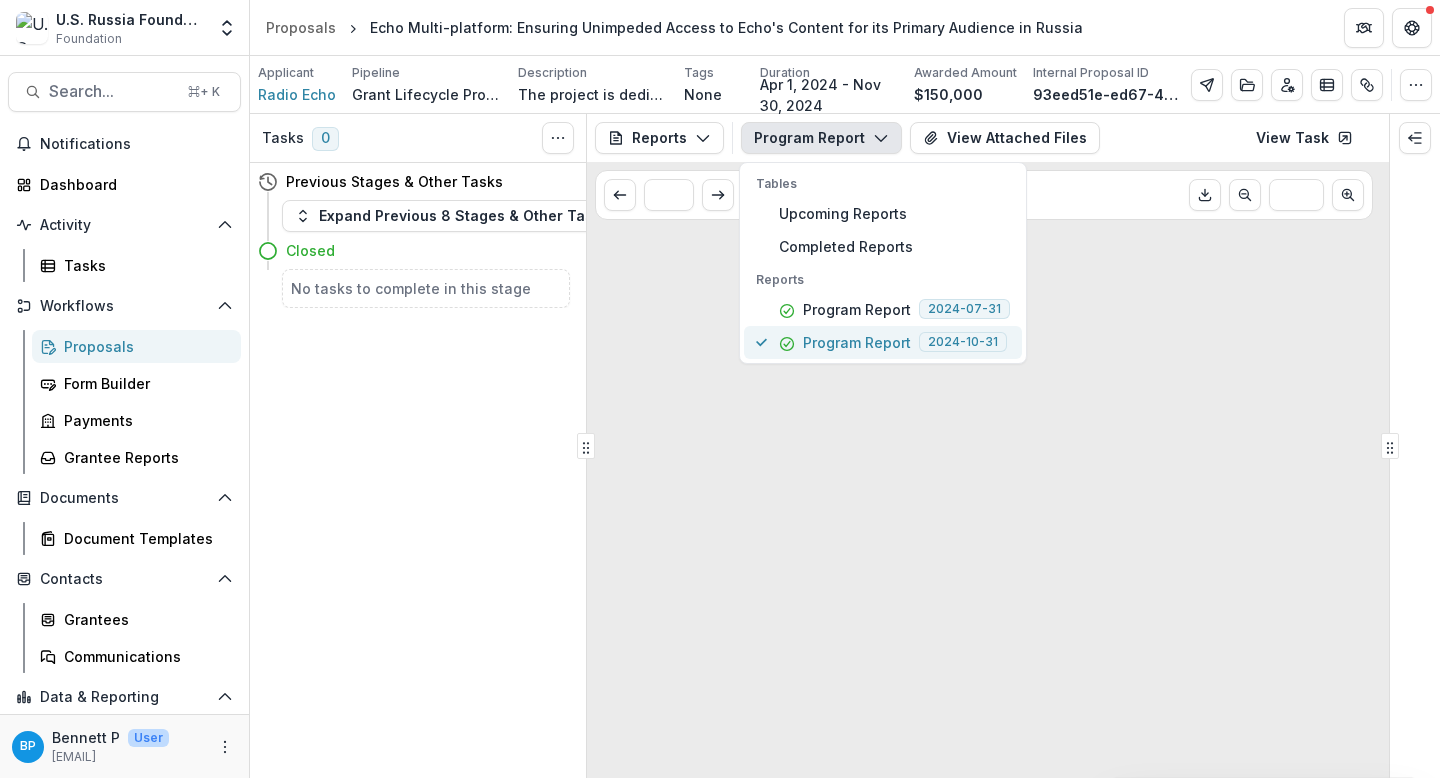 scroll, scrollTop: 0, scrollLeft: 0, axis: both 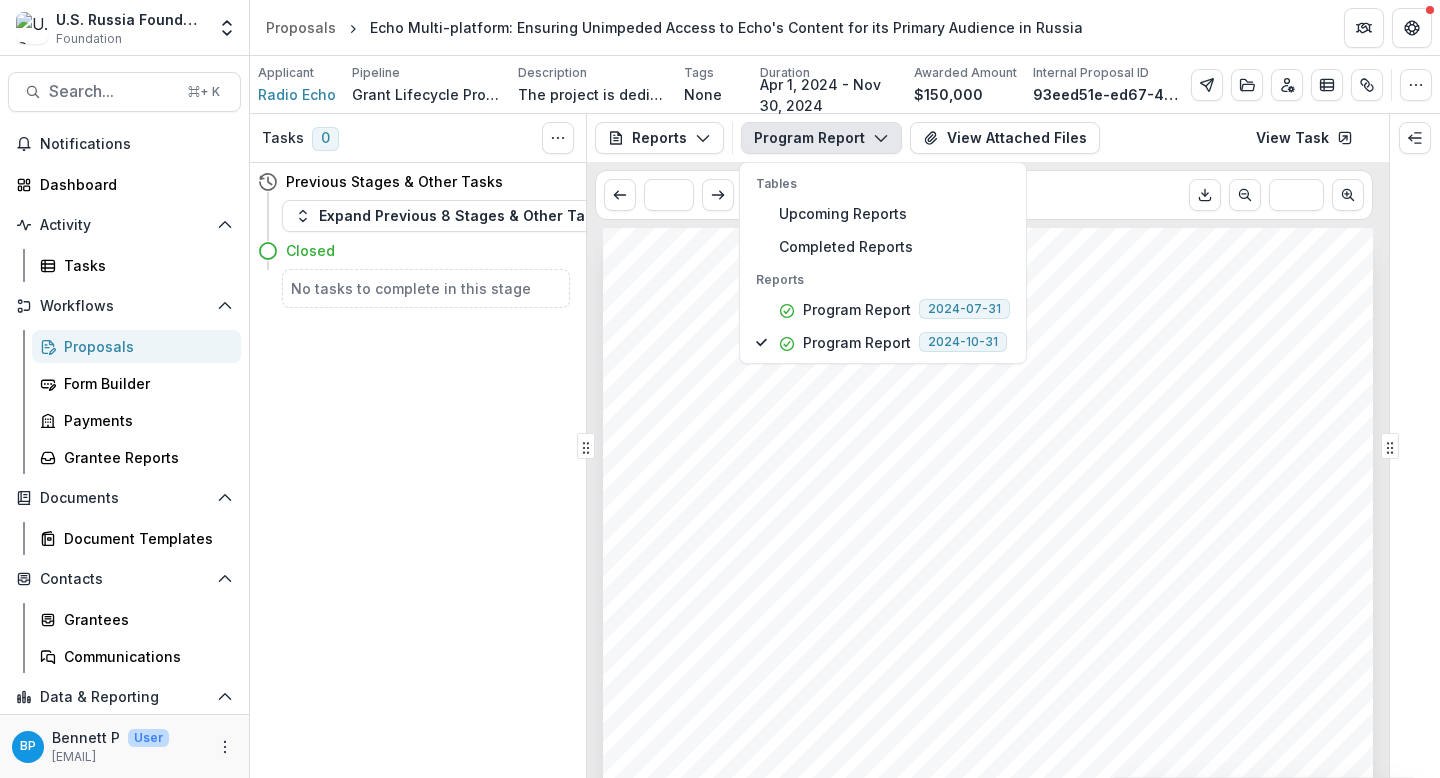 click at bounding box center (988, 772) 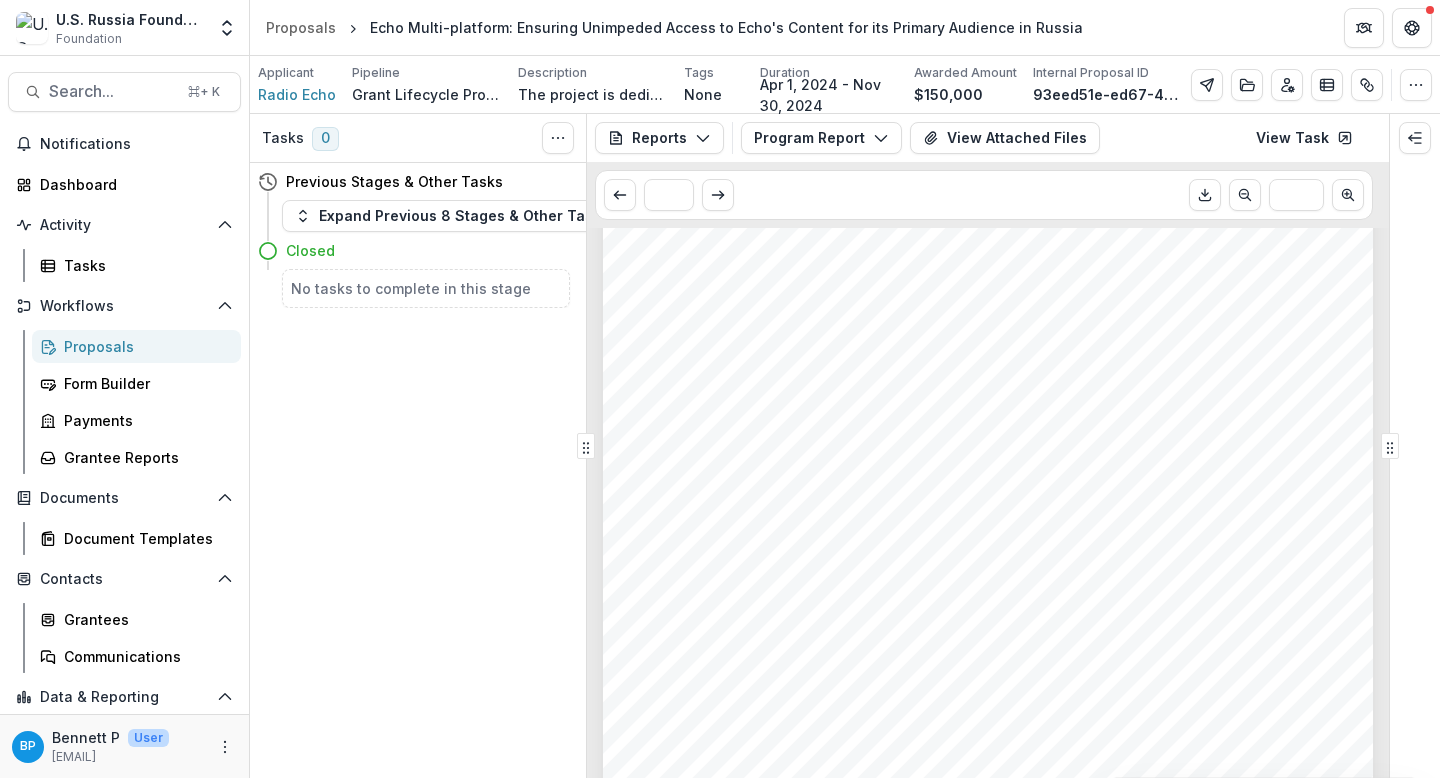 scroll, scrollTop: 2680, scrollLeft: 0, axis: vertical 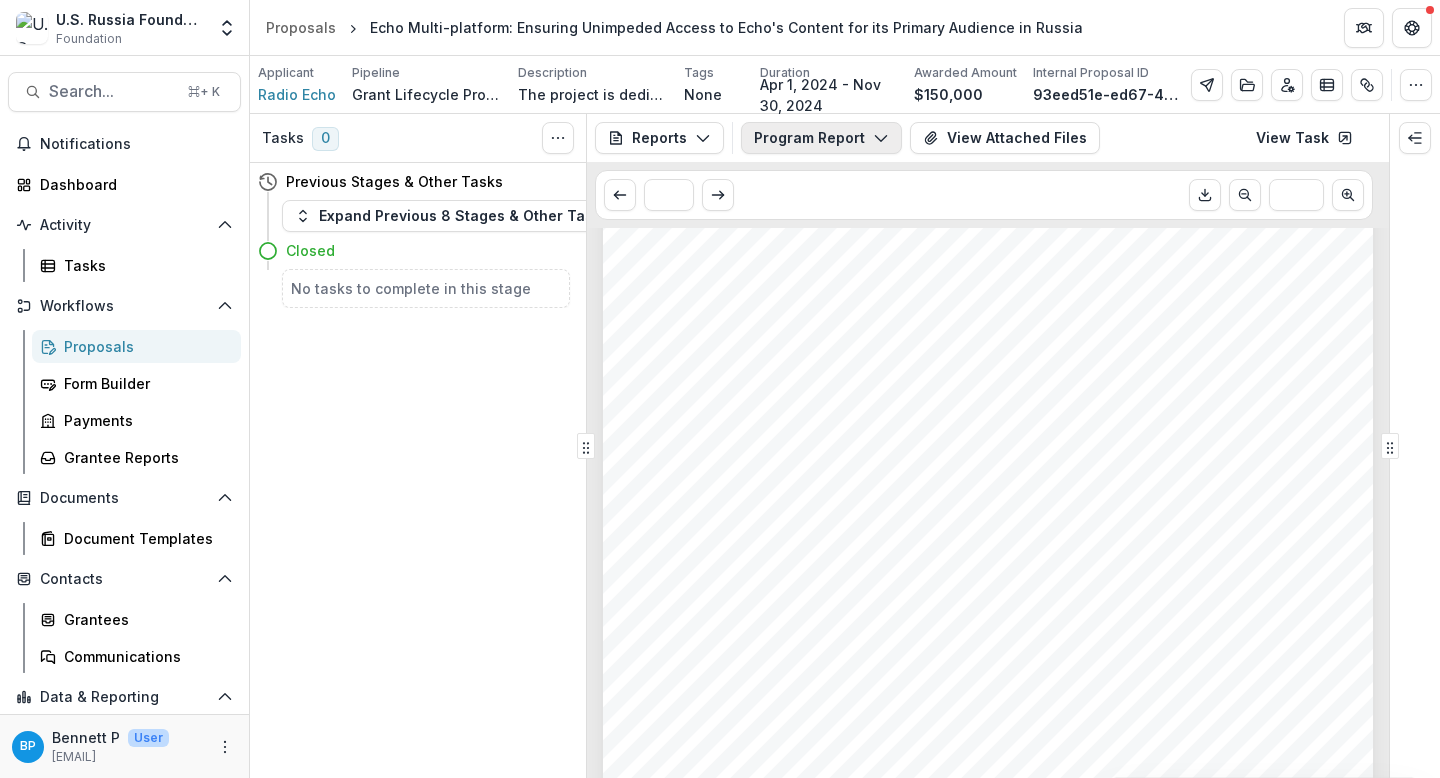 click on "Program Report" at bounding box center [821, 138] 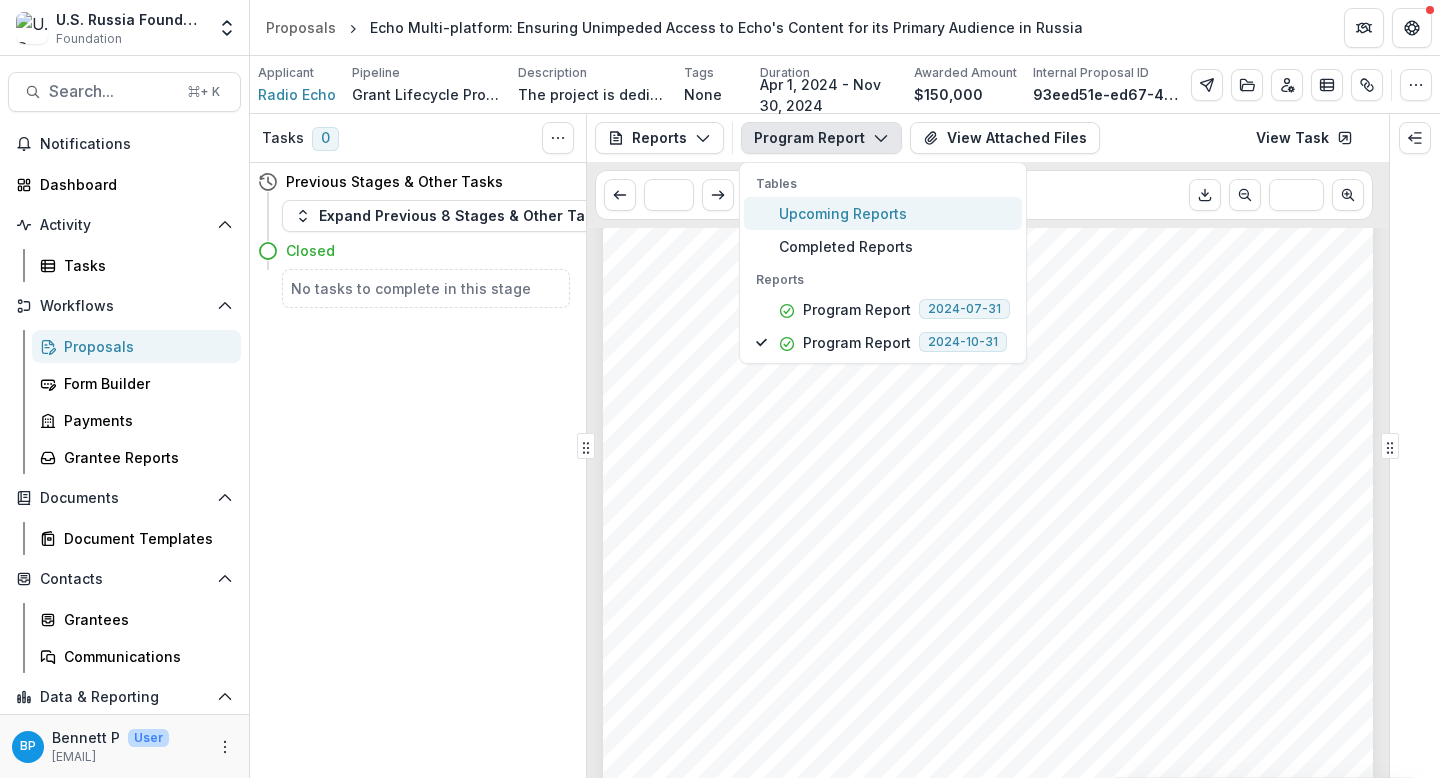click on "Upcoming Reports" at bounding box center (894, 213) 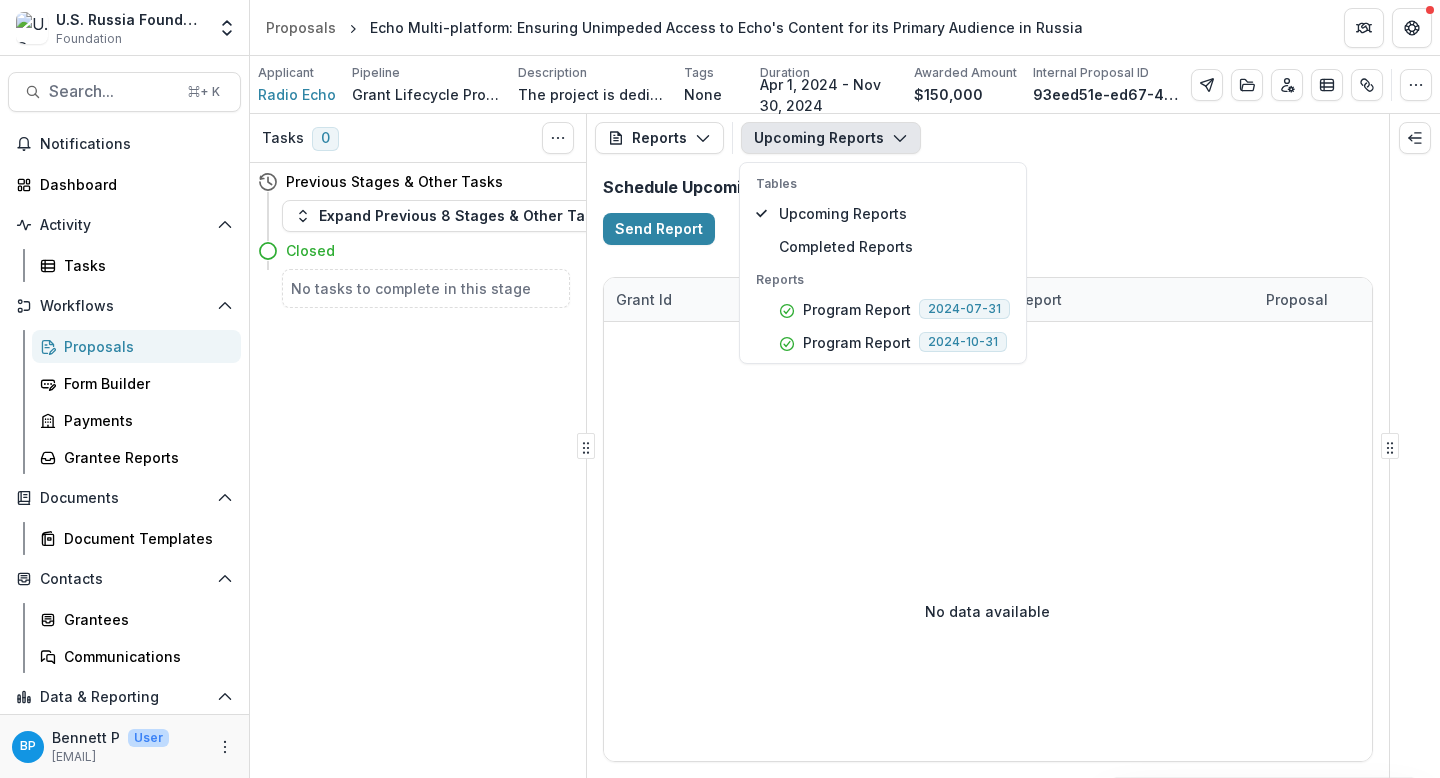 click on "Schedule Upcoming Reports" at bounding box center [988, 187] 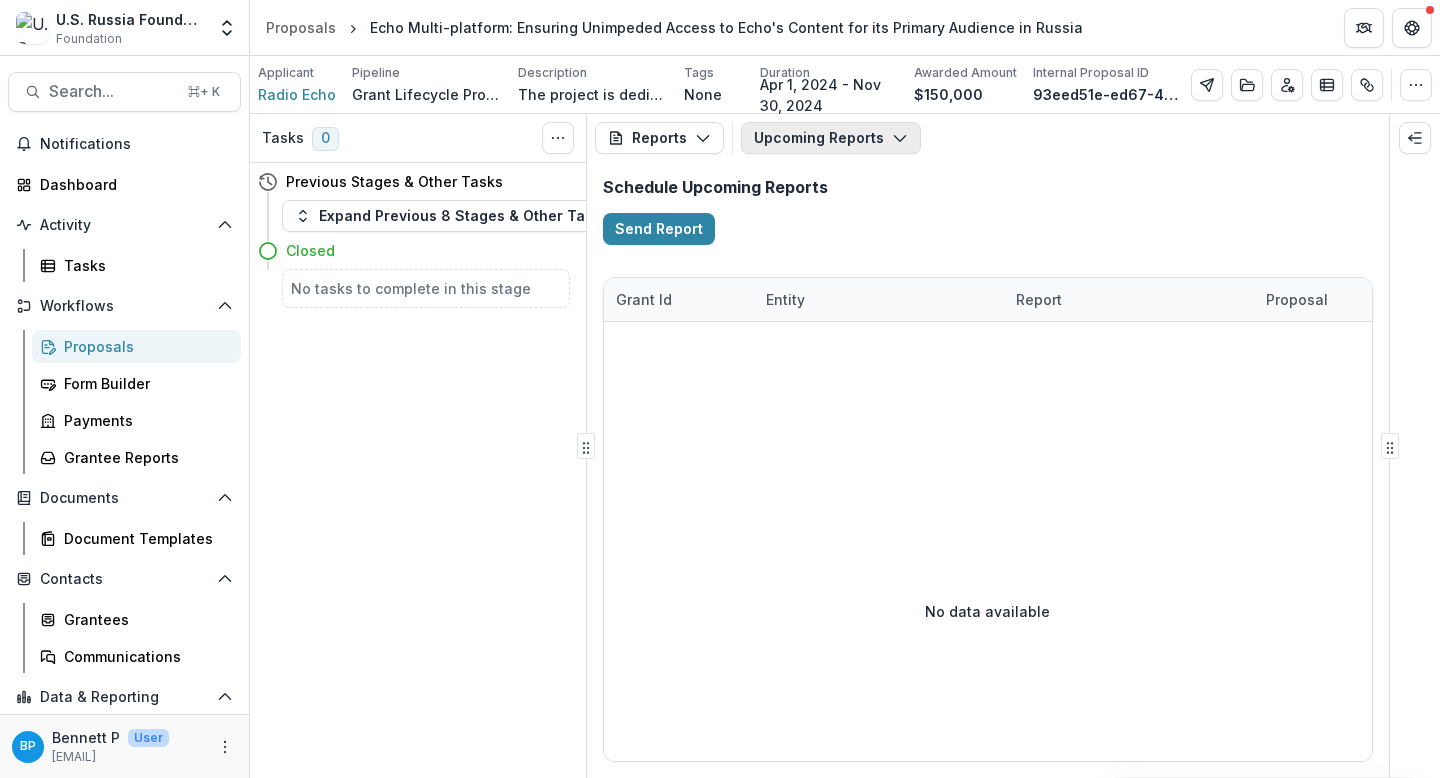 click on "Upcoming Reports" at bounding box center [831, 138] 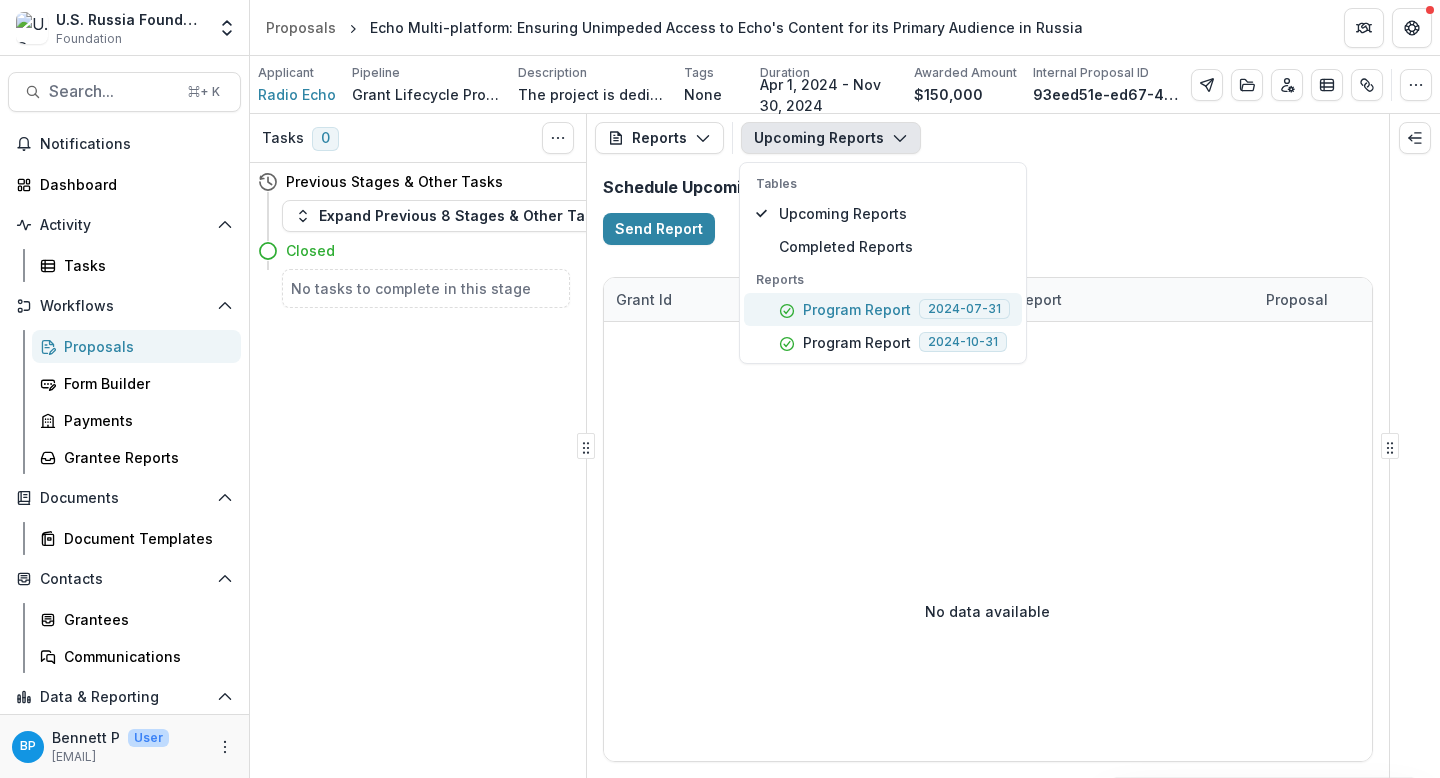 click on "Program Report 2024-07-31" at bounding box center [883, 309] 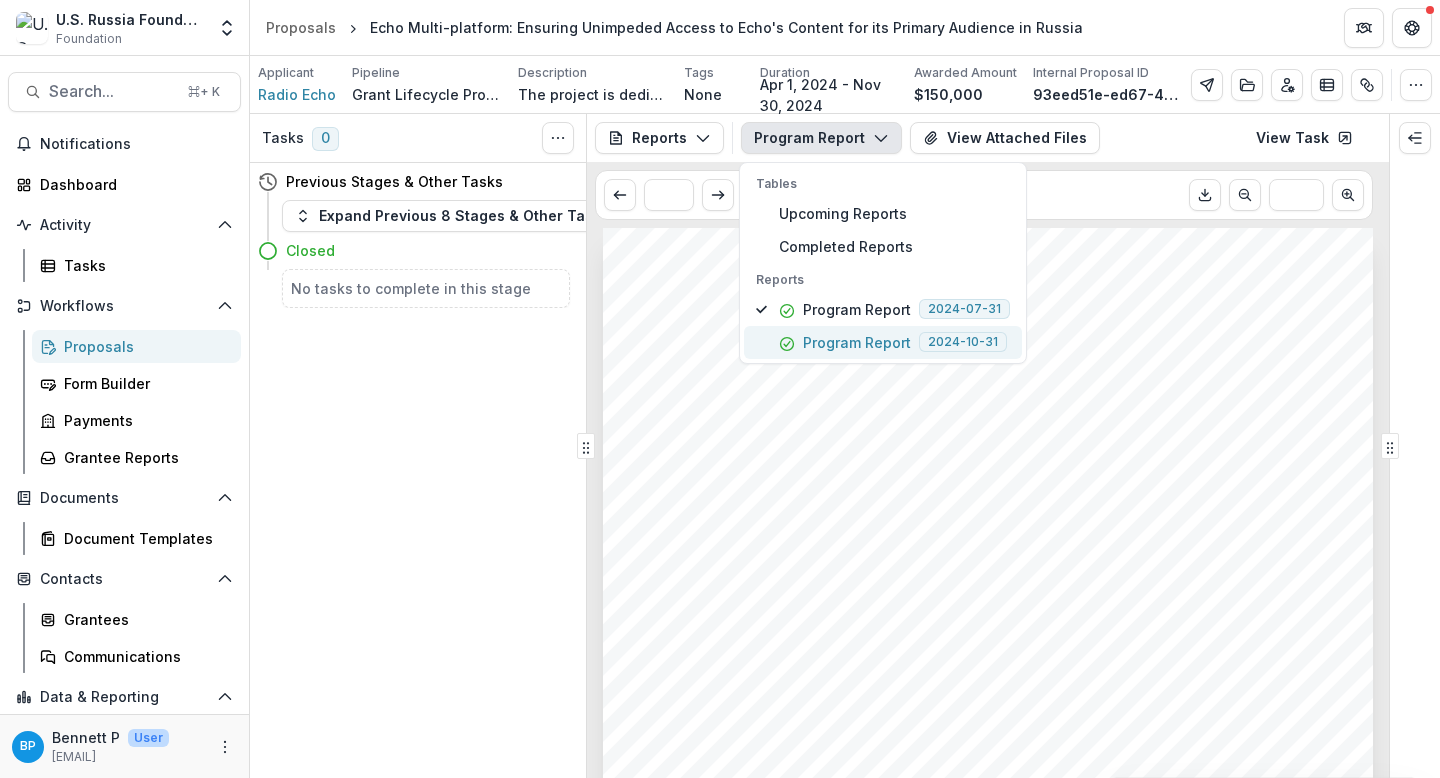 click on "Program Report" at bounding box center (857, 342) 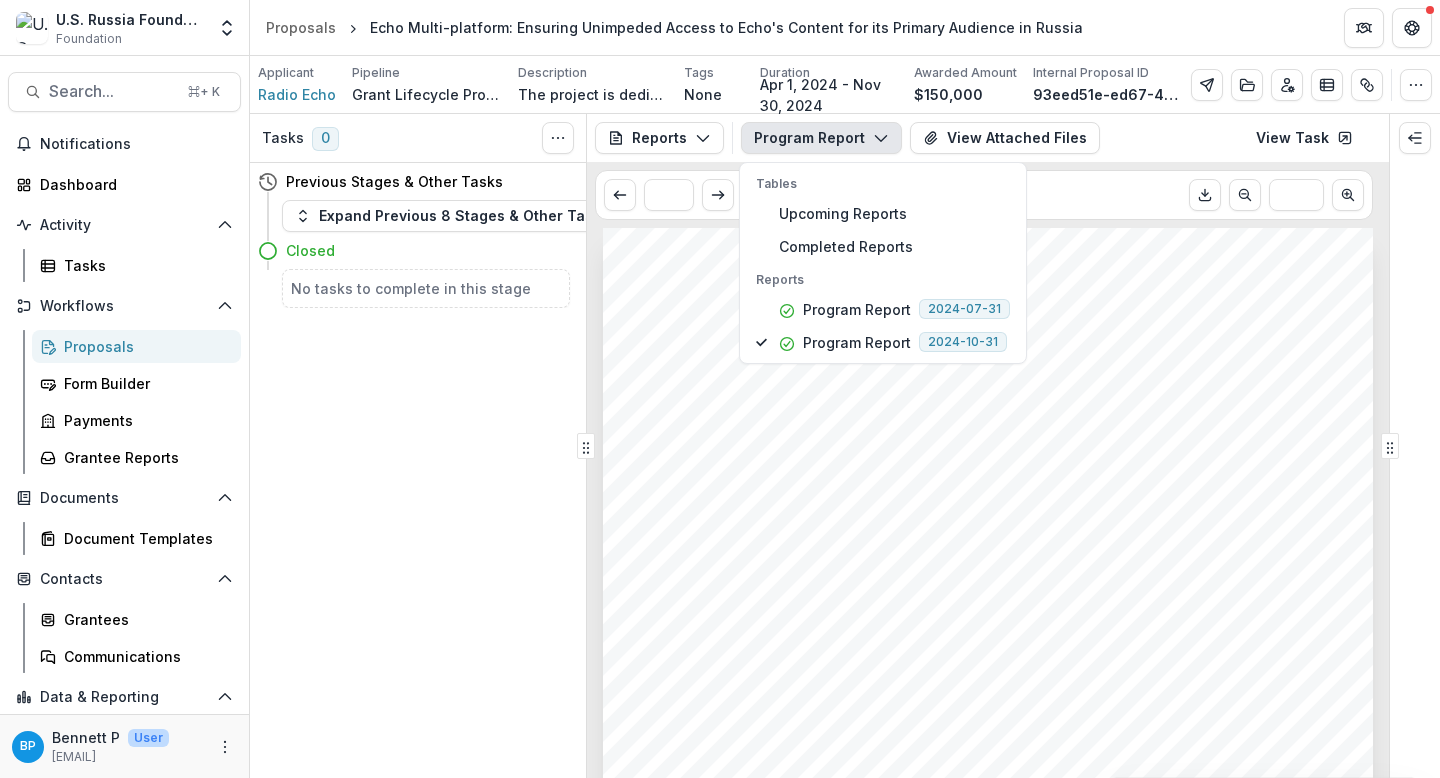 click at bounding box center (988, 772) 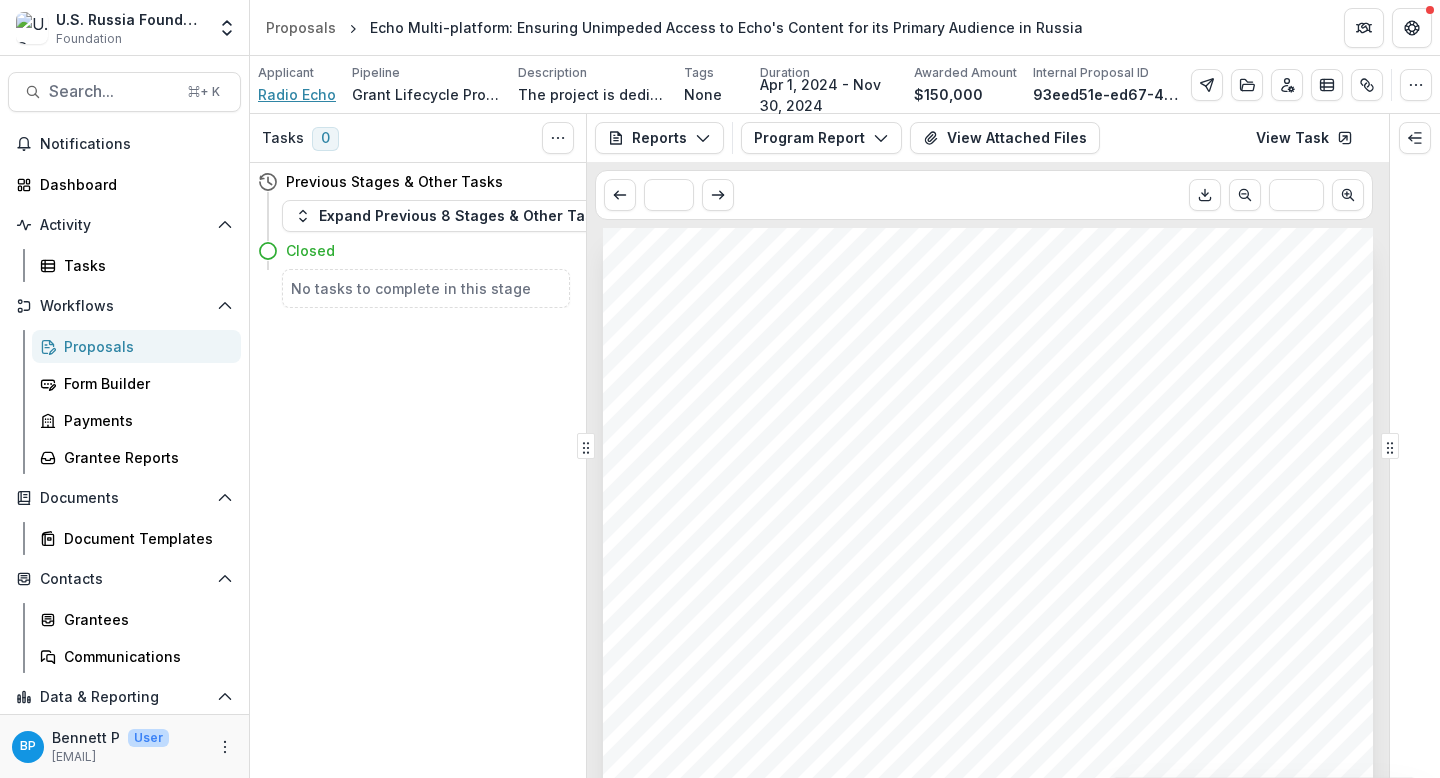 click on "Radio Echo" at bounding box center [297, 94] 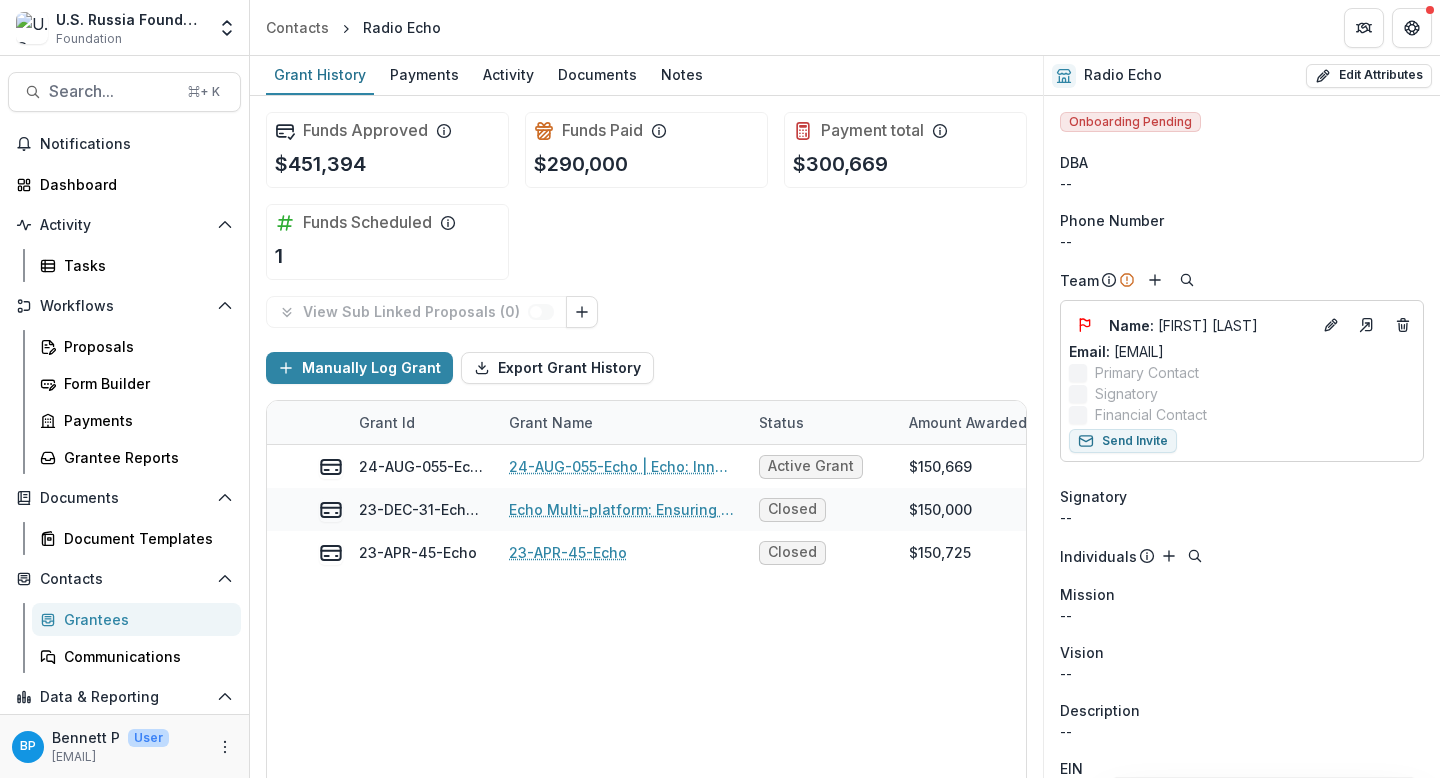 scroll, scrollTop: 26, scrollLeft: 0, axis: vertical 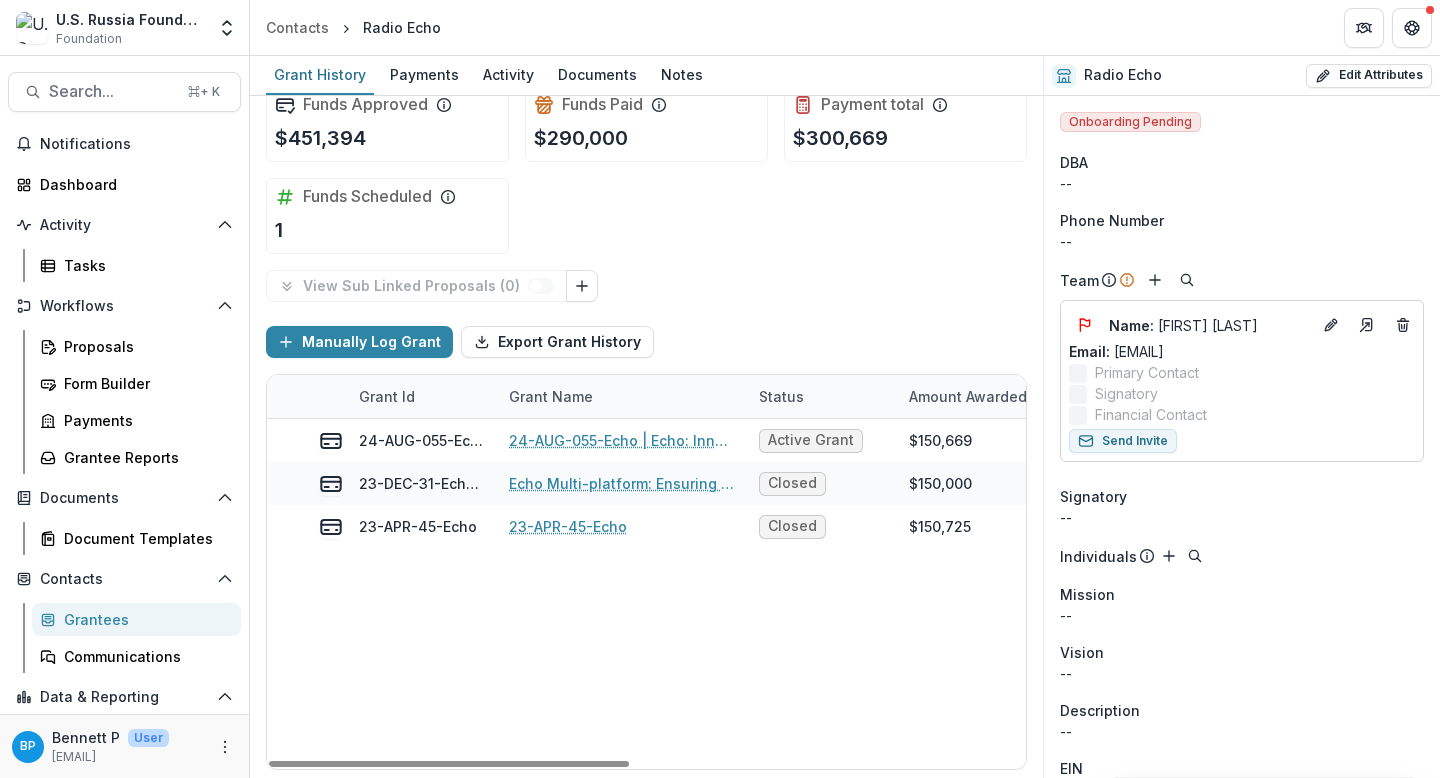 click on "24-AUG-055-Echo 24-AUG-055-Echo | Echo: Innovating for growth and sustainability Active Grant $150,669 $140,000 Jan 1, 2025 Aug 31, 2025 $150,669 OPERATING_GRANT 23-DEC-31-Echo-M Echo Multi-platform: Ensuring Unimpeded Access to Echo's Content for its Primary Audience in Russia Closed $150,000 $150,000 Apr 1, 2024 Nov 30, 2024 $150,000 OPERATING_GRANT 23-APR-45-Echo 23-APR-45-Echo Closed $150,725 $0 Aug 1, 2023 Jul 31, 2024 $150,725 OPERATING_GRANT" at bounding box center [1057, 594] 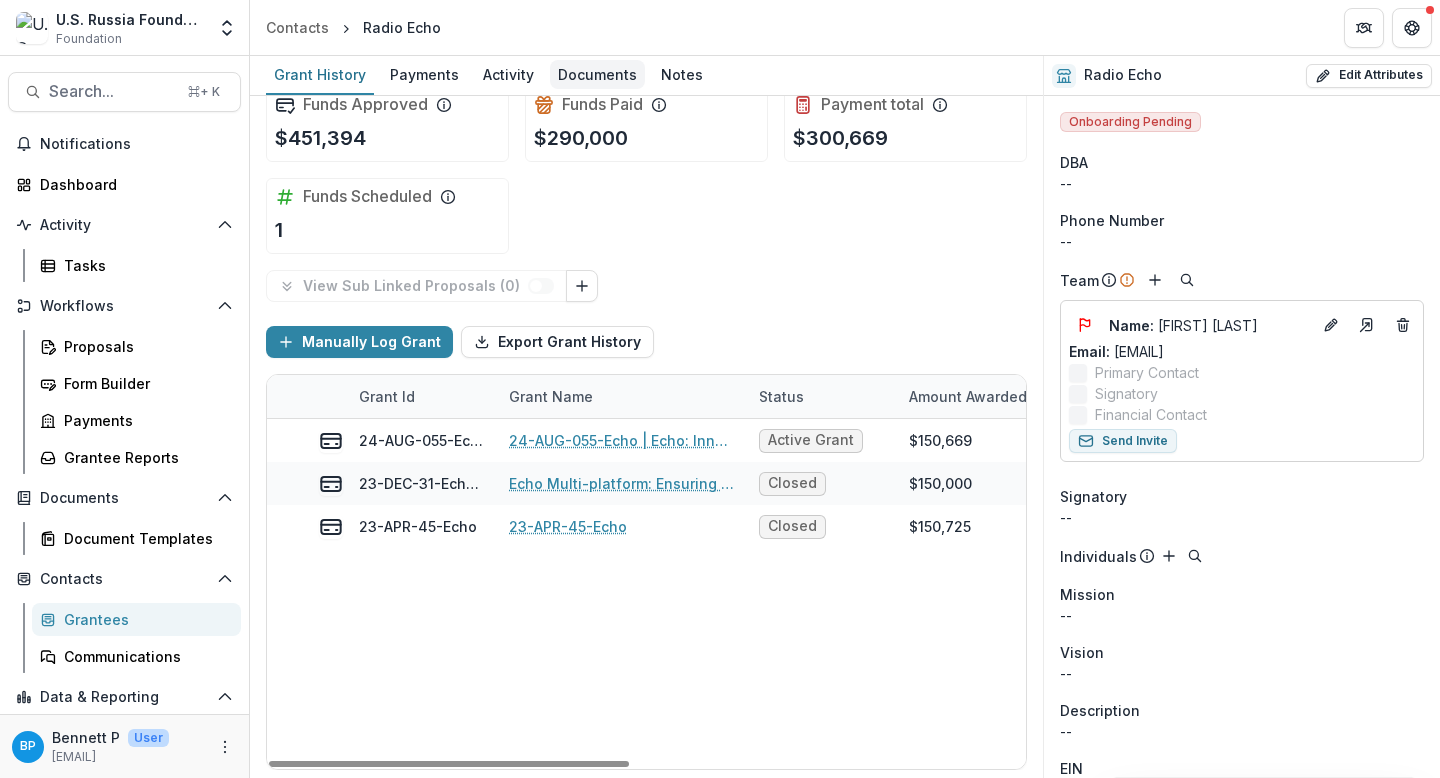 click on "Documents" at bounding box center [597, 74] 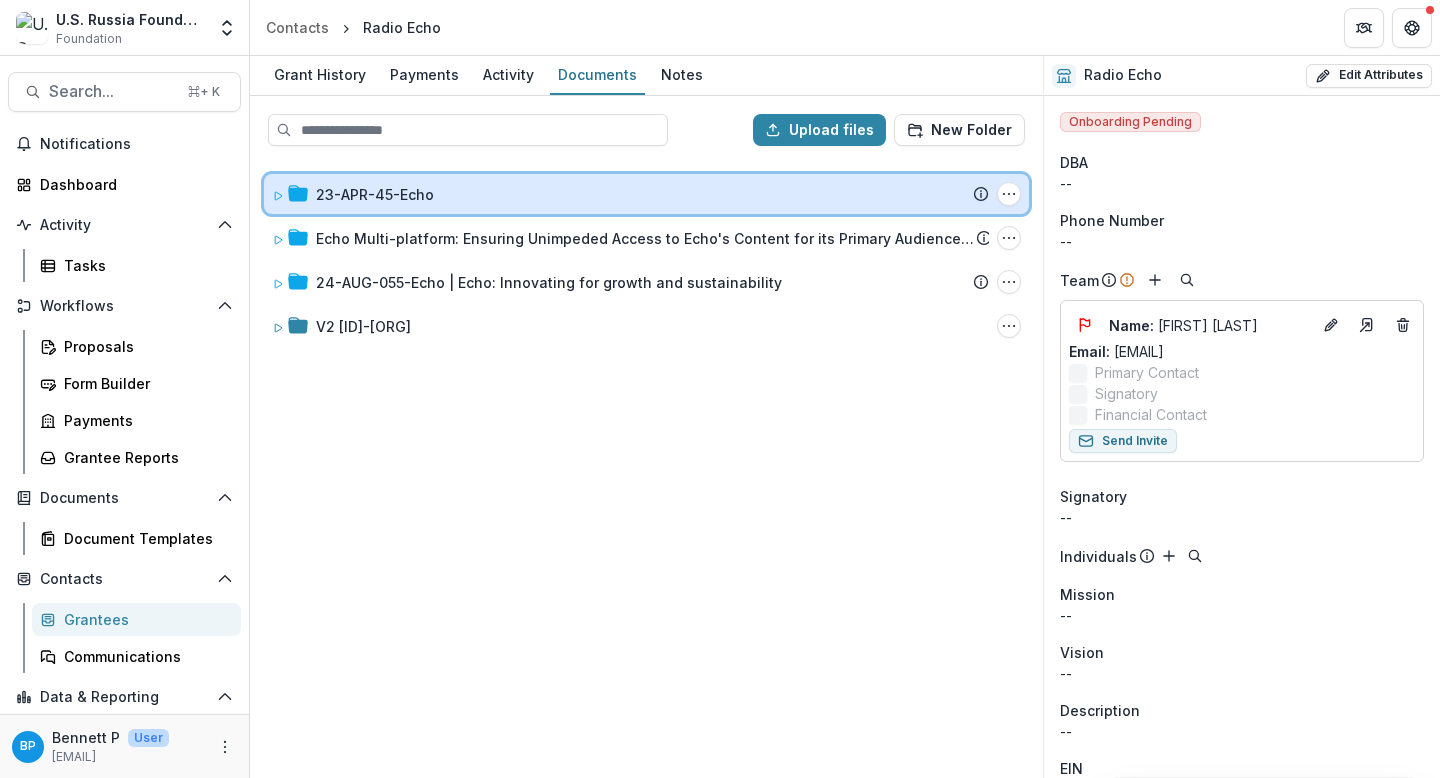 click on "23-APR-45-Echo Submission Temelio Proposal Attached Submission Report Tasks No tasks Folder Options Rename Add Subfolder Delete" at bounding box center (646, 194) 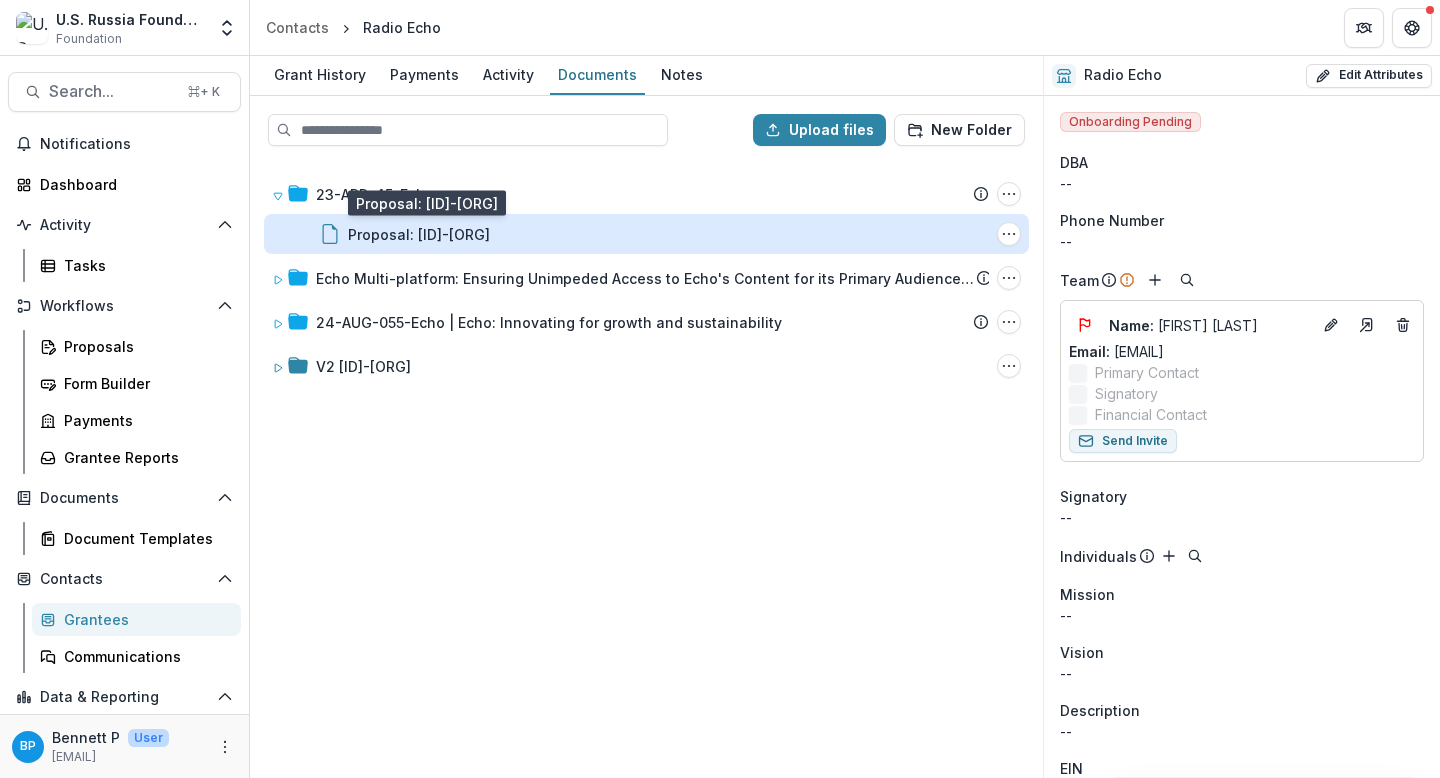 click on "Proposal: 23-APR-45-Echo" at bounding box center (419, 234) 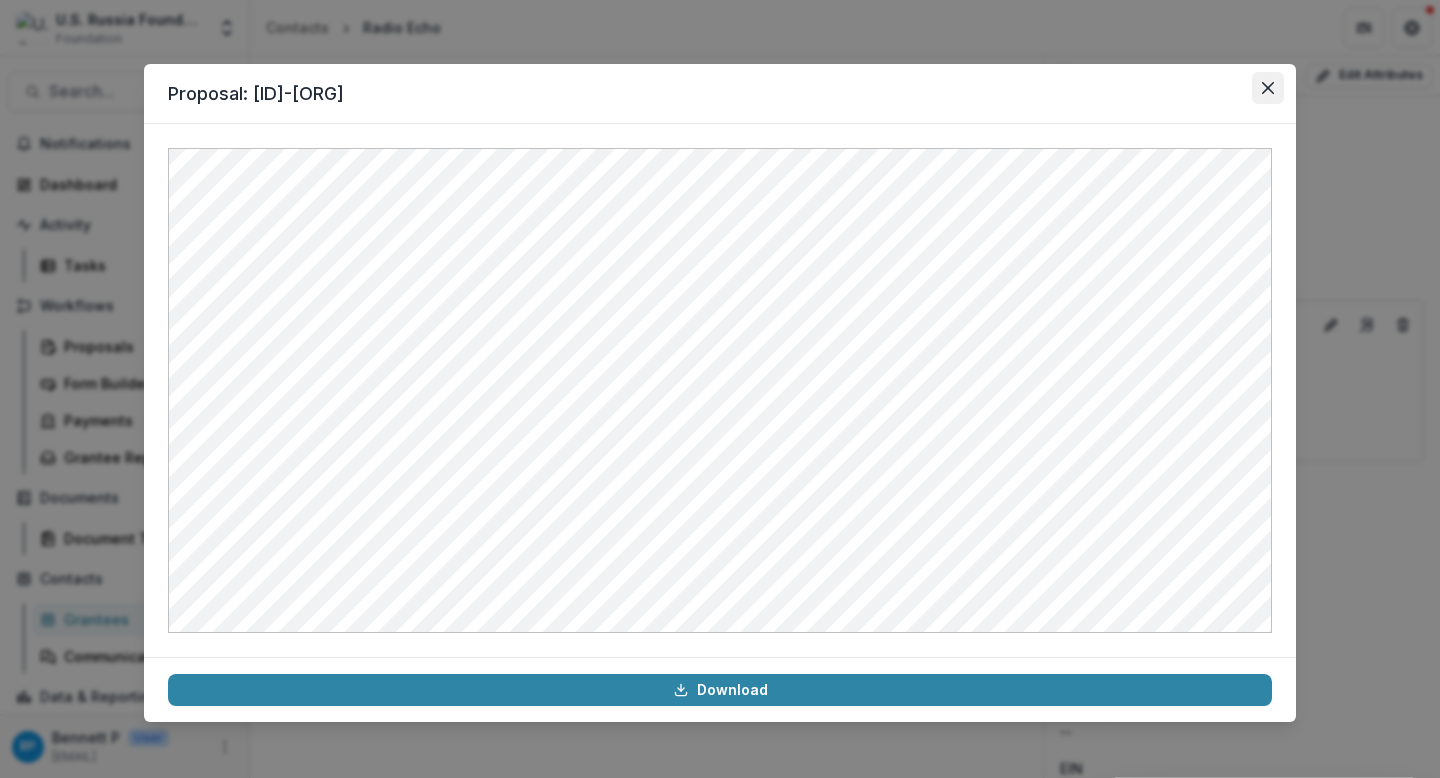 click 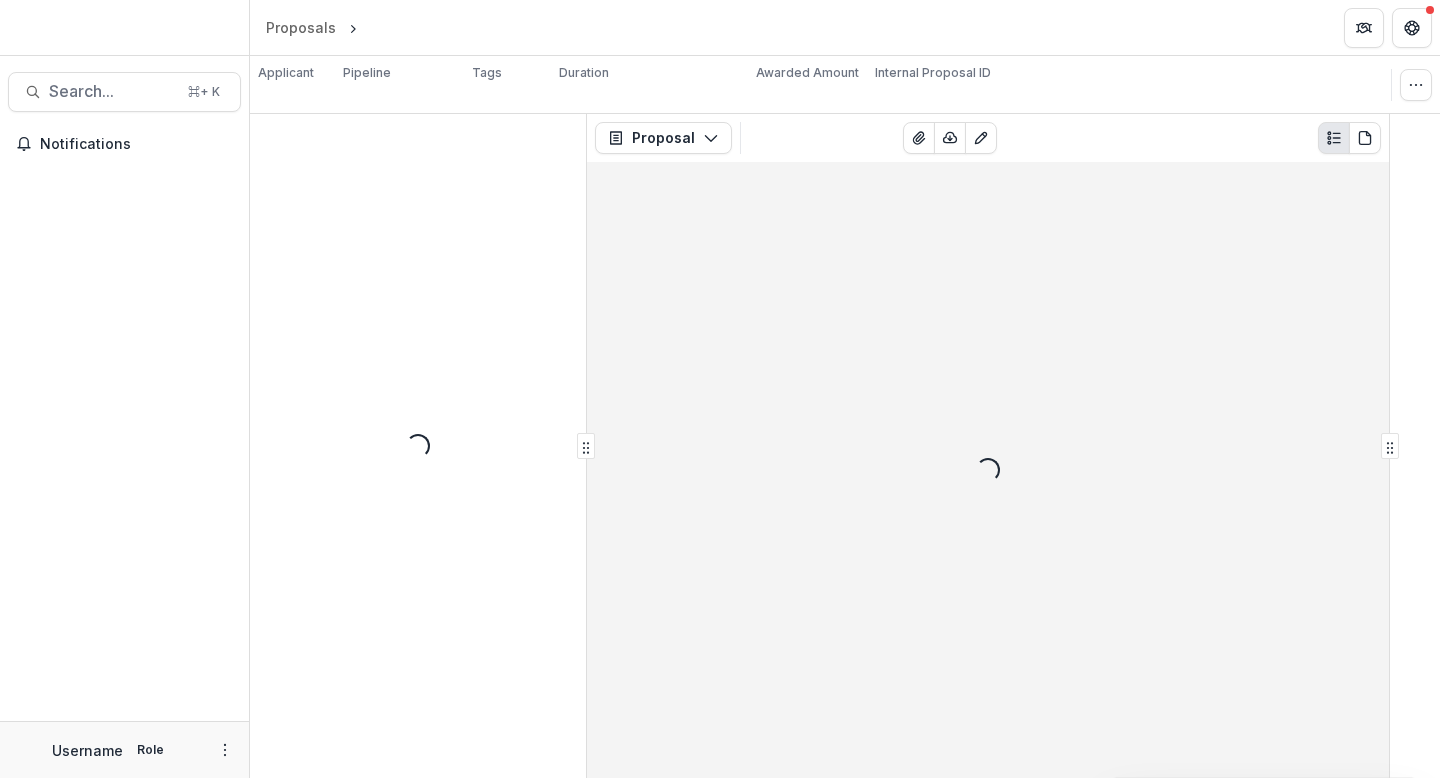 scroll, scrollTop: 0, scrollLeft: 0, axis: both 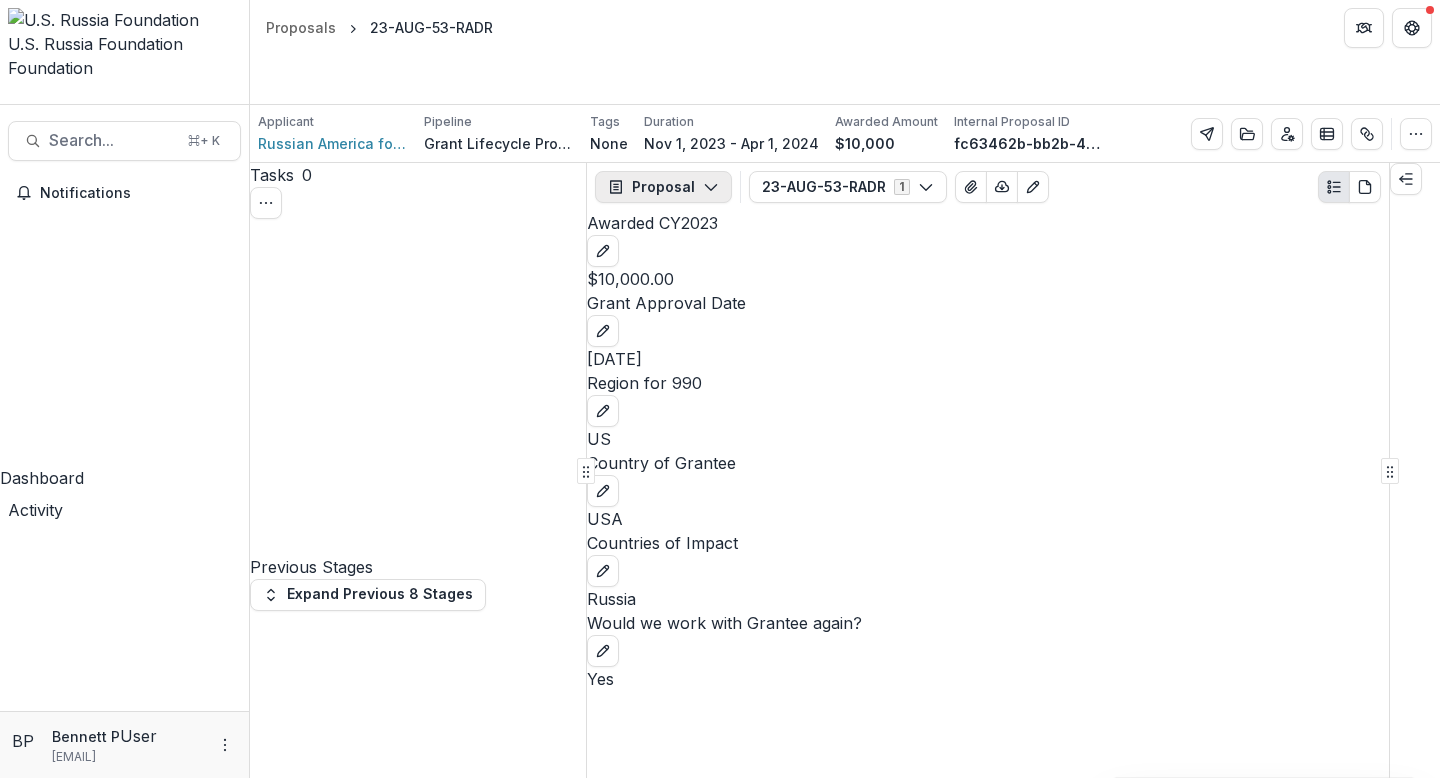 click 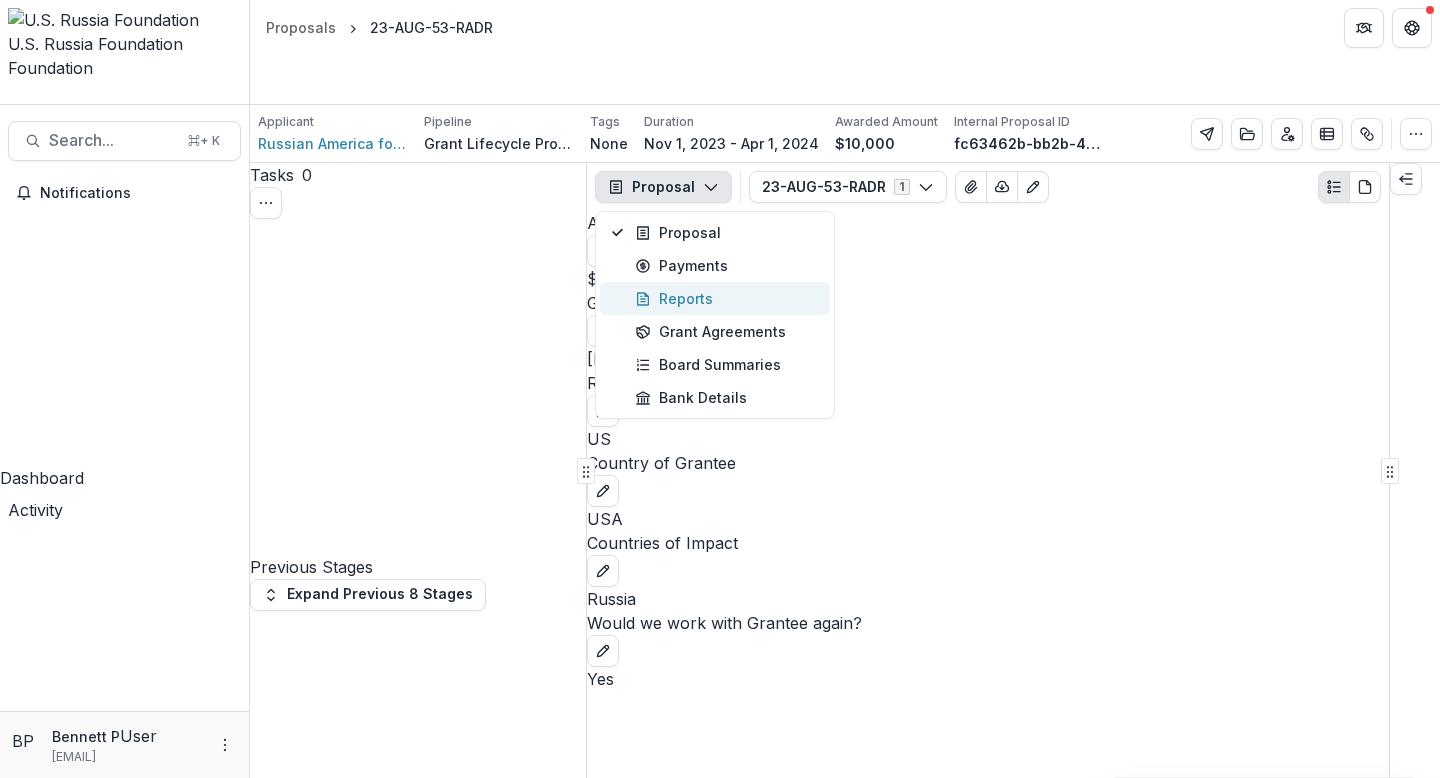 click on "Reports" at bounding box center [726, 298] 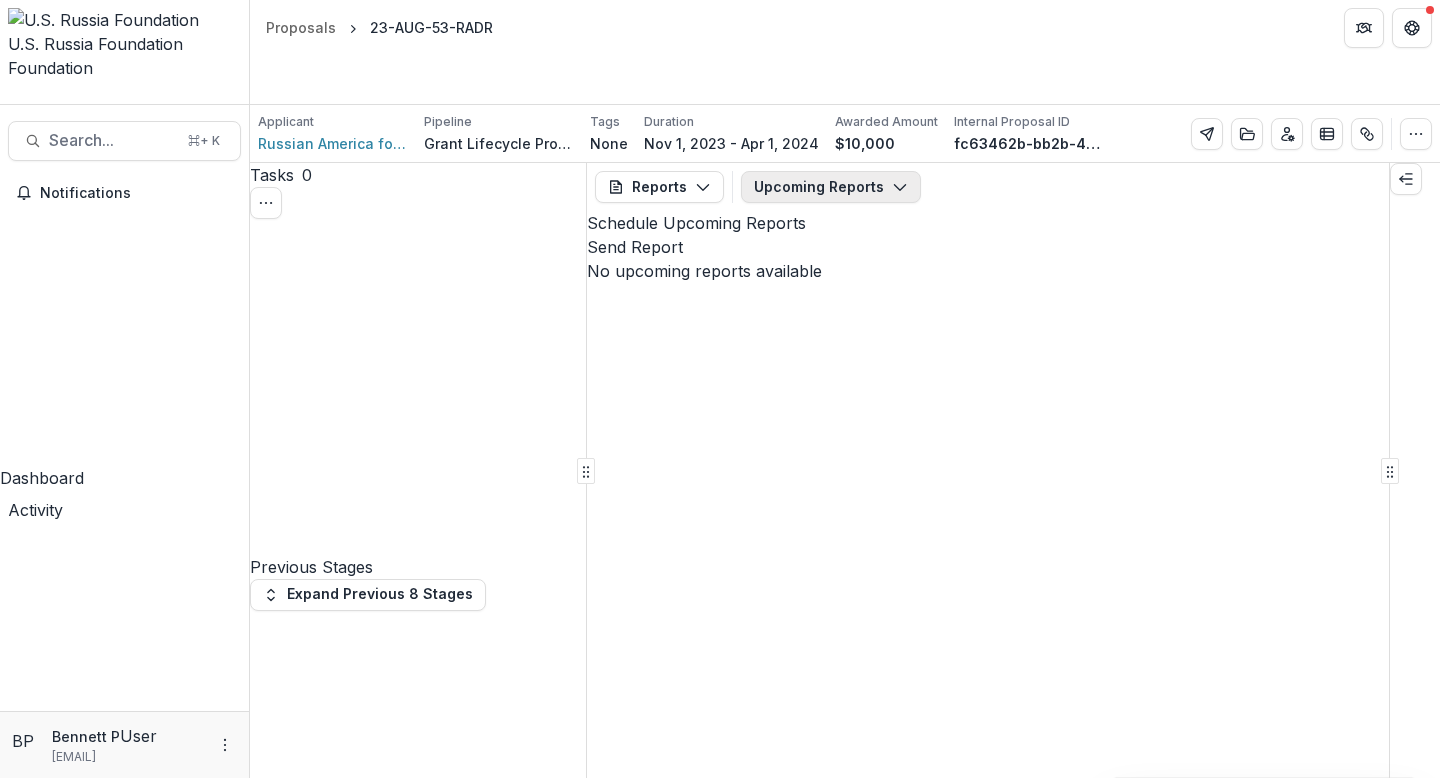 click on "Upcoming Reports" at bounding box center [831, 187] 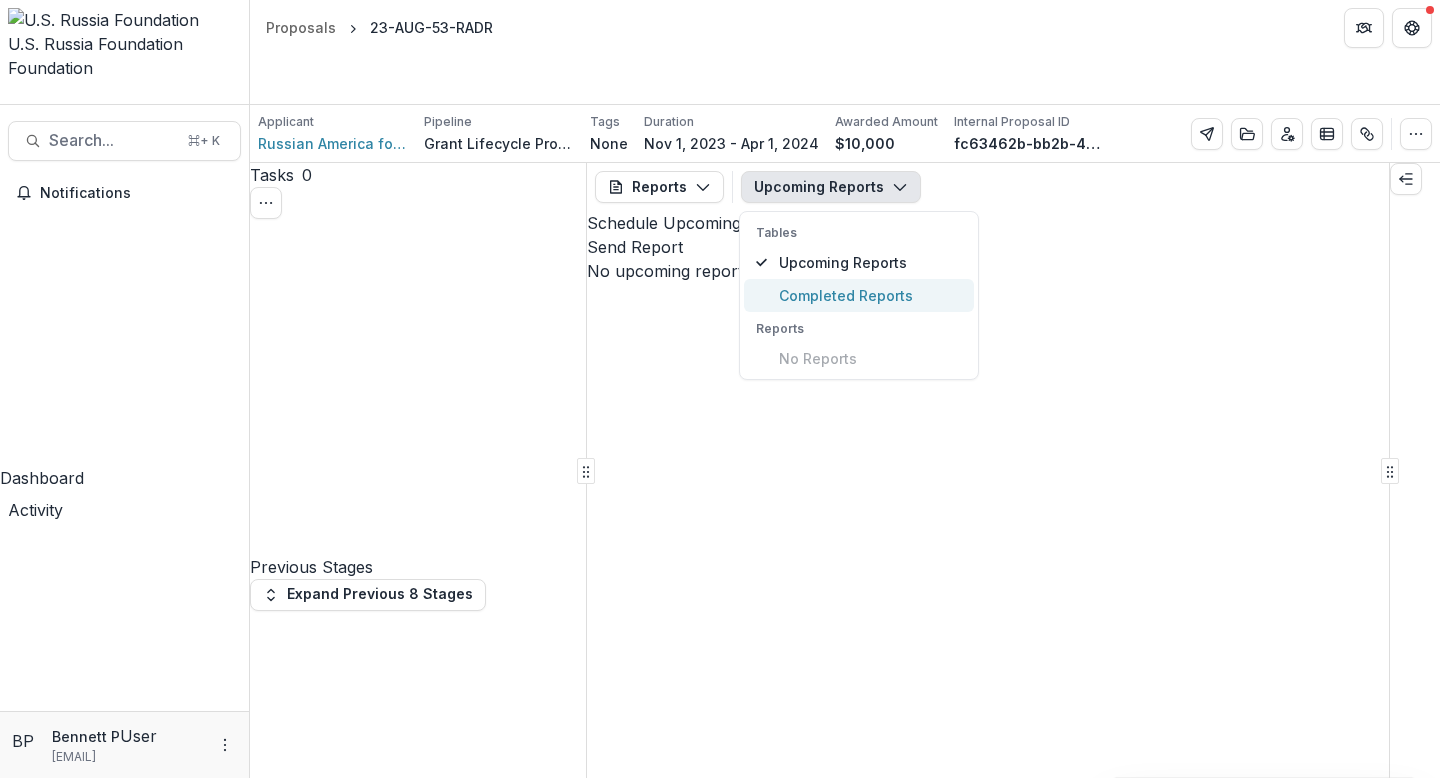 click on "Completed Reports" at bounding box center (870, 295) 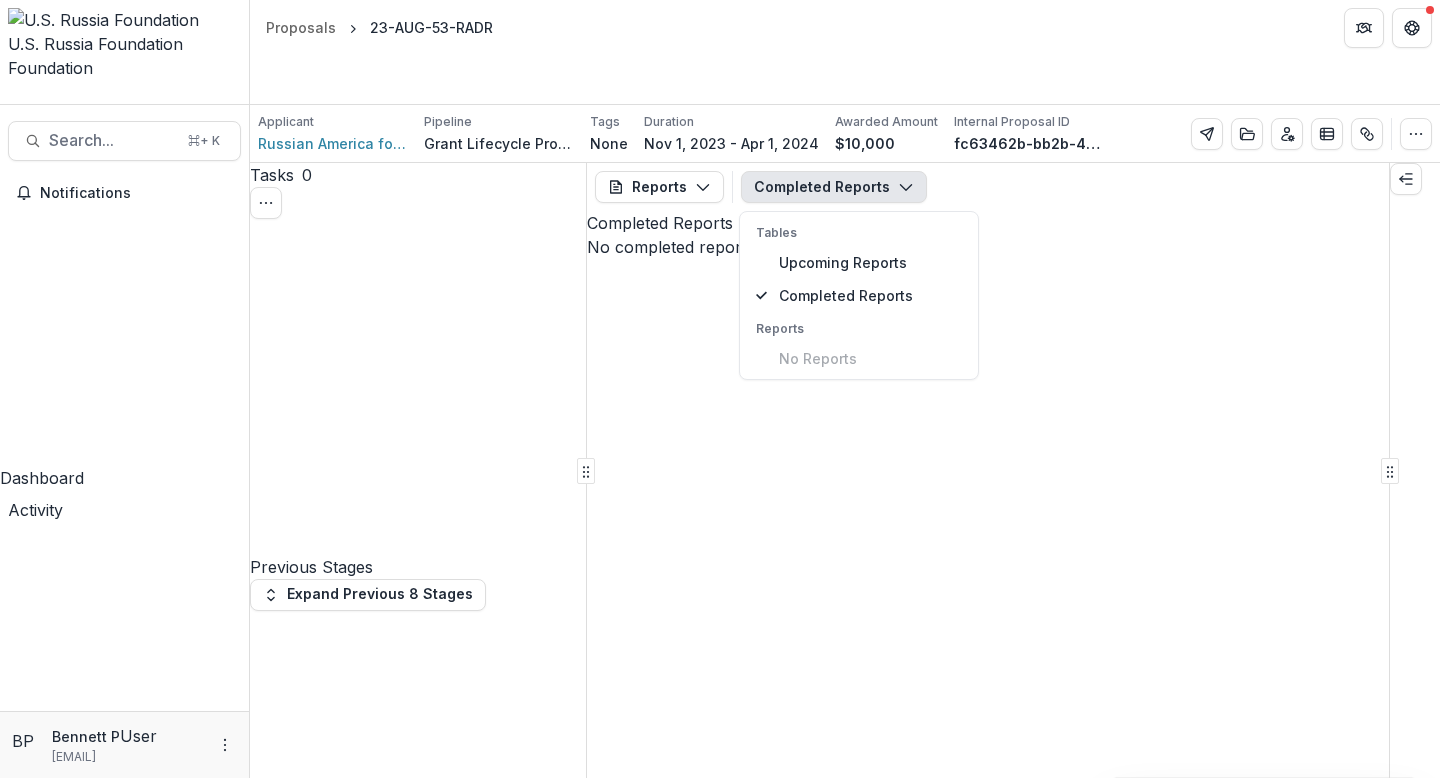 click on "Completed Reports" at bounding box center (988, 223) 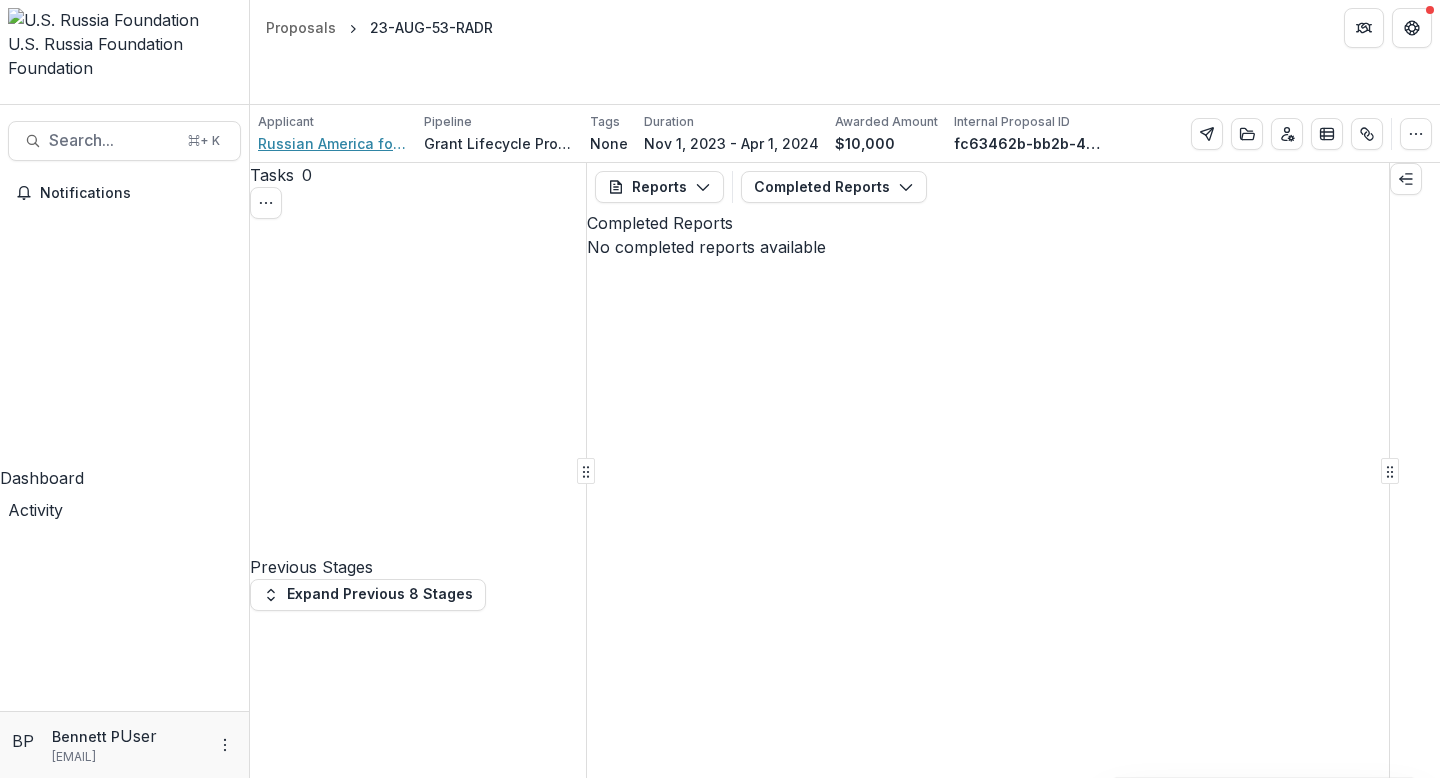 click on "Russian America for Democracy in Russia Inc" at bounding box center [333, 143] 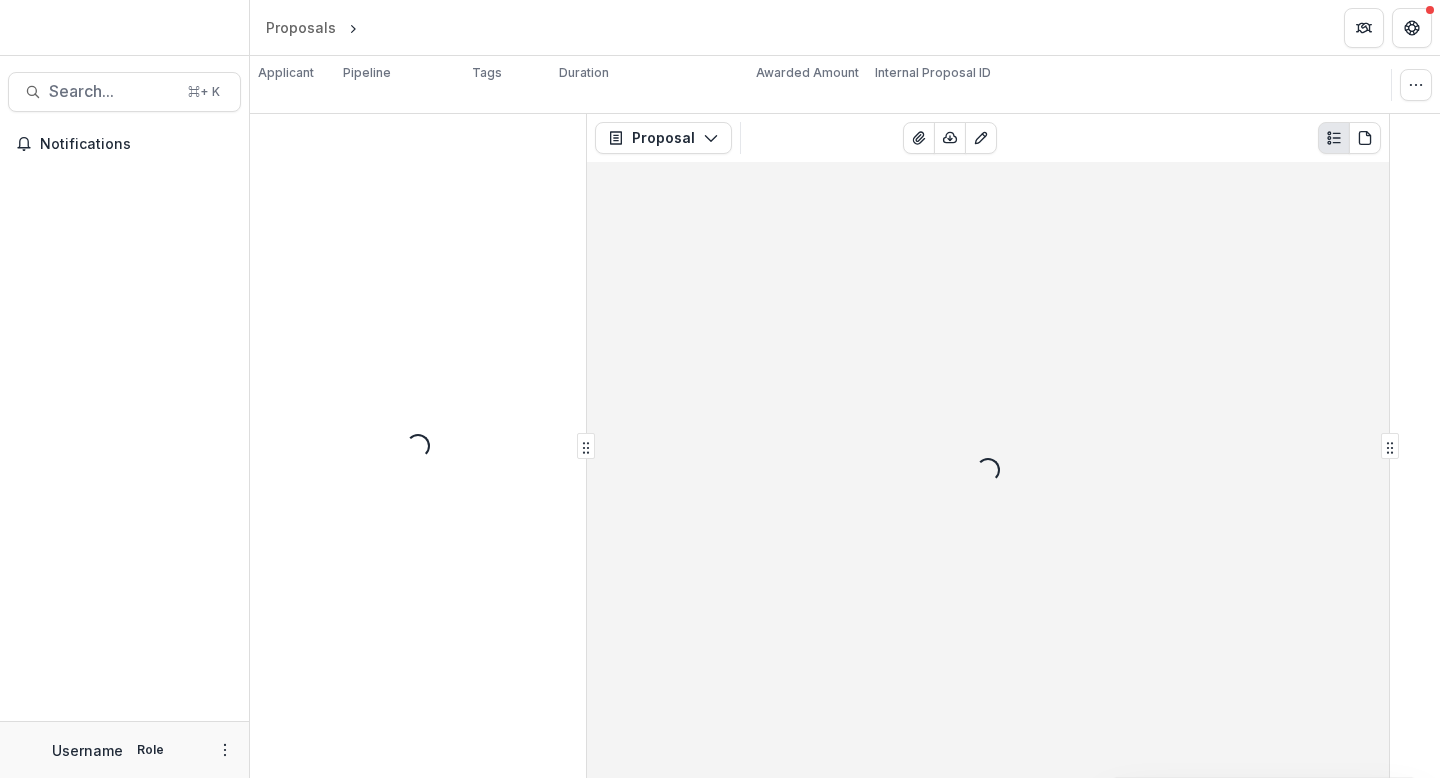 scroll, scrollTop: 0, scrollLeft: 0, axis: both 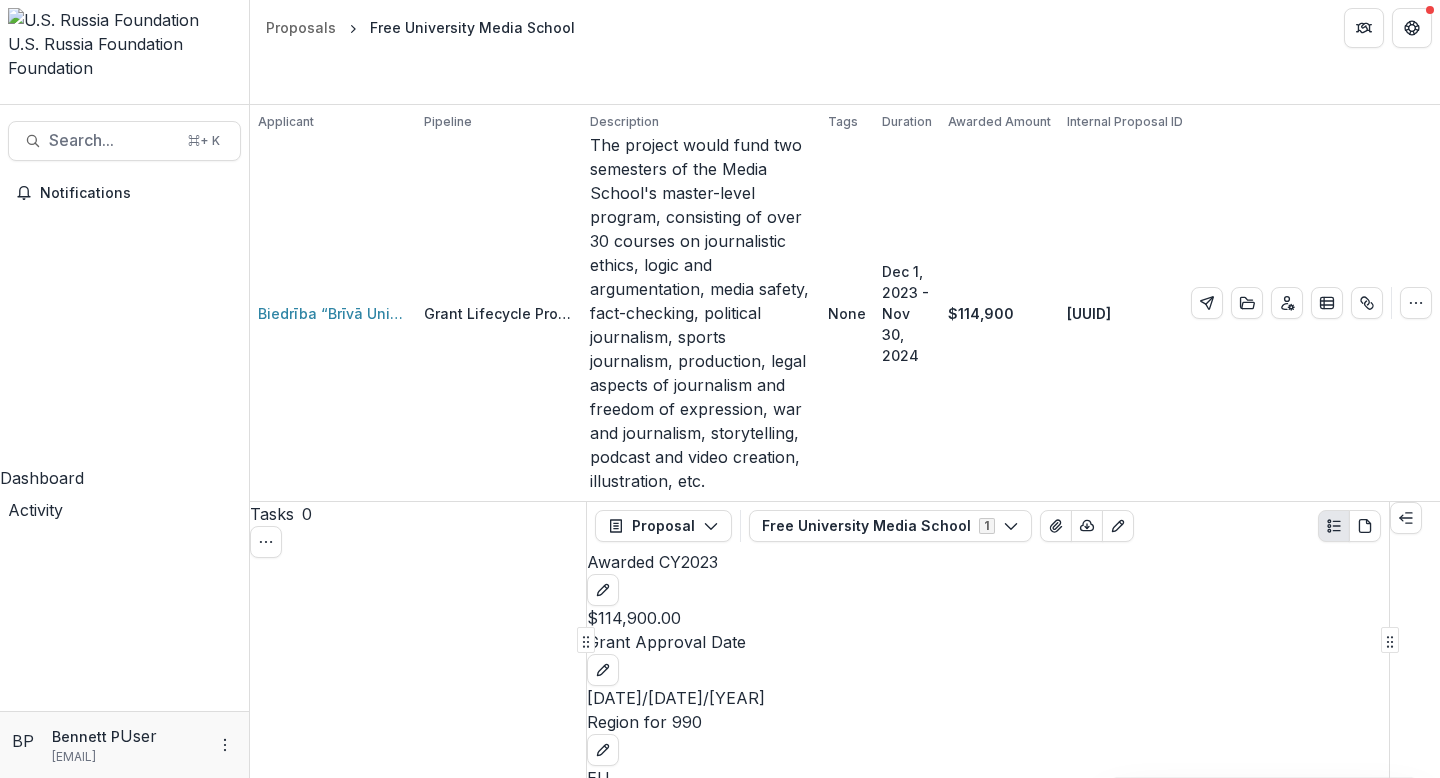 click on "[MONTH] [NUMBER], [YEAR]   -   [MONTH] [NUMBER], [YEAR]" at bounding box center [907, 313] 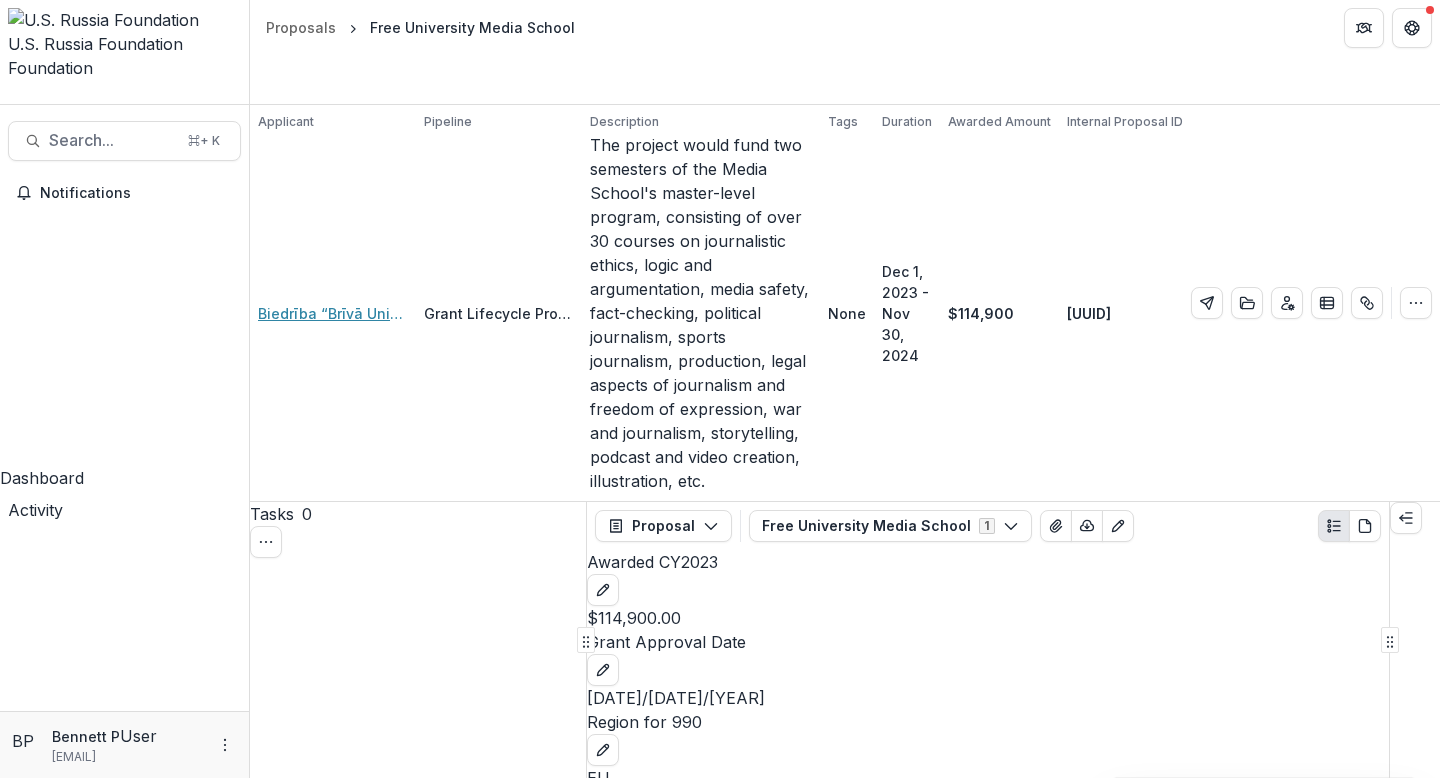 click on "Biedrība “Brīvā Universitāte”" at bounding box center [333, 313] 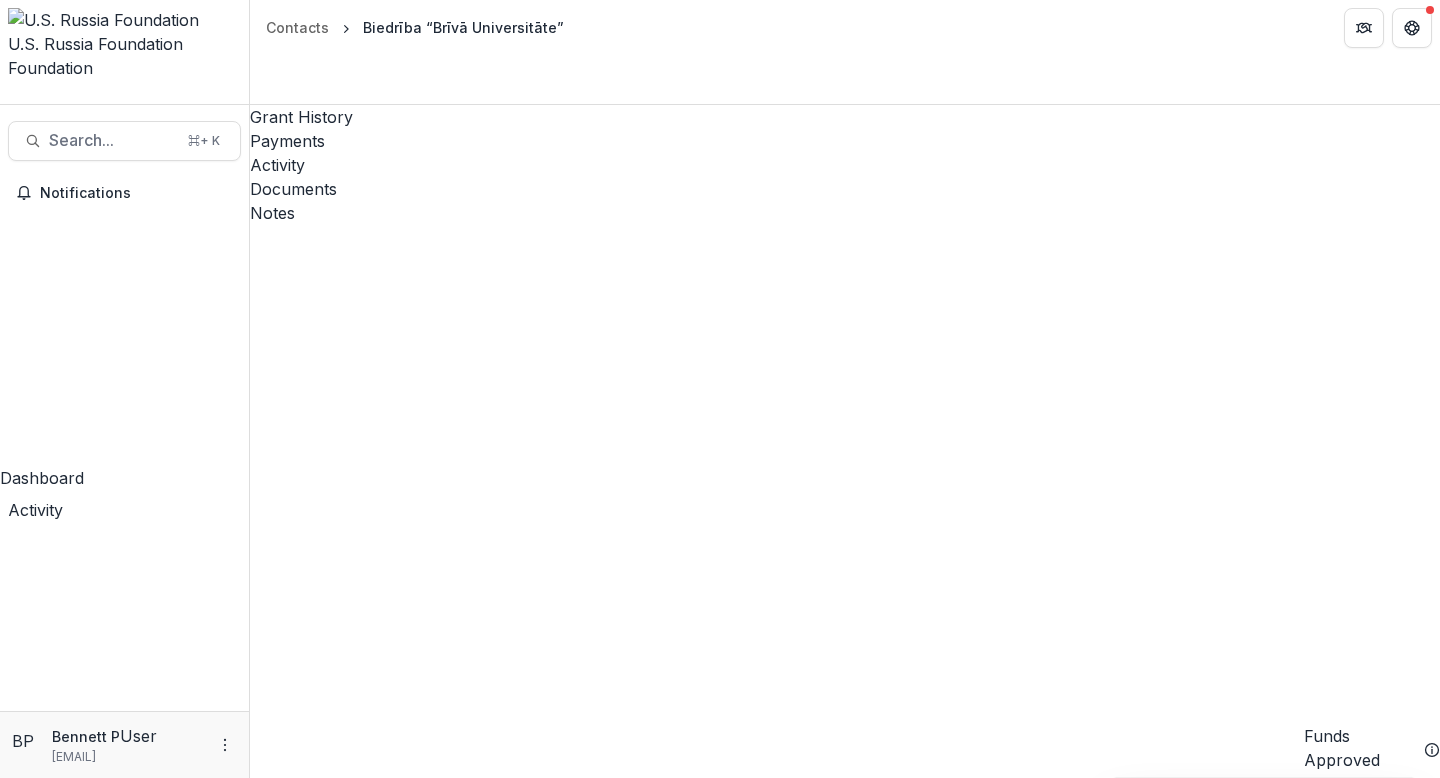 scroll, scrollTop: 26, scrollLeft: 0, axis: vertical 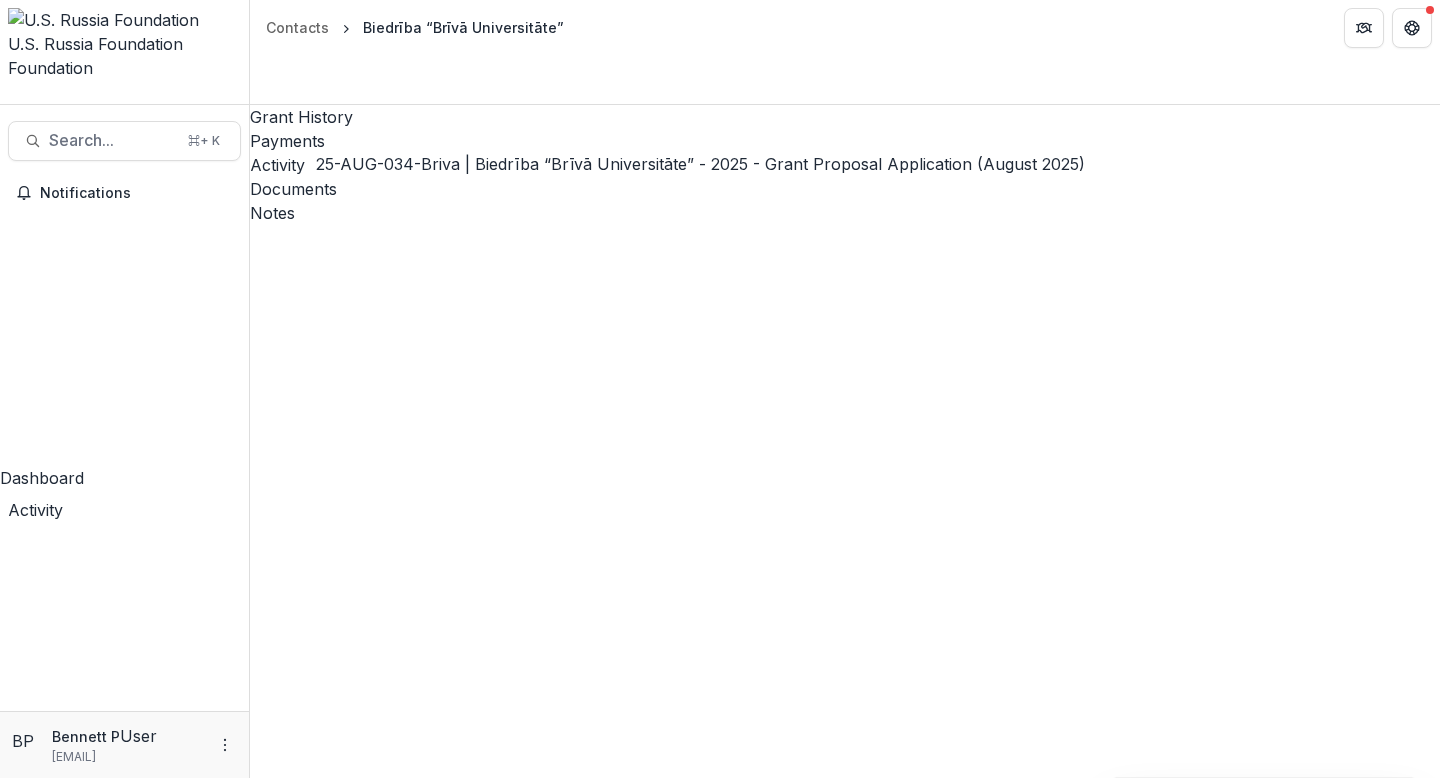 click on "25-AUG-034-Briva | Biedrība “Brīvā Universitāte” - 2025 - Grant Proposal Application (August 2025)" at bounding box center [634, 2691] 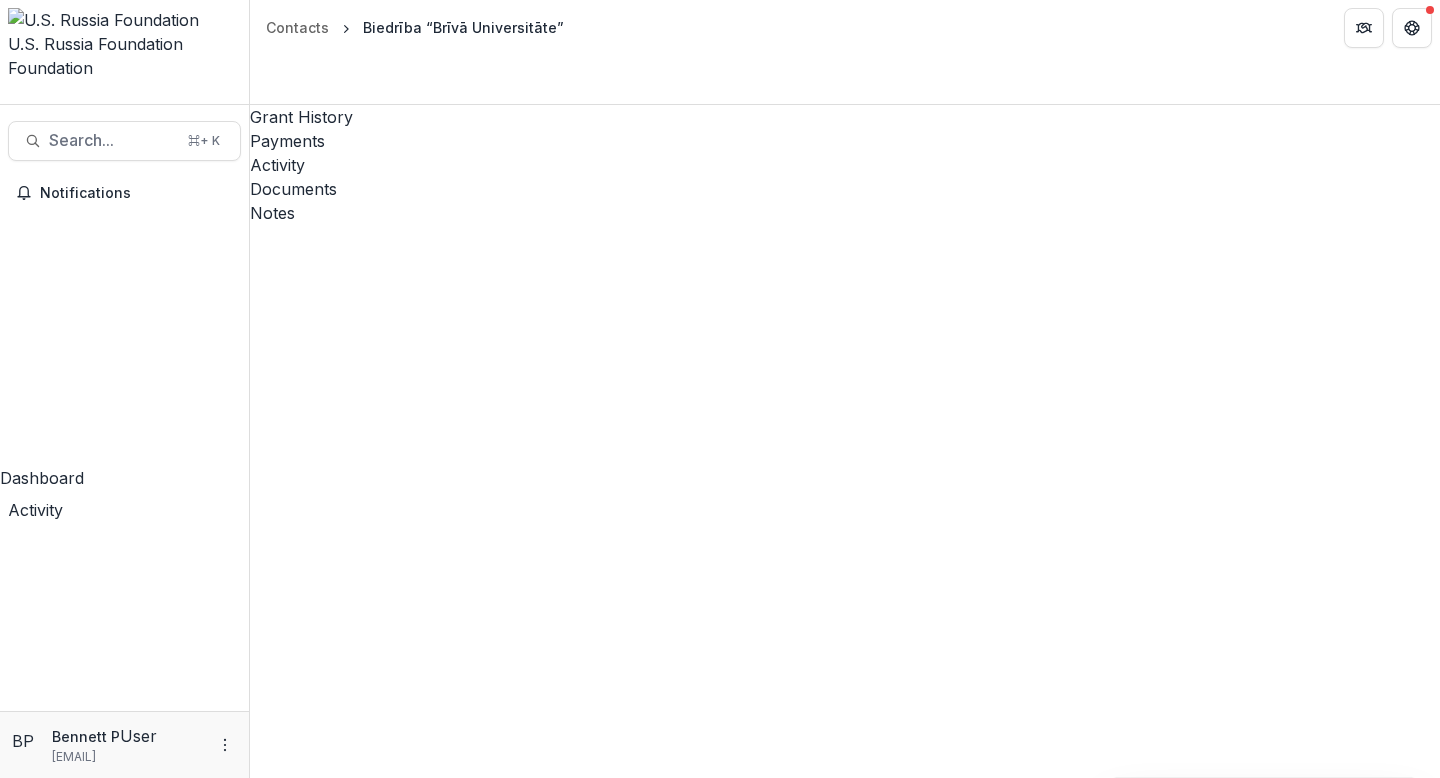 click on "Proposals" at bounding box center (124, 1088) 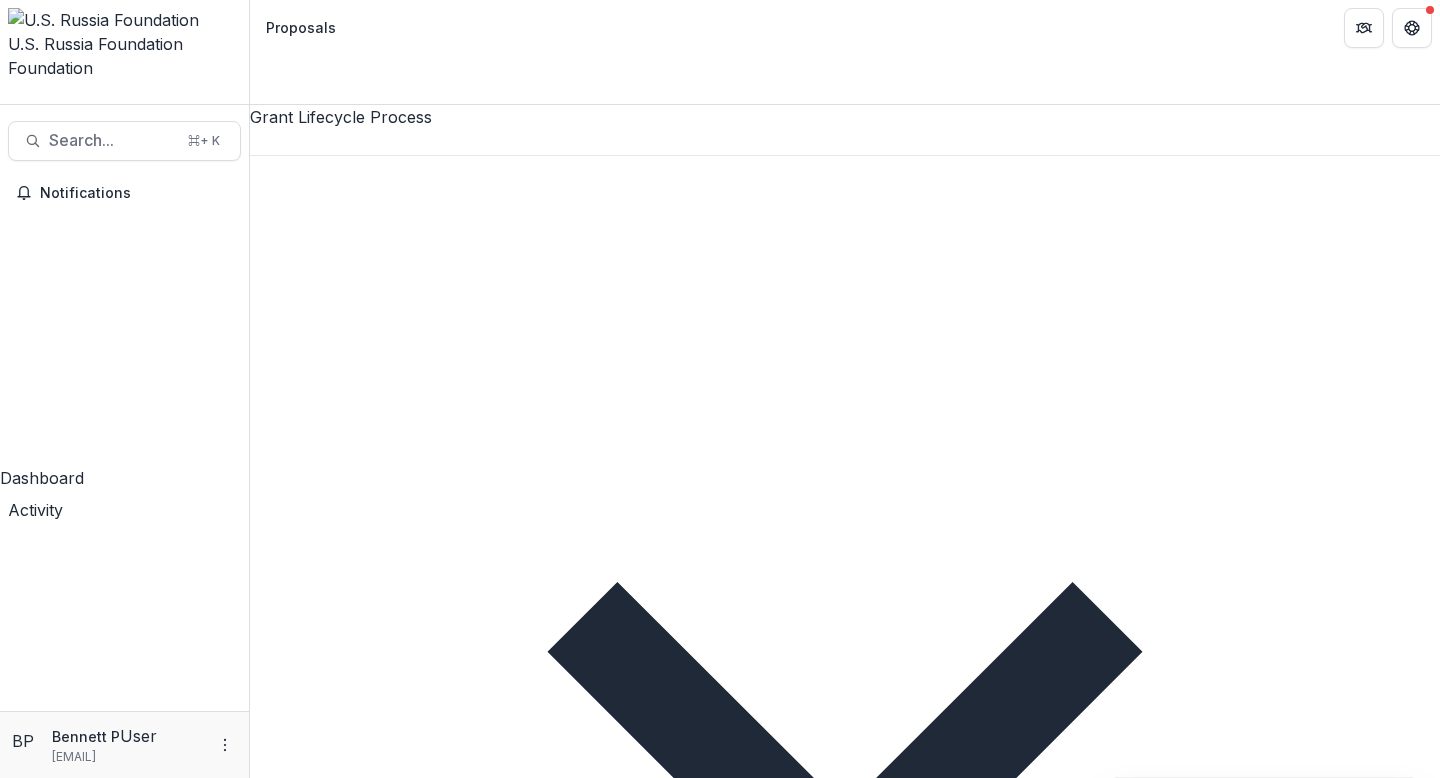 click on "Active Grant 81" at bounding box center (935, 1509) 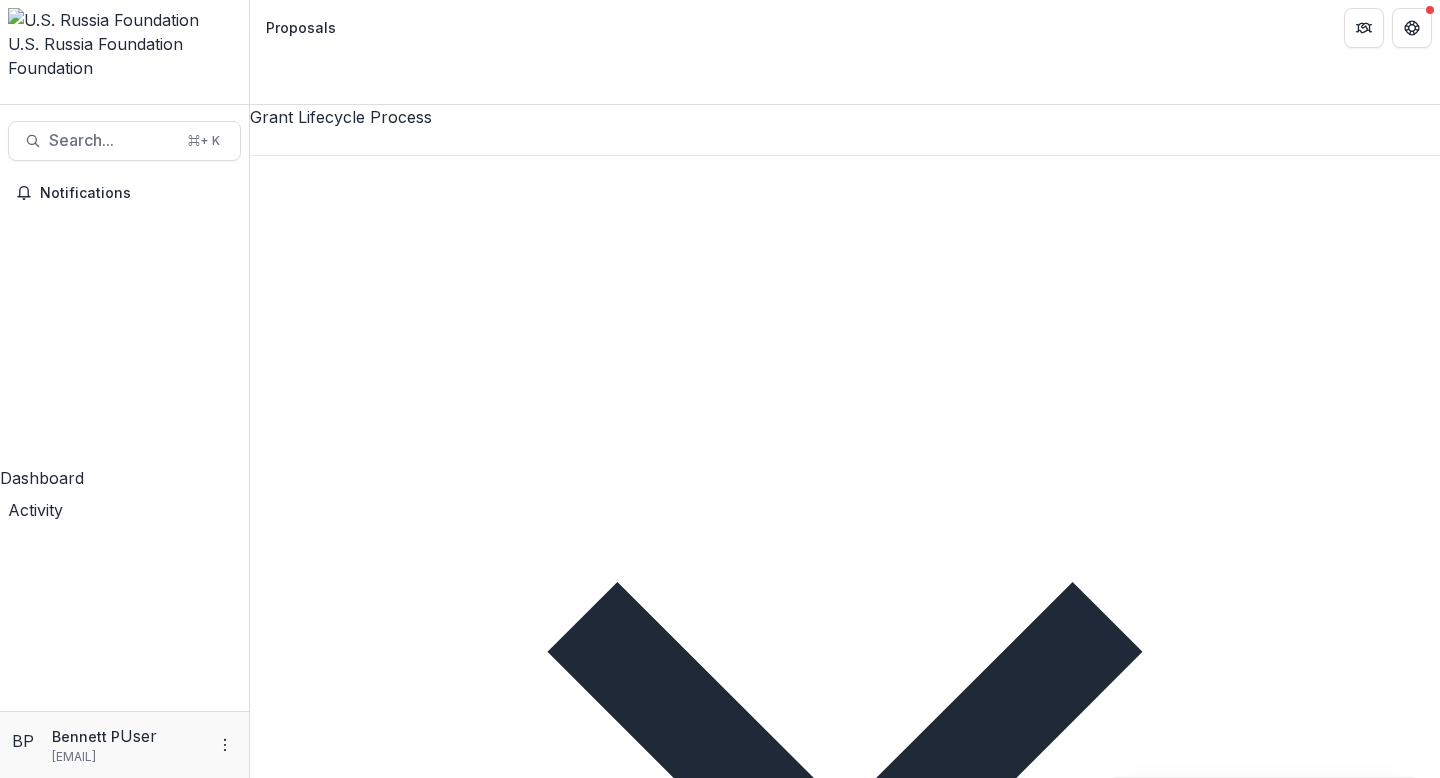 scroll, scrollTop: 608, scrollLeft: 0, axis: vertical 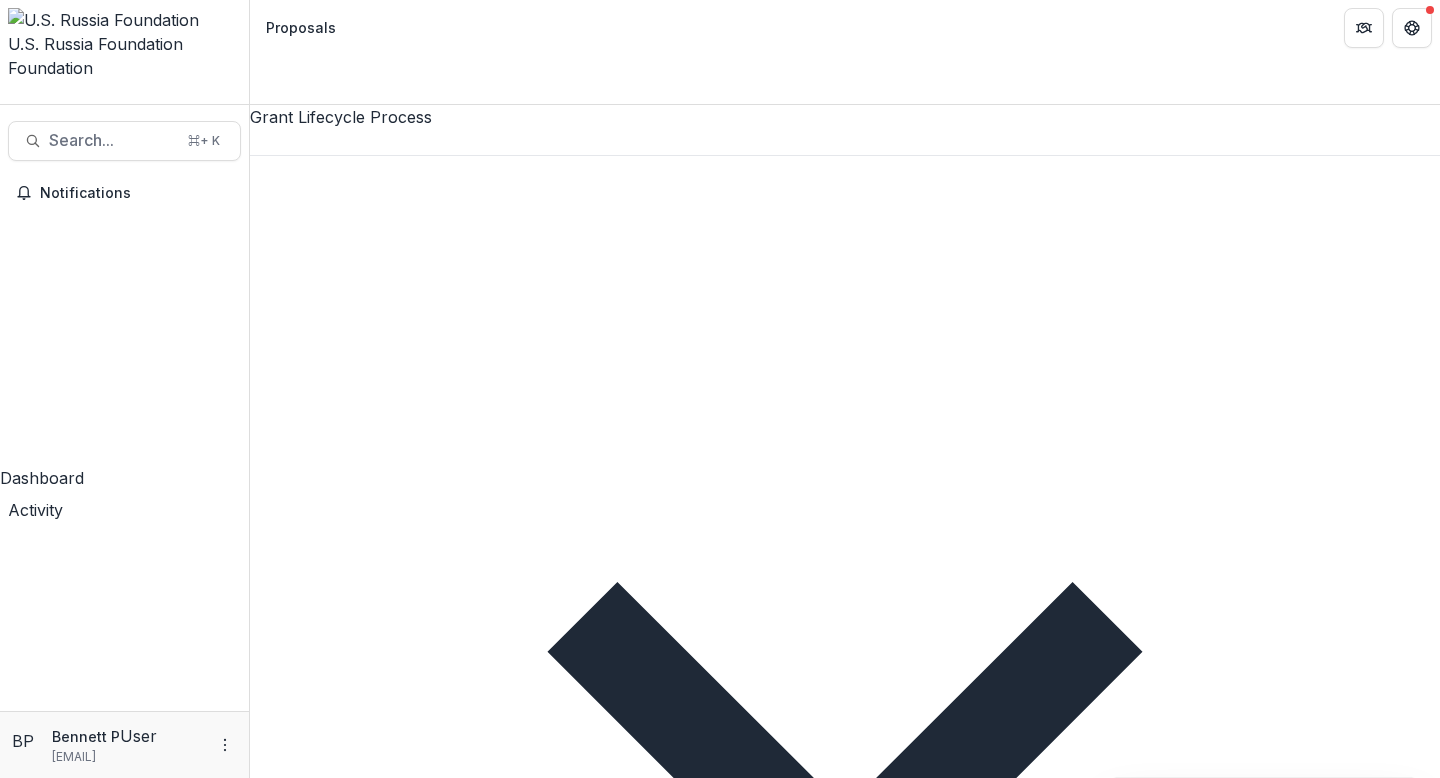 click on "Stages Draft 0 Submitted 0 Staff Review 87 Declined 97 Approved 19 Agreement Upload 1 Active Grant 81 Fully Disbursed 2 Closed 410 Closed  ( 410 ) Ready for Next Stage Bulk Actions ( 0 ) Viewers Grant Id Proposal Title Entity Name Amount Awarded Proposal Tags Created Submitted Date Form Current Stage Task Assignees Pending Tasks A< G< 23-AUG-17-VVE 23-AUG-17-VVE | Cultivating New Russia Audience through Targeted Media Content MTÜ Voice and Video Enterprise $150,000.00 MFE Mar 4, 2025 Mar 4, 2025 Temelio Historical Onboarding Form 0 A< G< 23-AUG-16-Fordham 23-AUG-16-Fordham | The Russian Orthodox Church in Dialogue with Civil Society Orthodox Christian Studies Center of Fordham University $100,000.00 CSE Mar 4, 2025 Mar 4, 2025 Temelio Historical Onboarding Form 0 A< G< 23-AUG-14-Briva 23-AUG-14-Briva | Free University Master’s Program in Public Law Biedrība “Brīvā Universitāte” $117,378.00 Mar 4, 2025 Mar 4, 2025 Temelio Historical Onboarding Form 0 G< 23-AUG-11-Eurasianet Eurasianet Inc. 0 A< G< 0" at bounding box center [845, 6003] 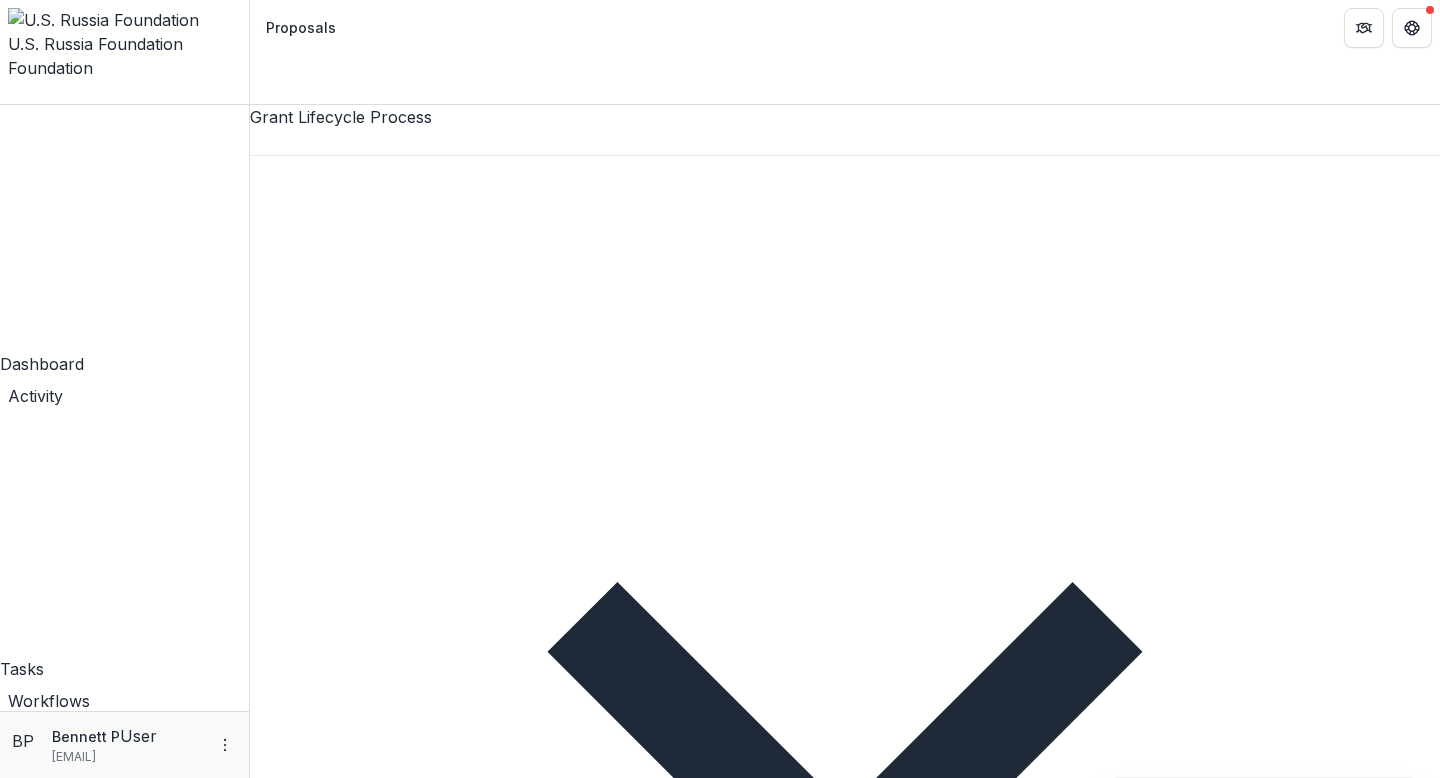 click on "Grantee Reports" at bounding box center (124, 1793) 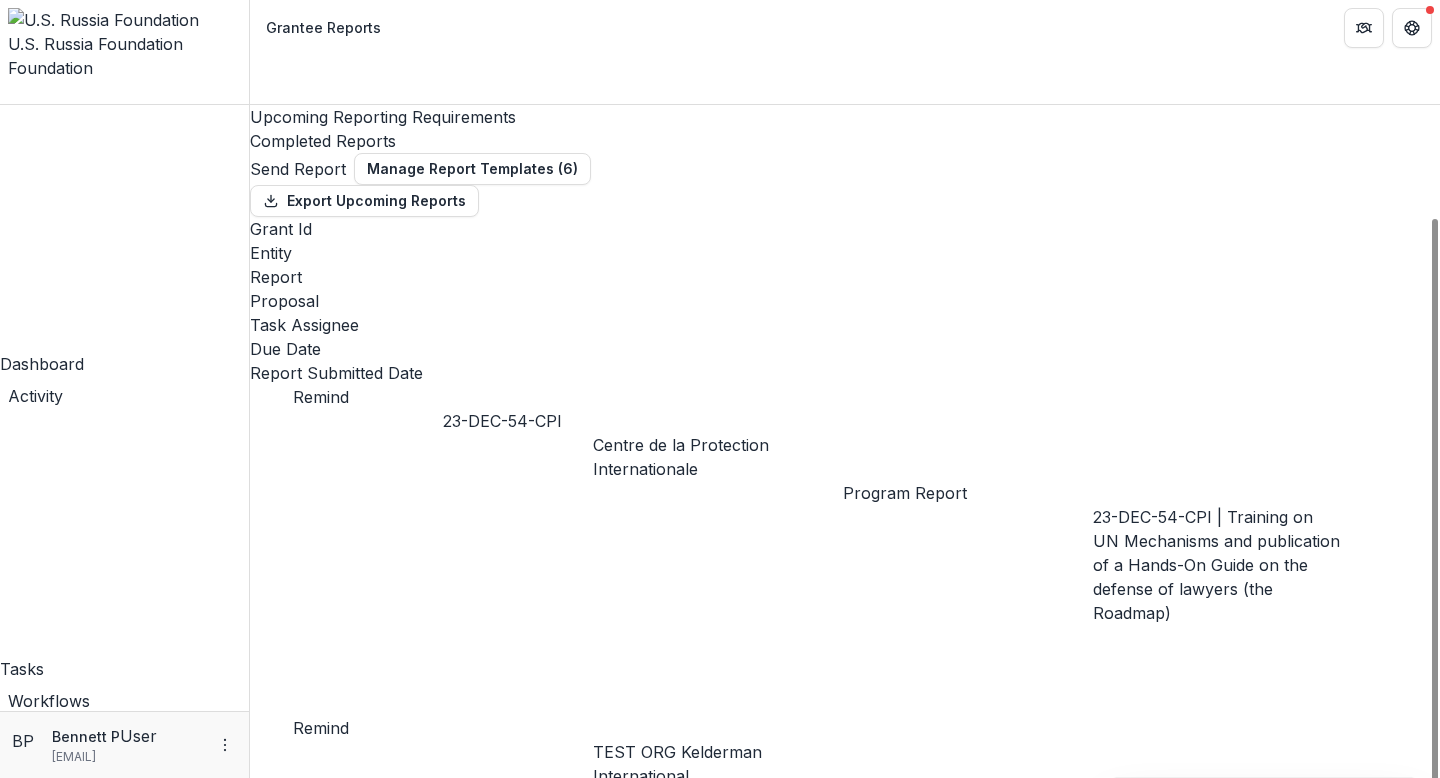 click on "Completed Reports" at bounding box center (845, 141) 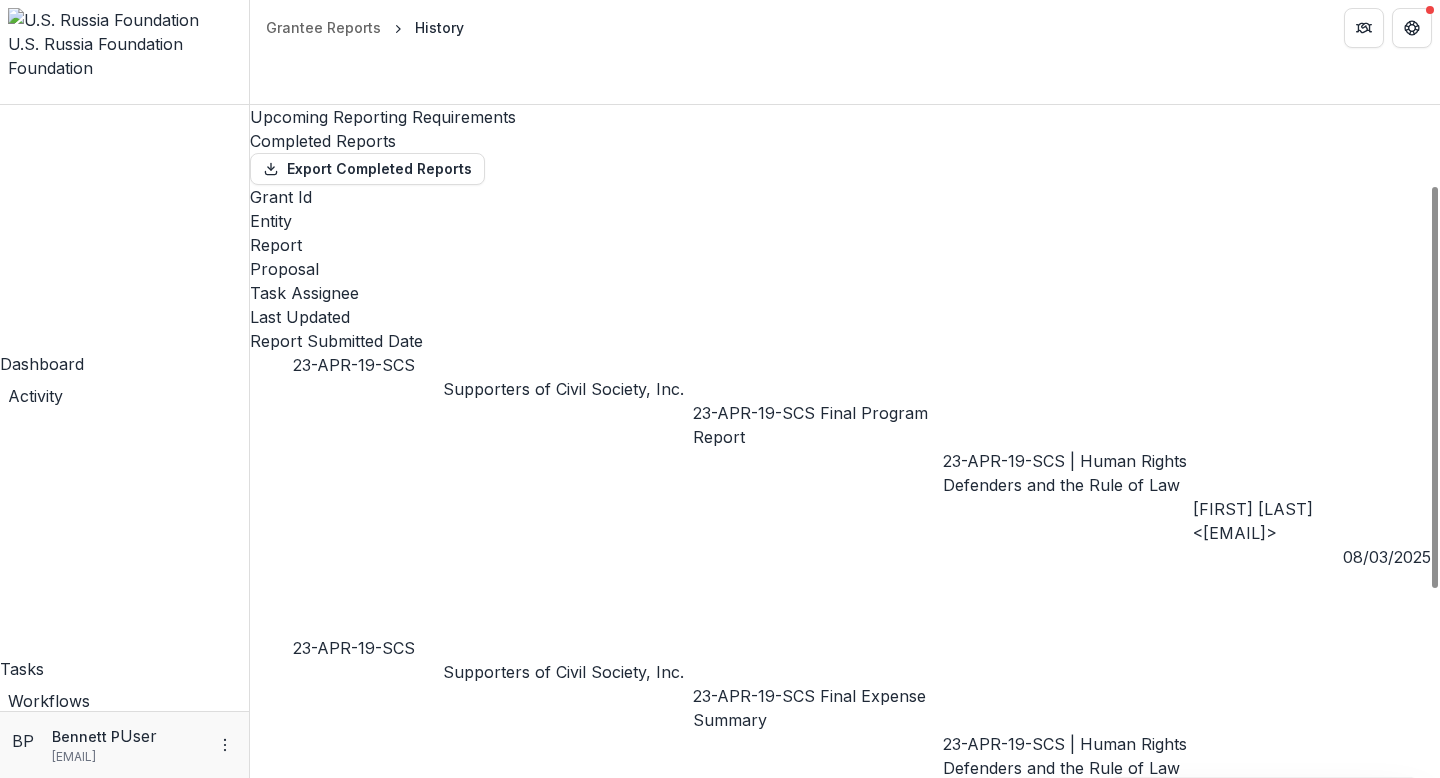 scroll, scrollTop: 0, scrollLeft: 177, axis: horizontal 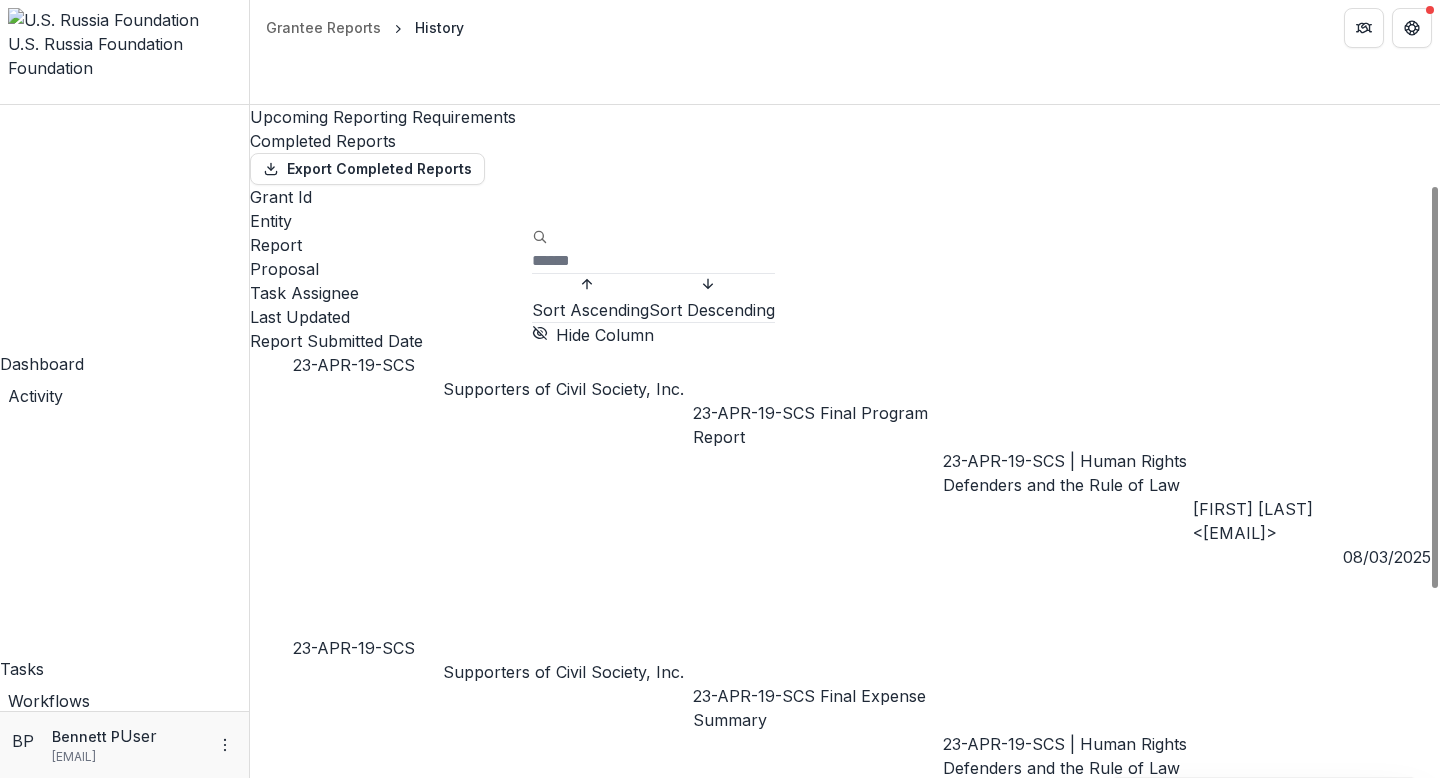 click at bounding box center (612, 261) 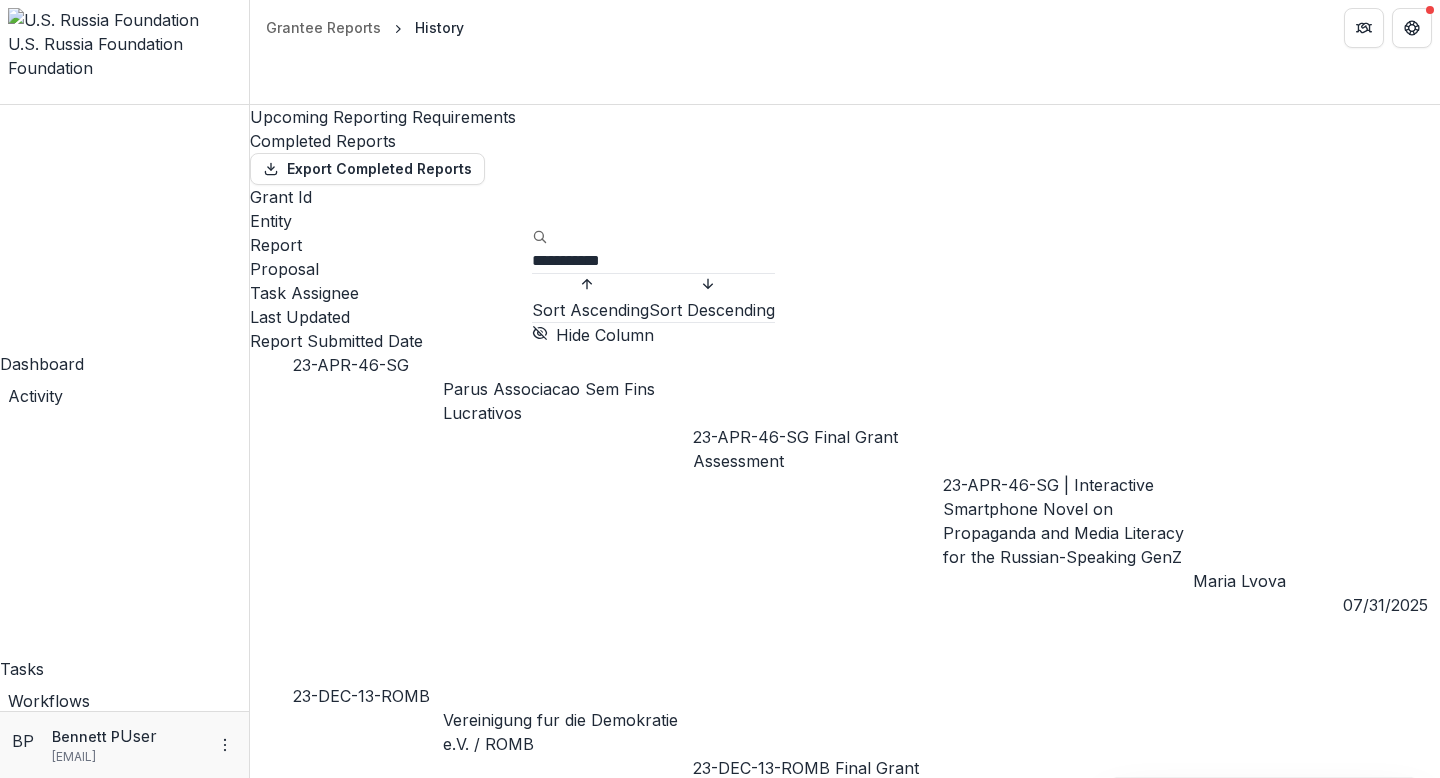 type on "**********" 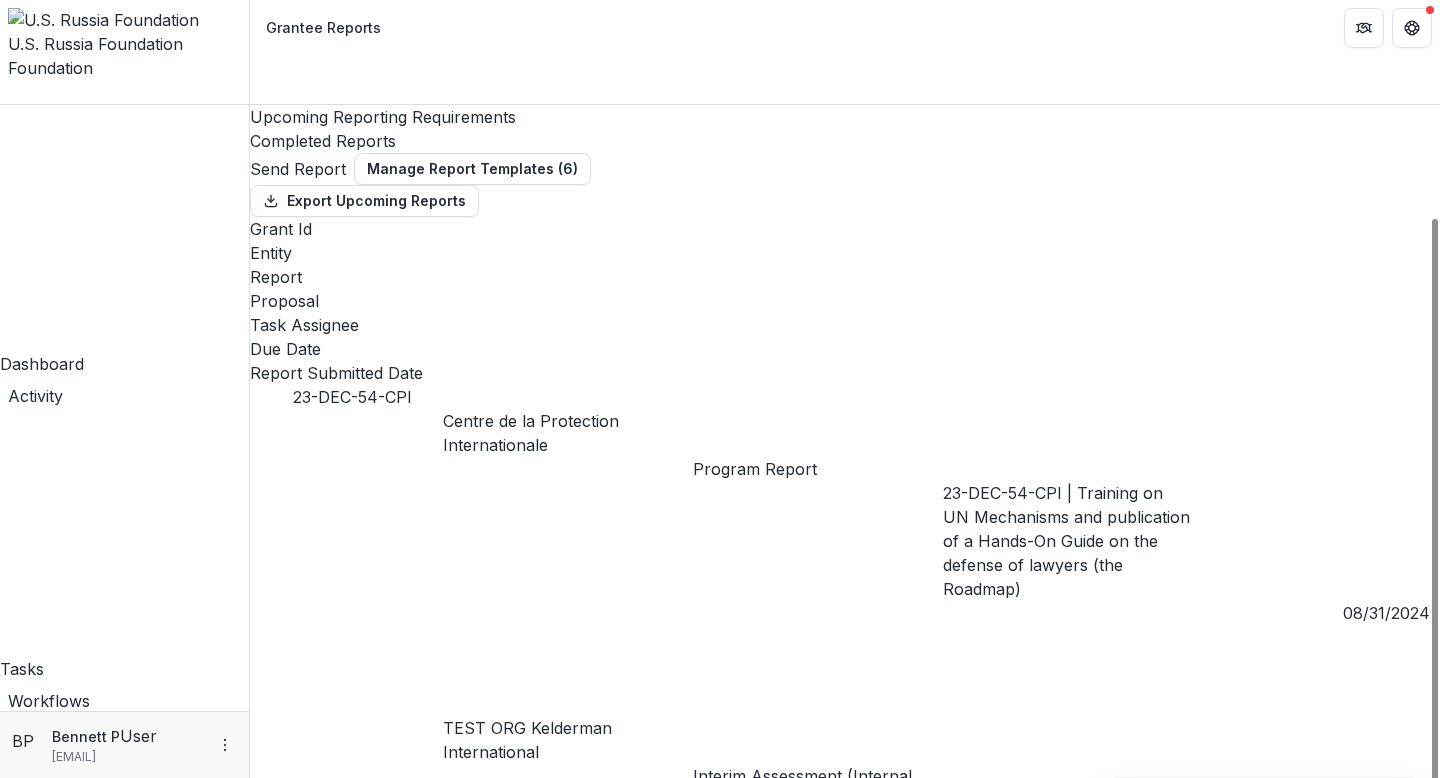 click on "Report" at bounding box center [845, 277] 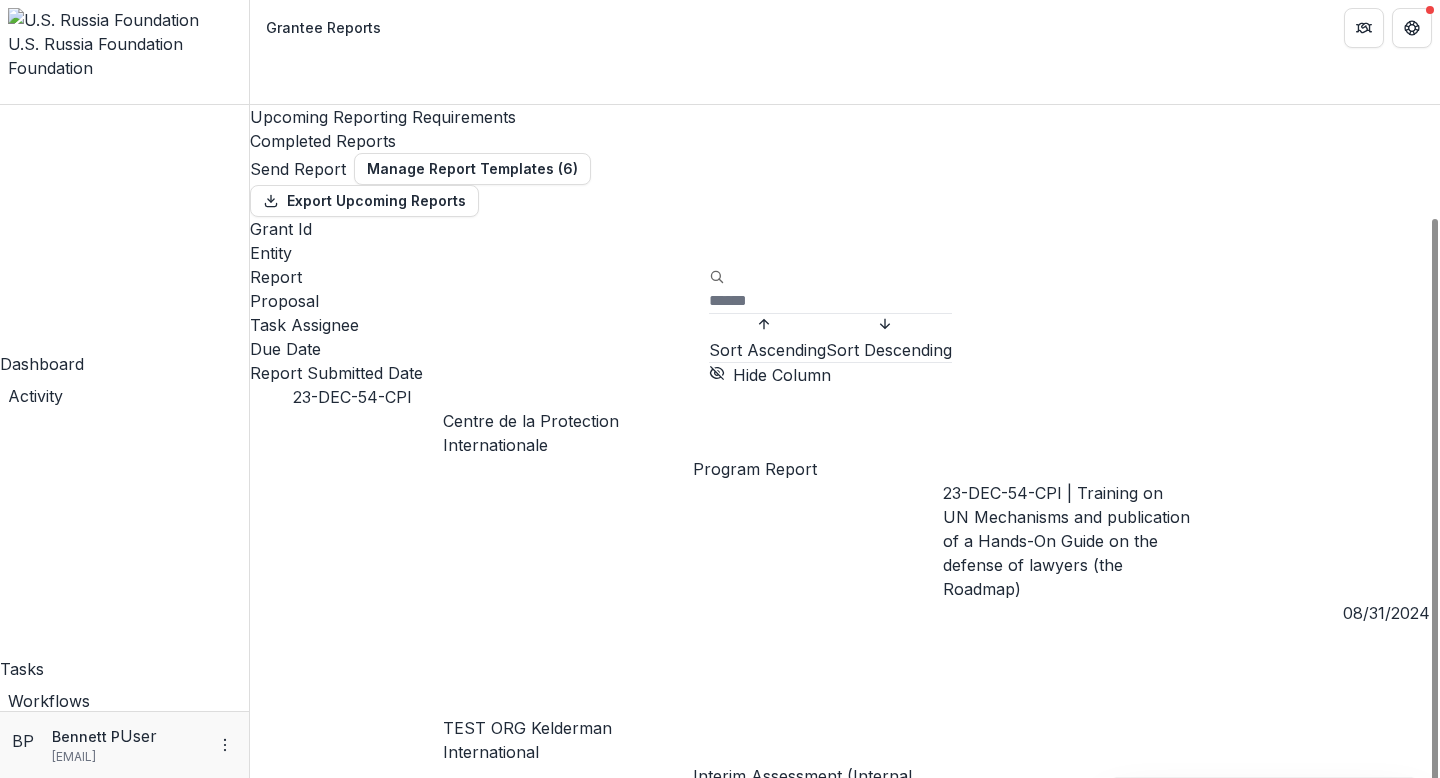 click on "Completed Reports" at bounding box center (845, 141) 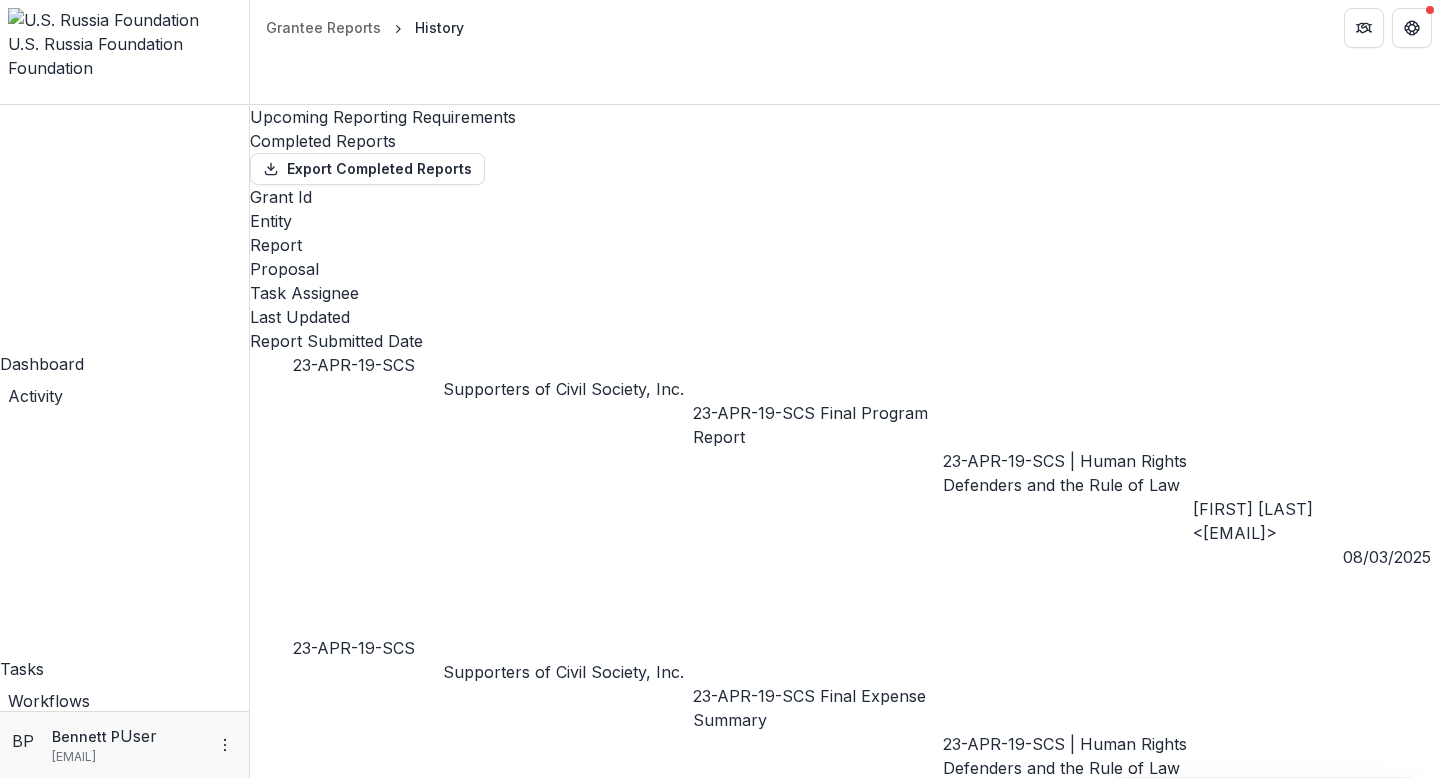 click on "Report" at bounding box center [845, 245] 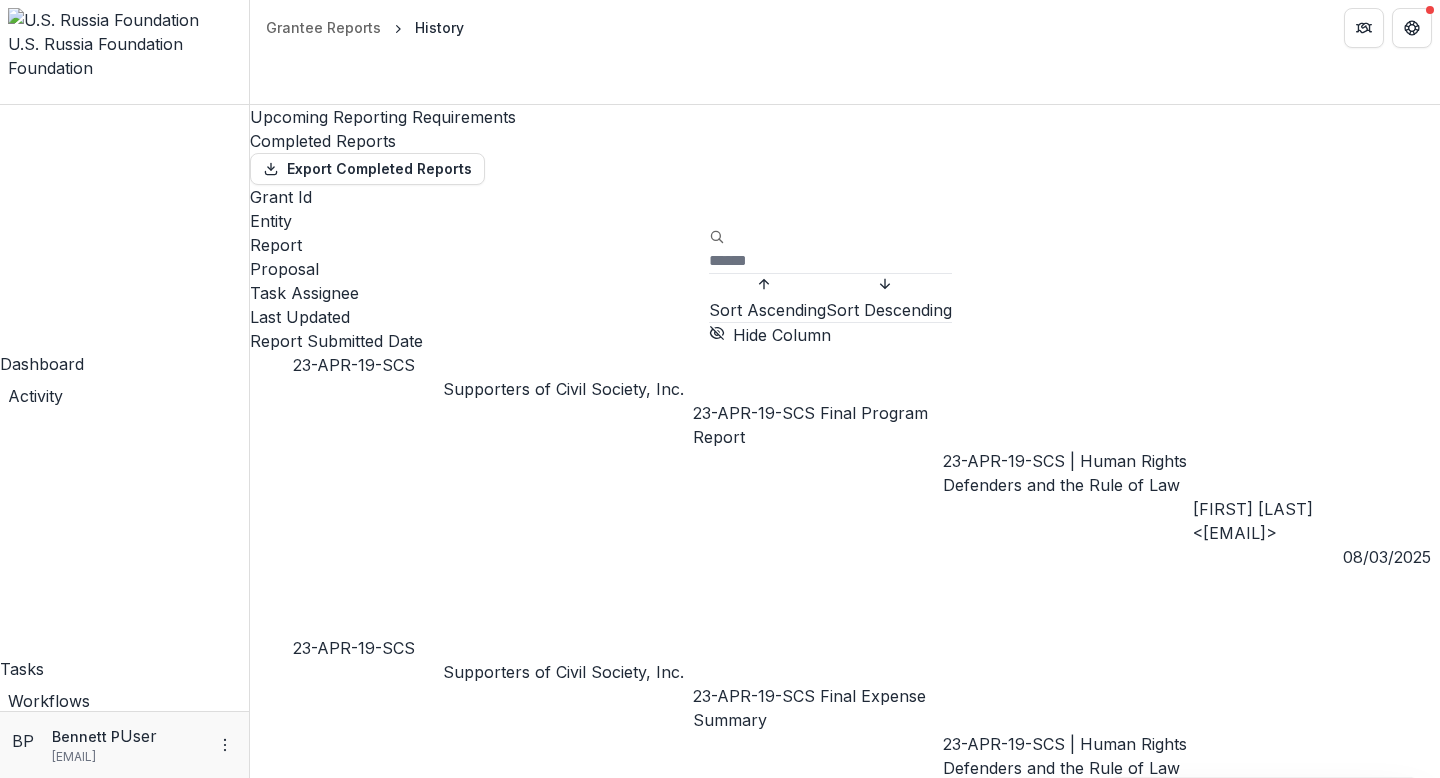 click at bounding box center (789, 261) 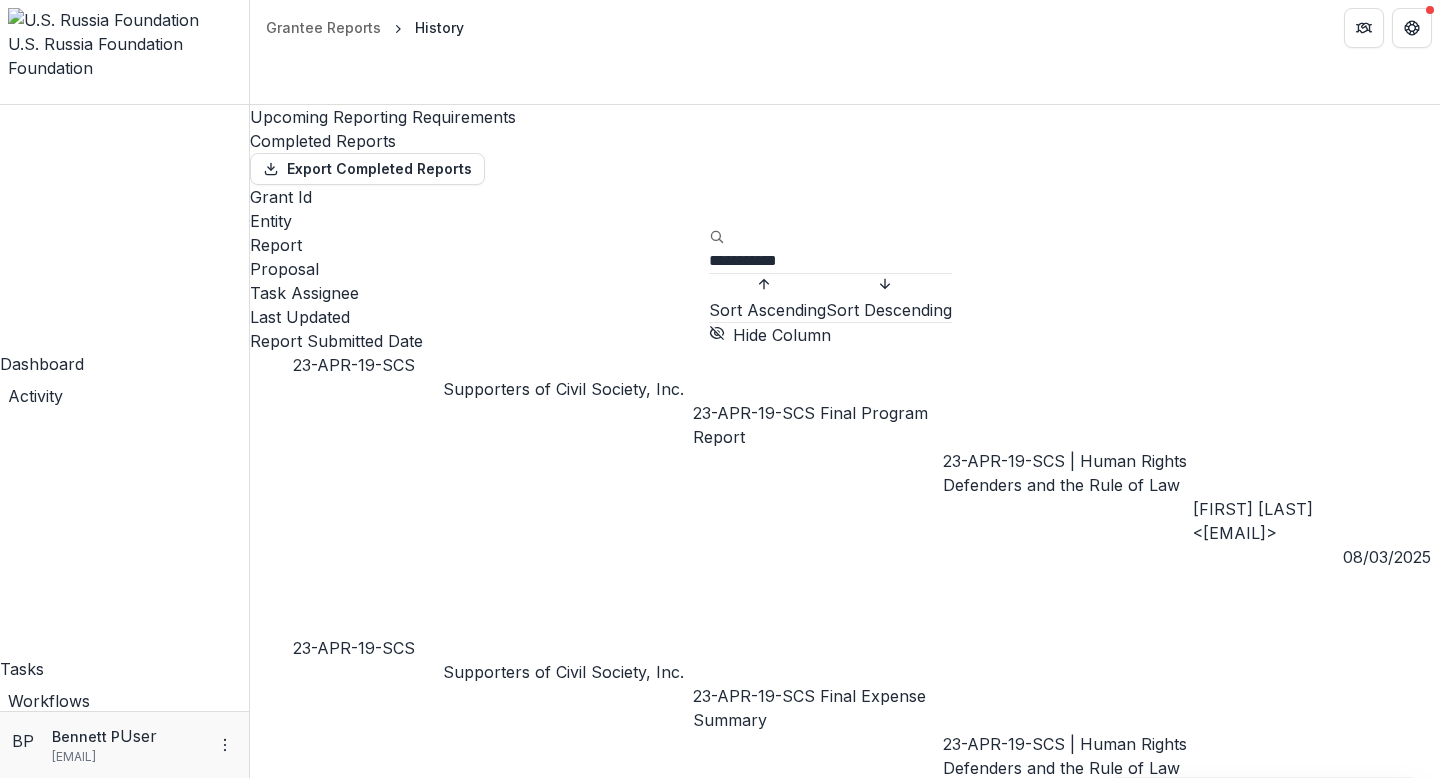 type on "**********" 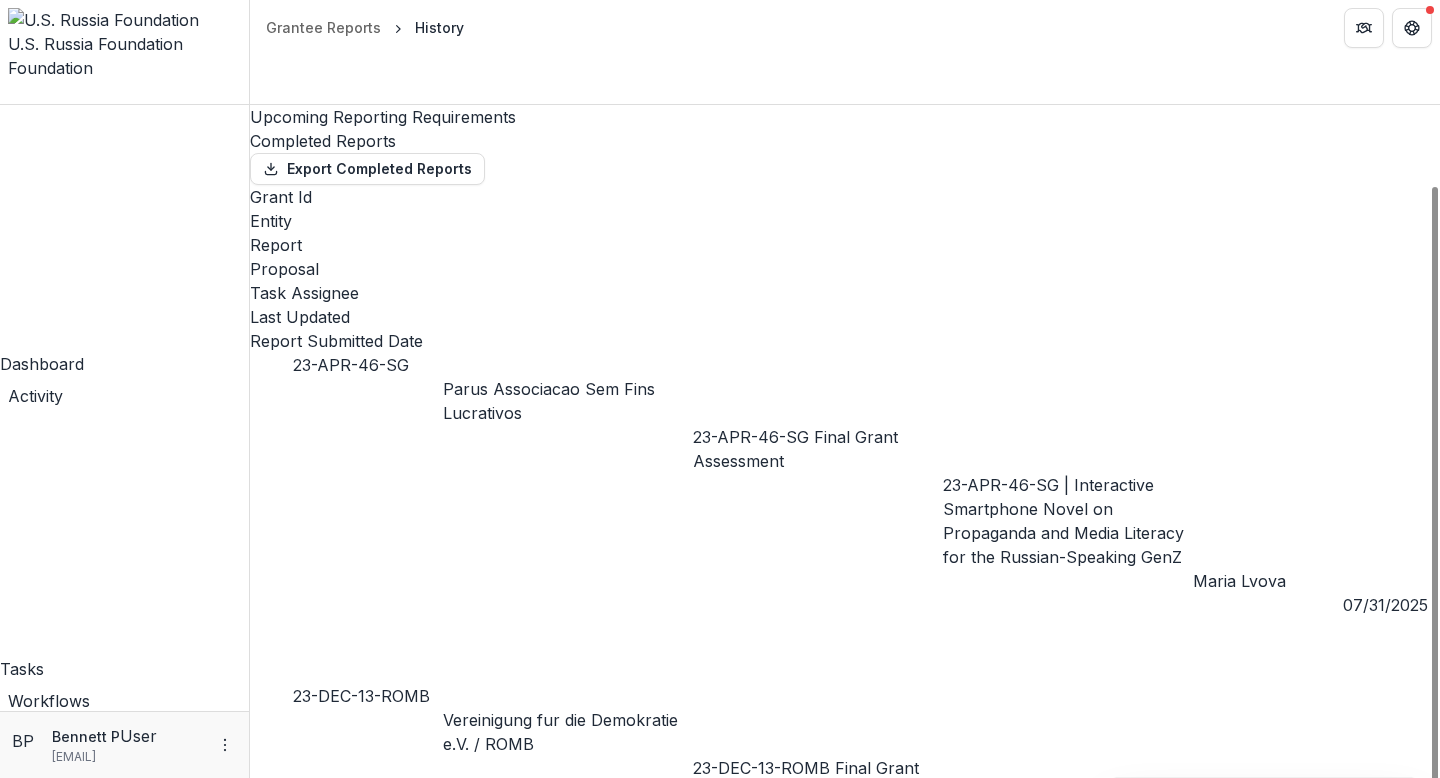 scroll, scrollTop: 0, scrollLeft: 0, axis: both 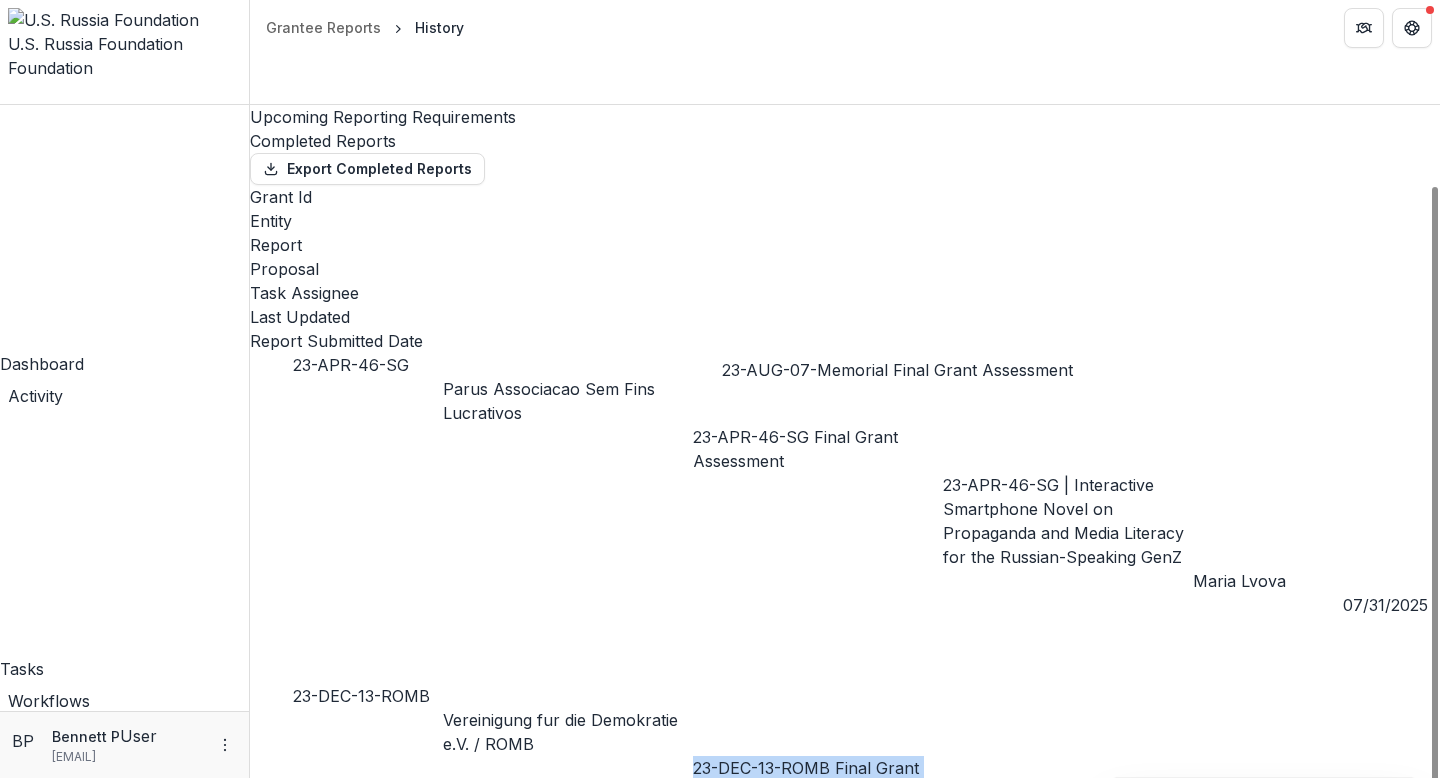 click on "23-AUG-07-Memorial Final Grant Assessment" at bounding box center (796, 1039) 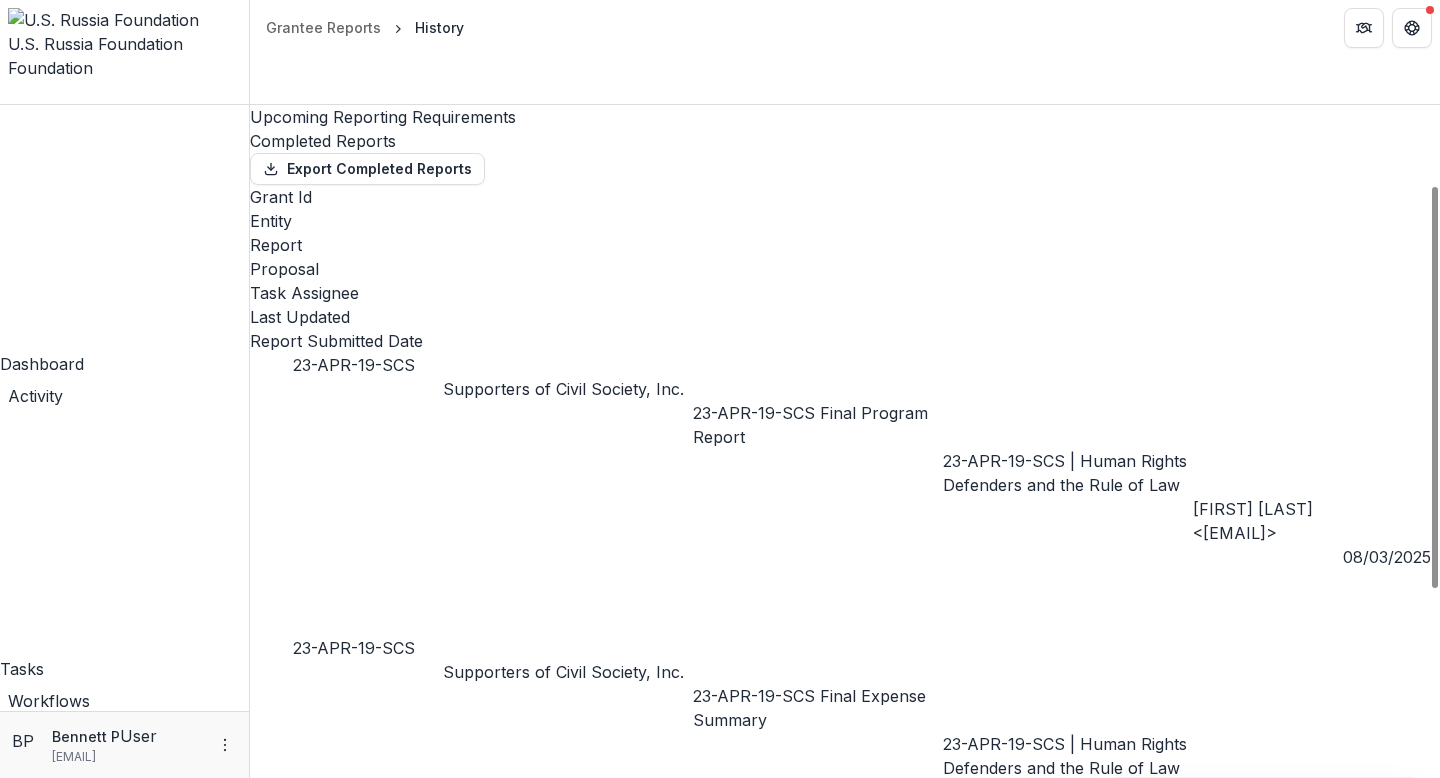 click on "Report" at bounding box center [845, 245] 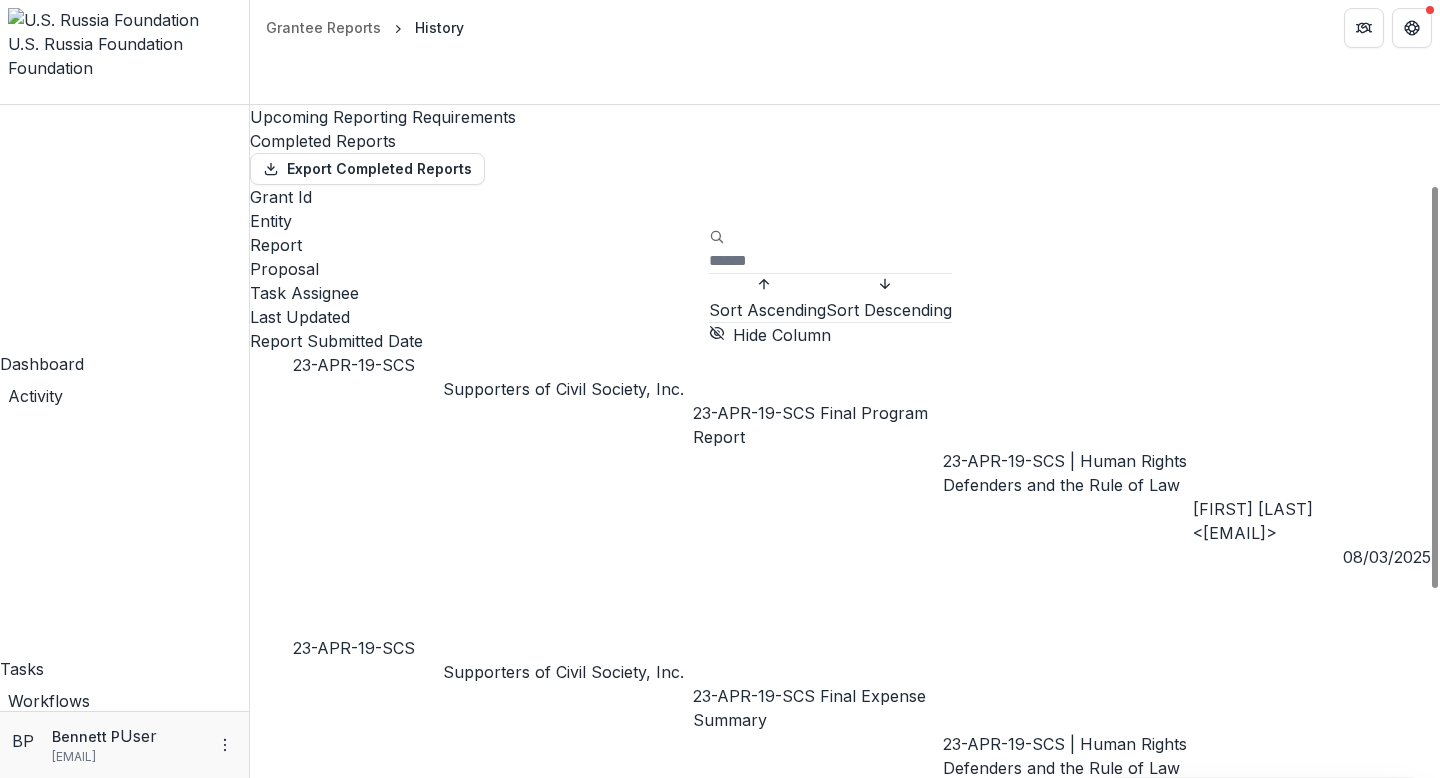 click at bounding box center (789, 261) 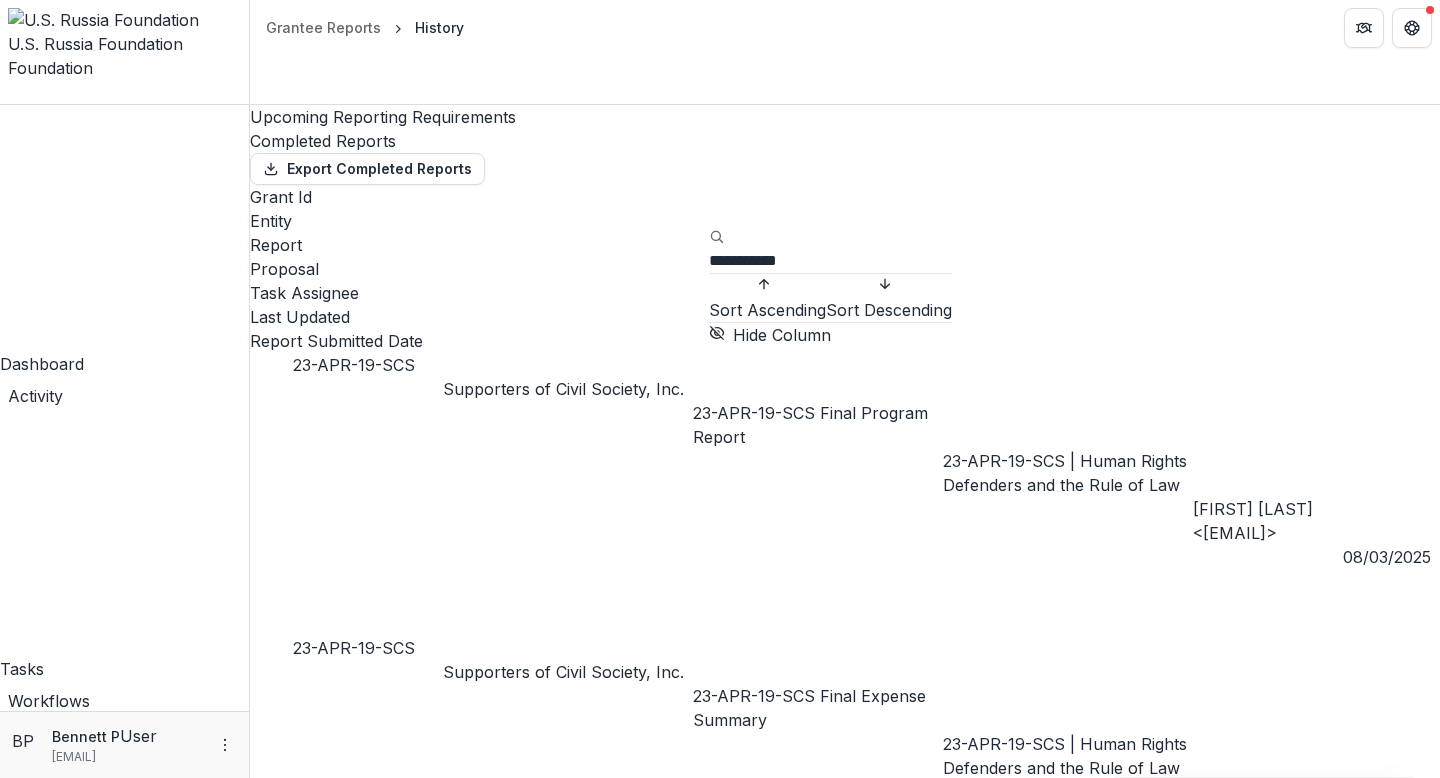 type on "**********" 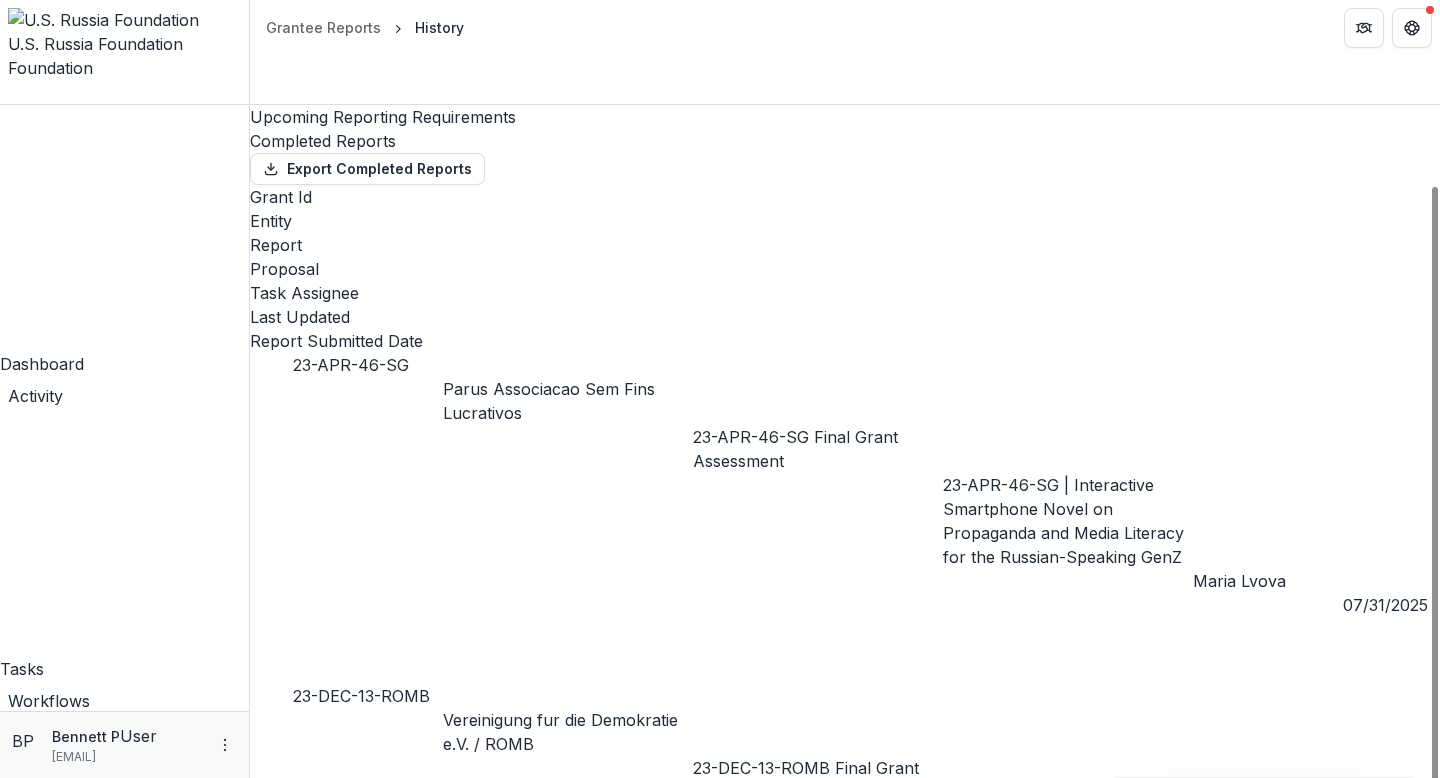 scroll, scrollTop: 85, scrollLeft: 0, axis: vertical 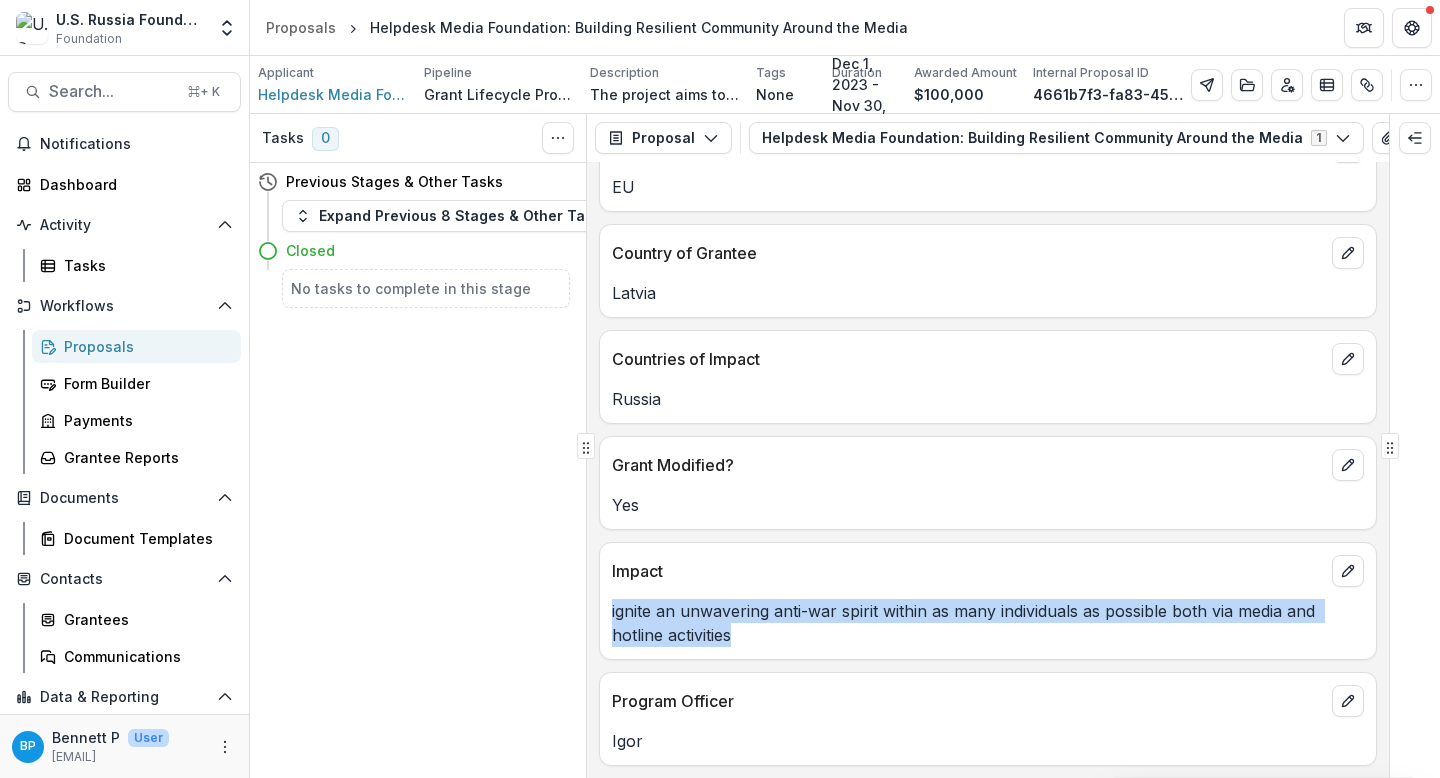 drag, startPoint x: 798, startPoint y: 633, endPoint x: 608, endPoint y: 596, distance: 193.5691 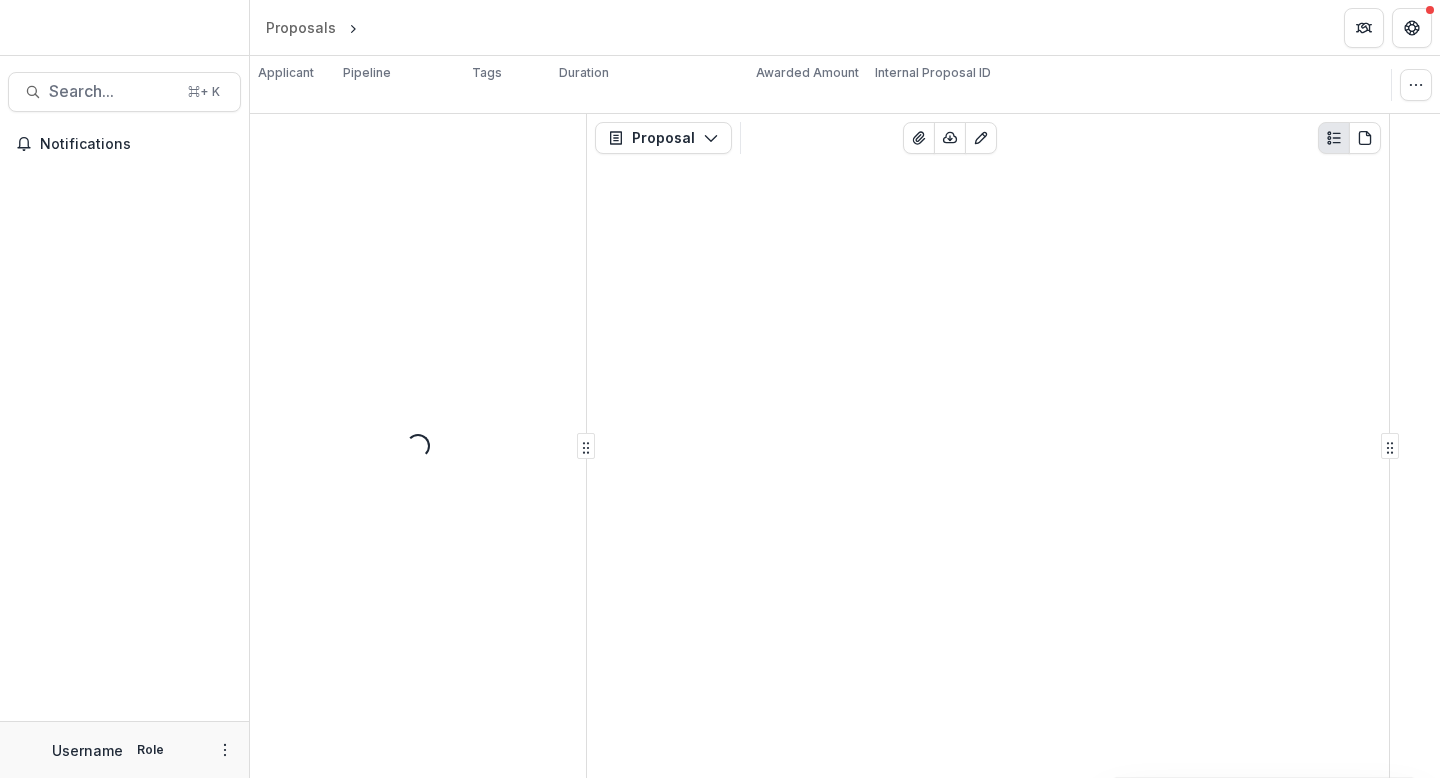 scroll, scrollTop: 0, scrollLeft: 0, axis: both 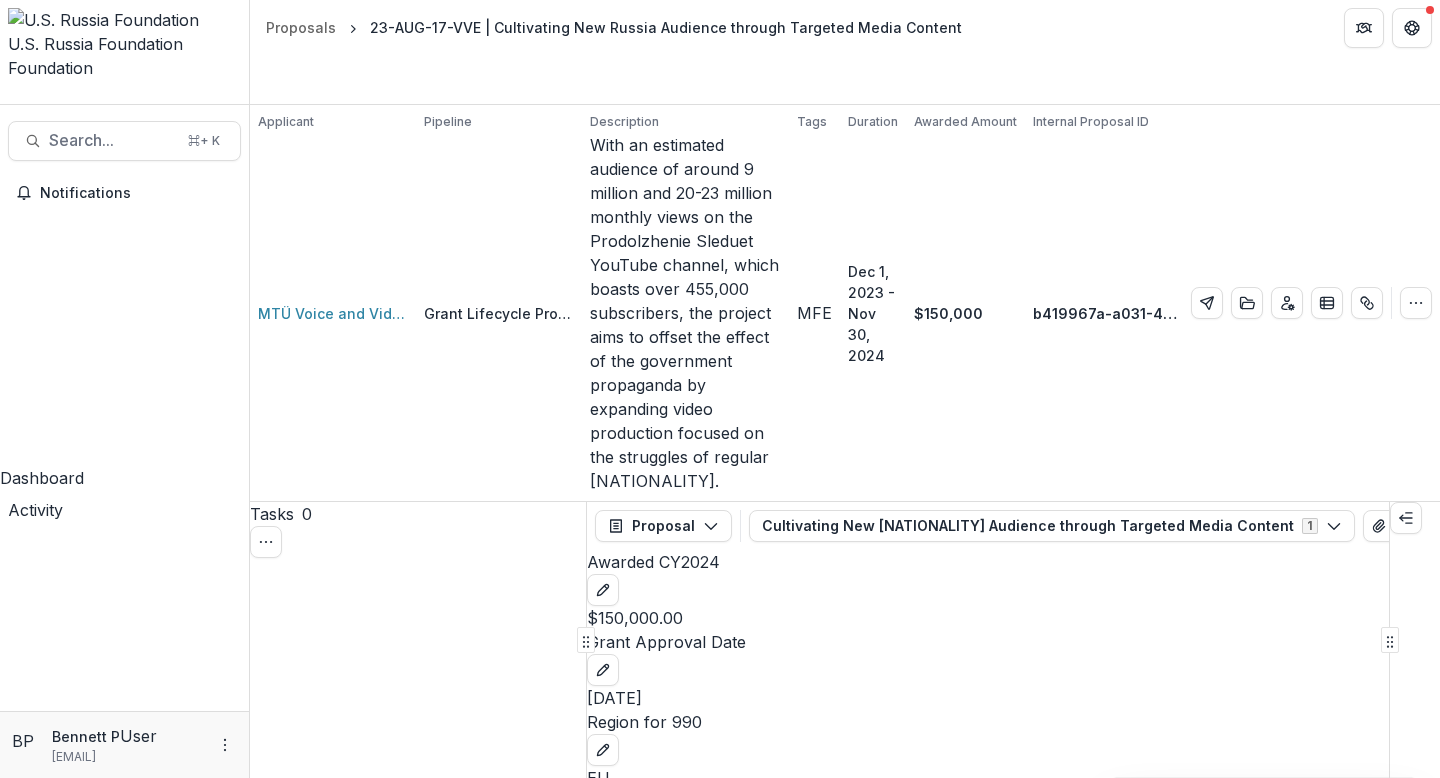 drag, startPoint x: 888, startPoint y: 638, endPoint x: 729, endPoint y: 614, distance: 160.80112 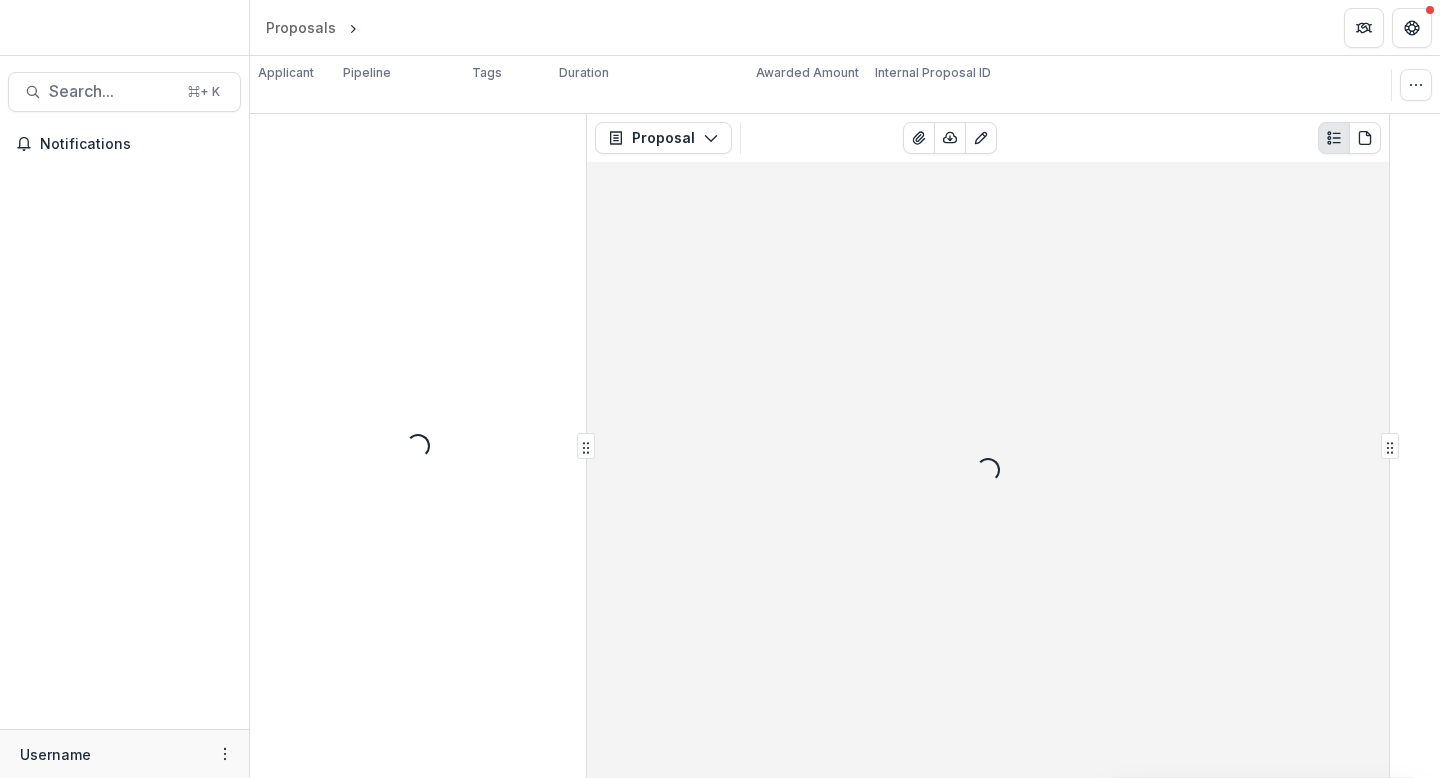 scroll, scrollTop: 0, scrollLeft: 0, axis: both 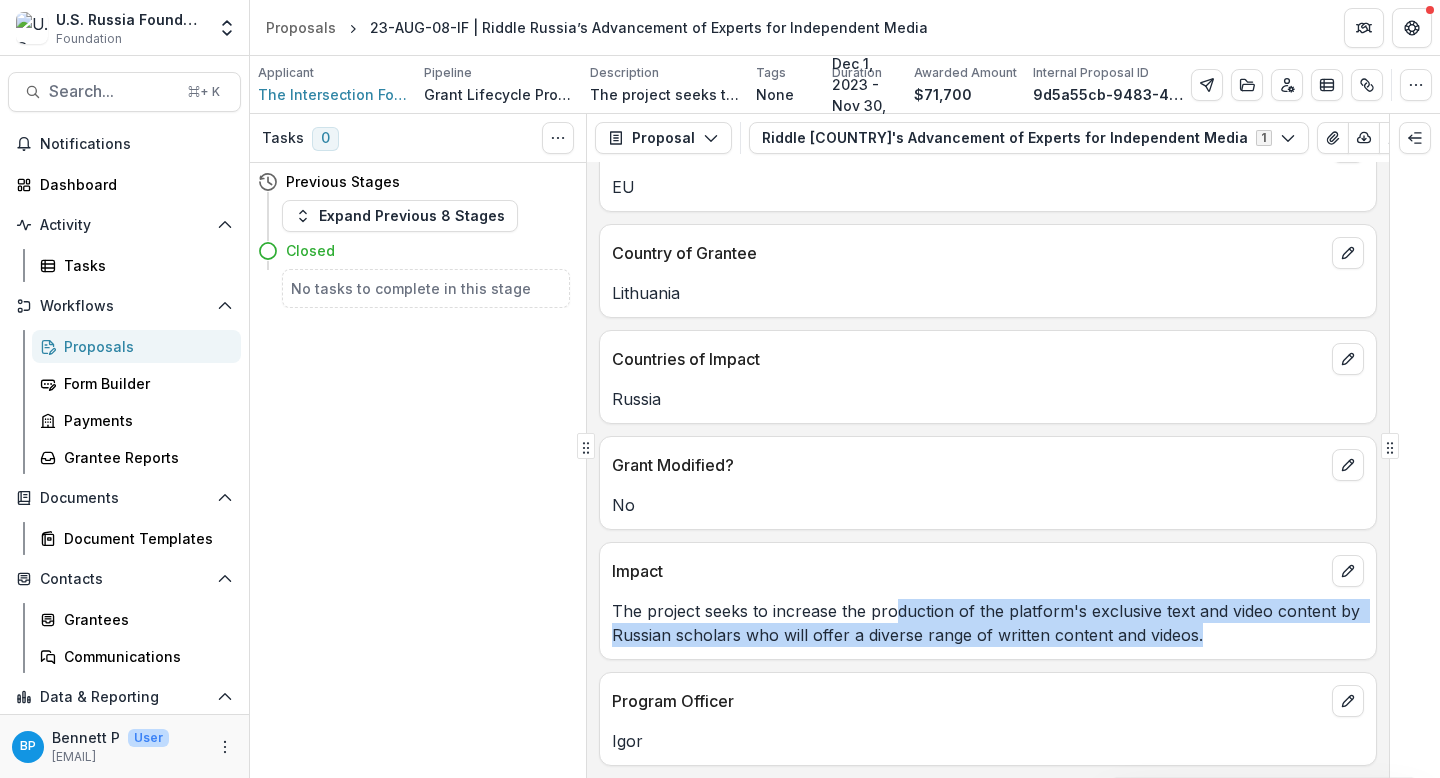 drag, startPoint x: 888, startPoint y: 613, endPoint x: 1212, endPoint y: 630, distance: 324.44568 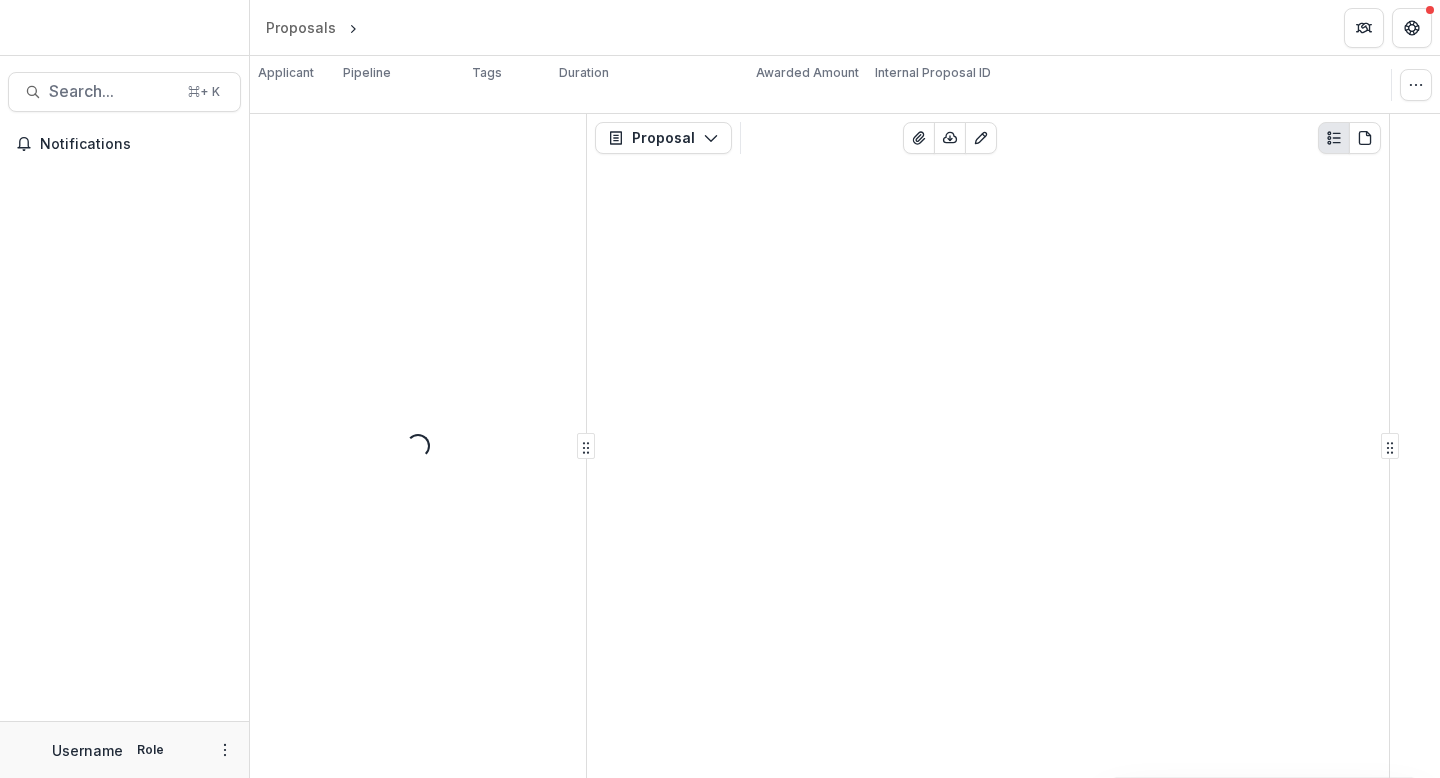 scroll, scrollTop: 0, scrollLeft: 0, axis: both 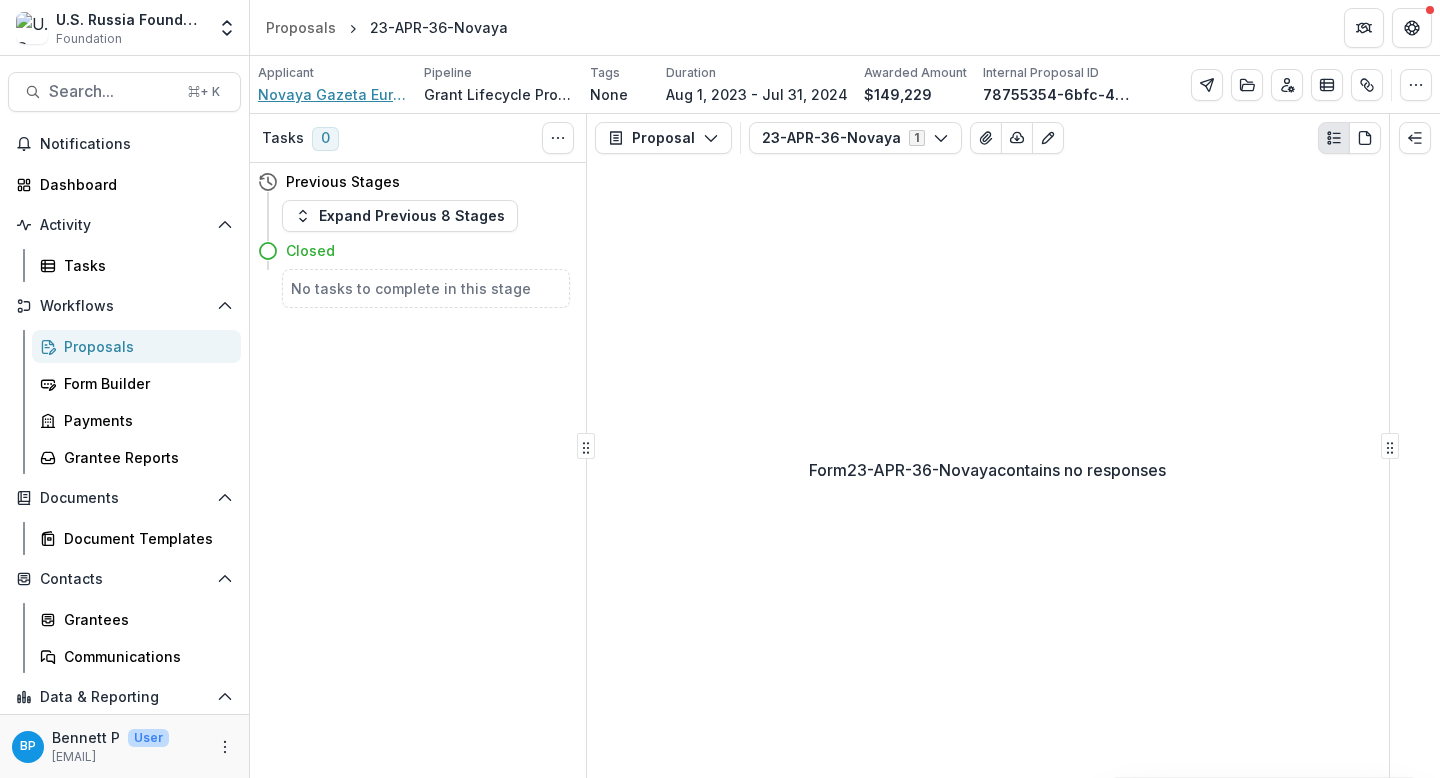 click on "Novaya Gazeta Europe" at bounding box center [333, 94] 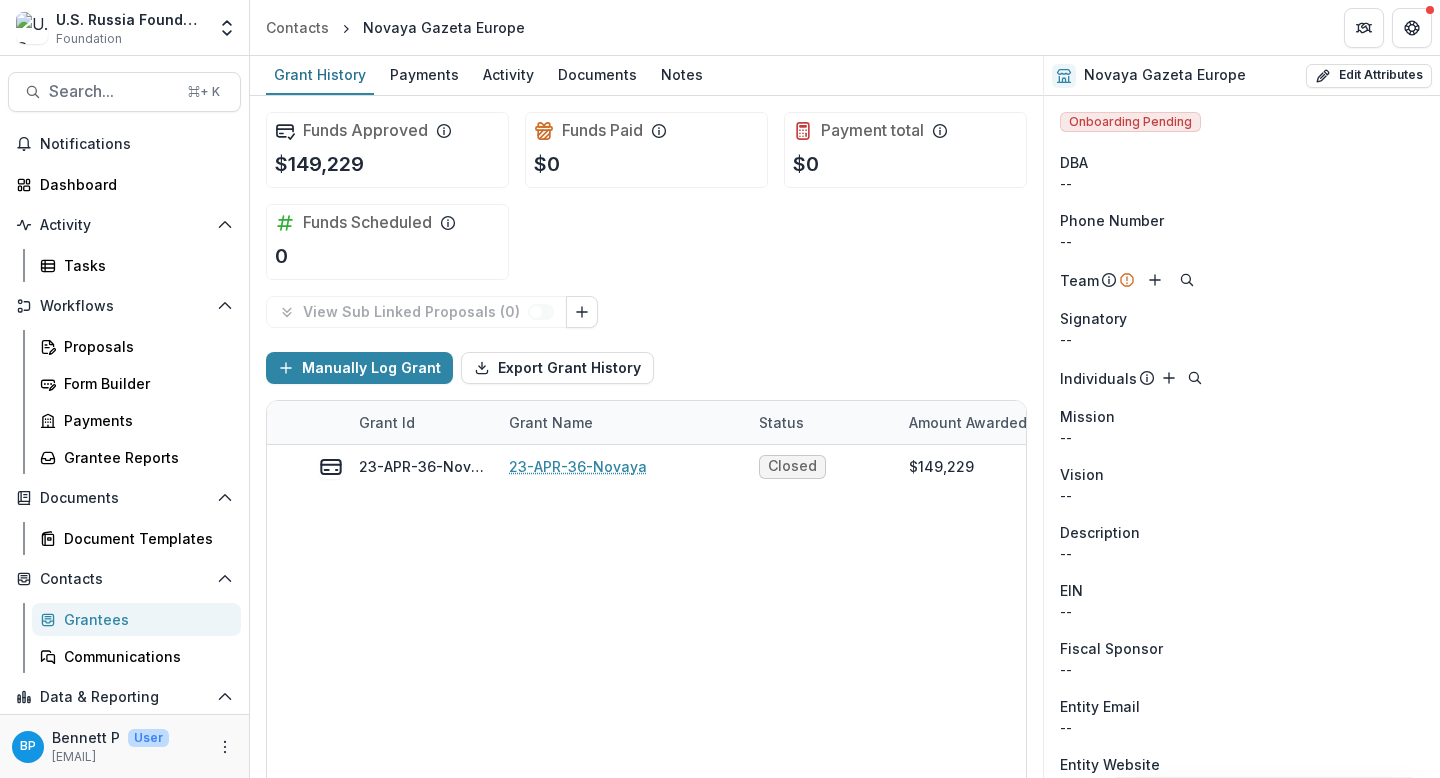 scroll, scrollTop: 26, scrollLeft: 0, axis: vertical 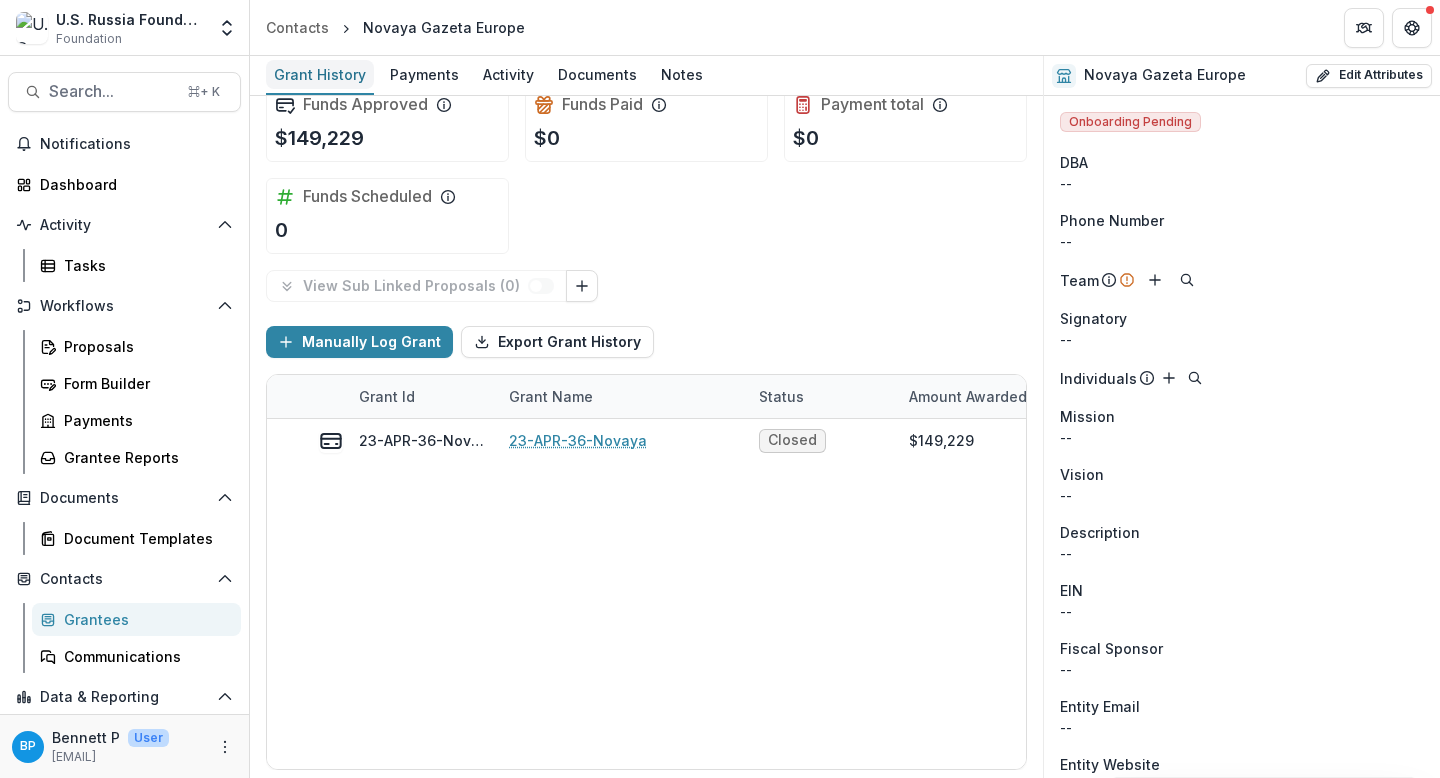 click on "Grant History" at bounding box center (320, 74) 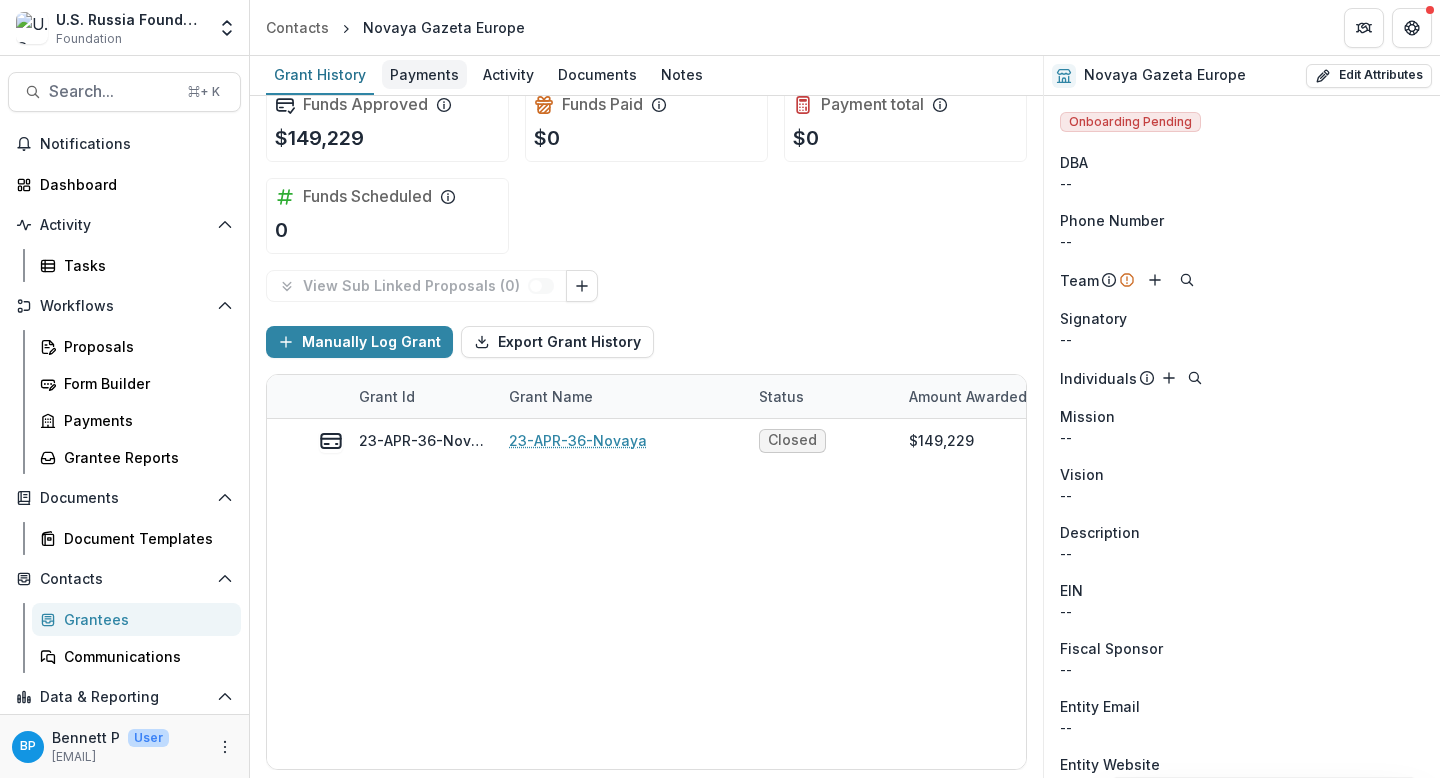 click on "Payments" at bounding box center [424, 74] 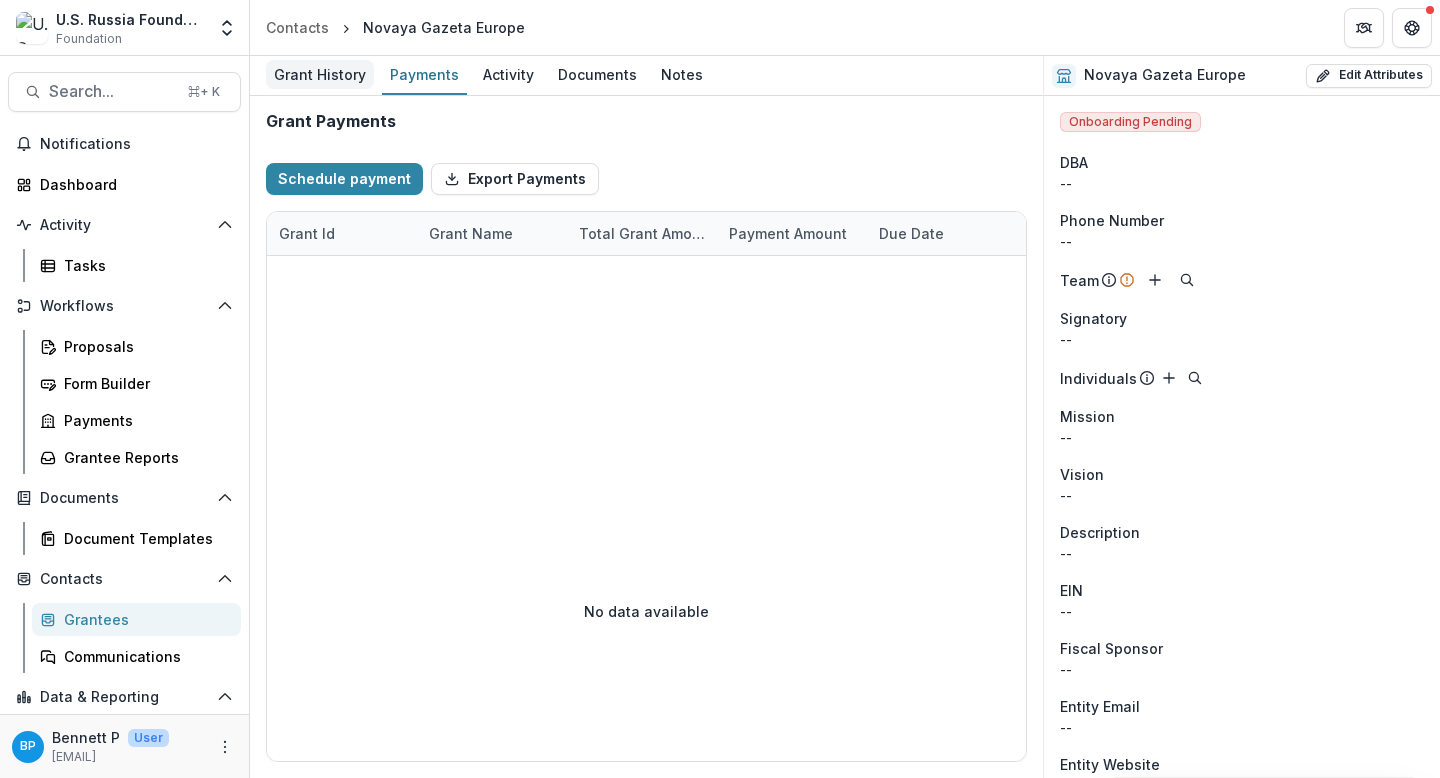 click on "Grant History" at bounding box center [320, 74] 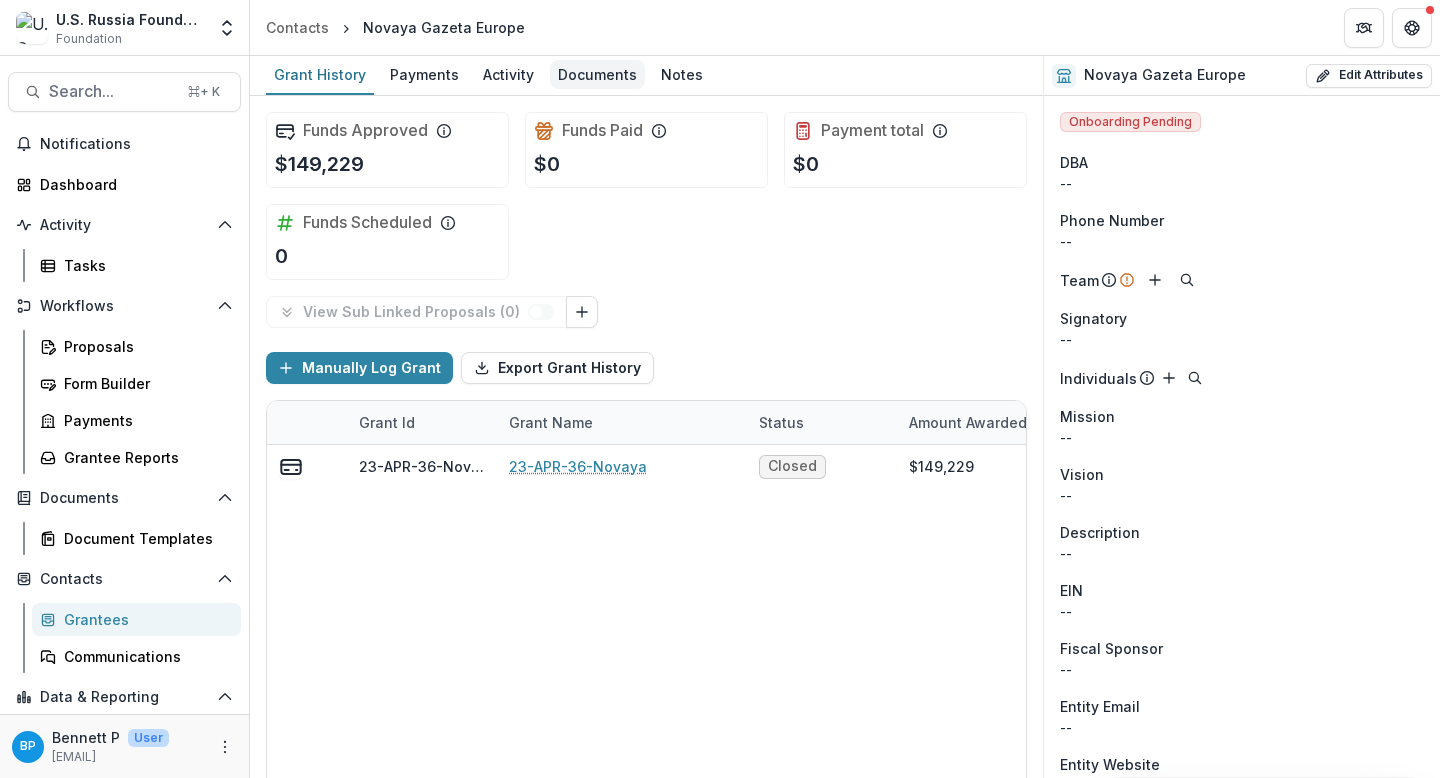 click on "Documents" at bounding box center (597, 74) 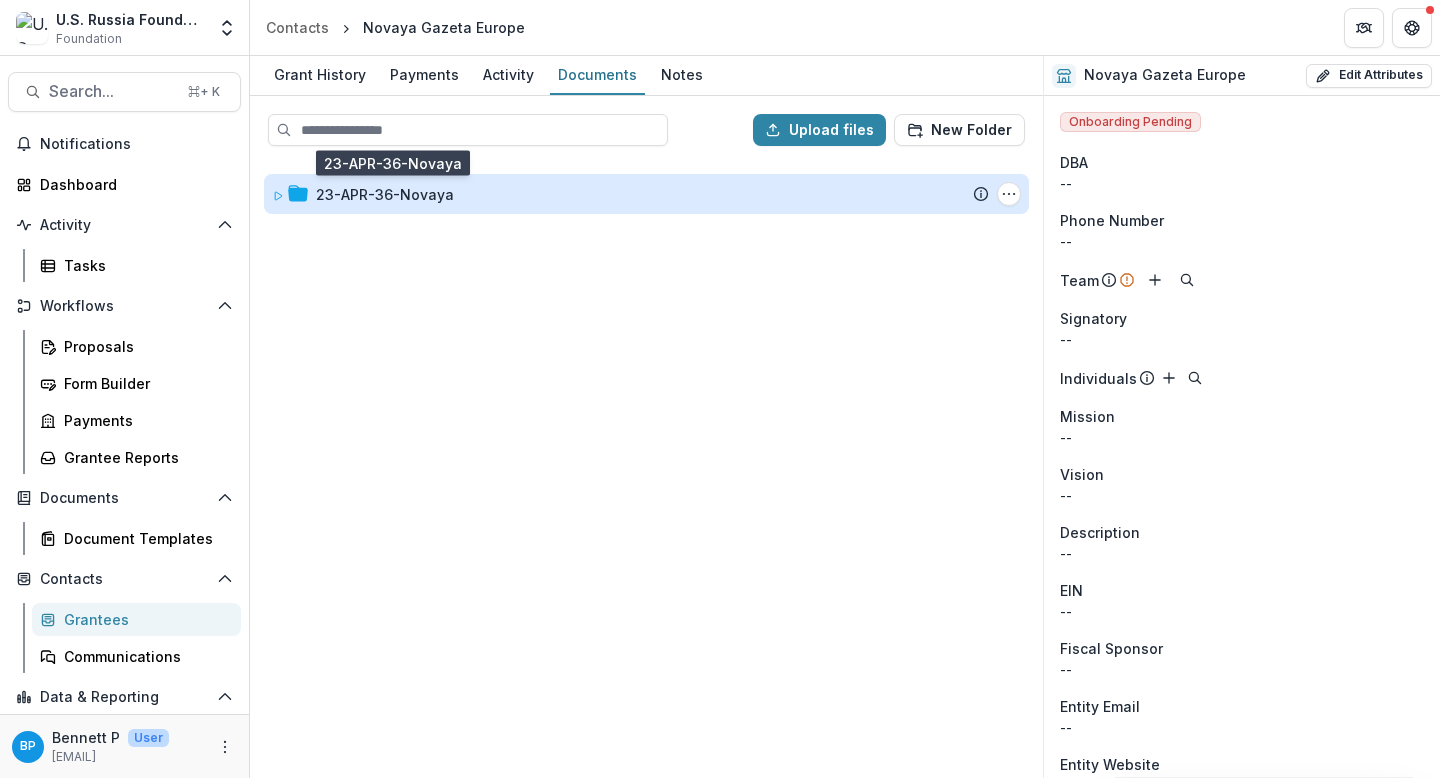 click on "23-APR-36-Novaya" at bounding box center (385, 194) 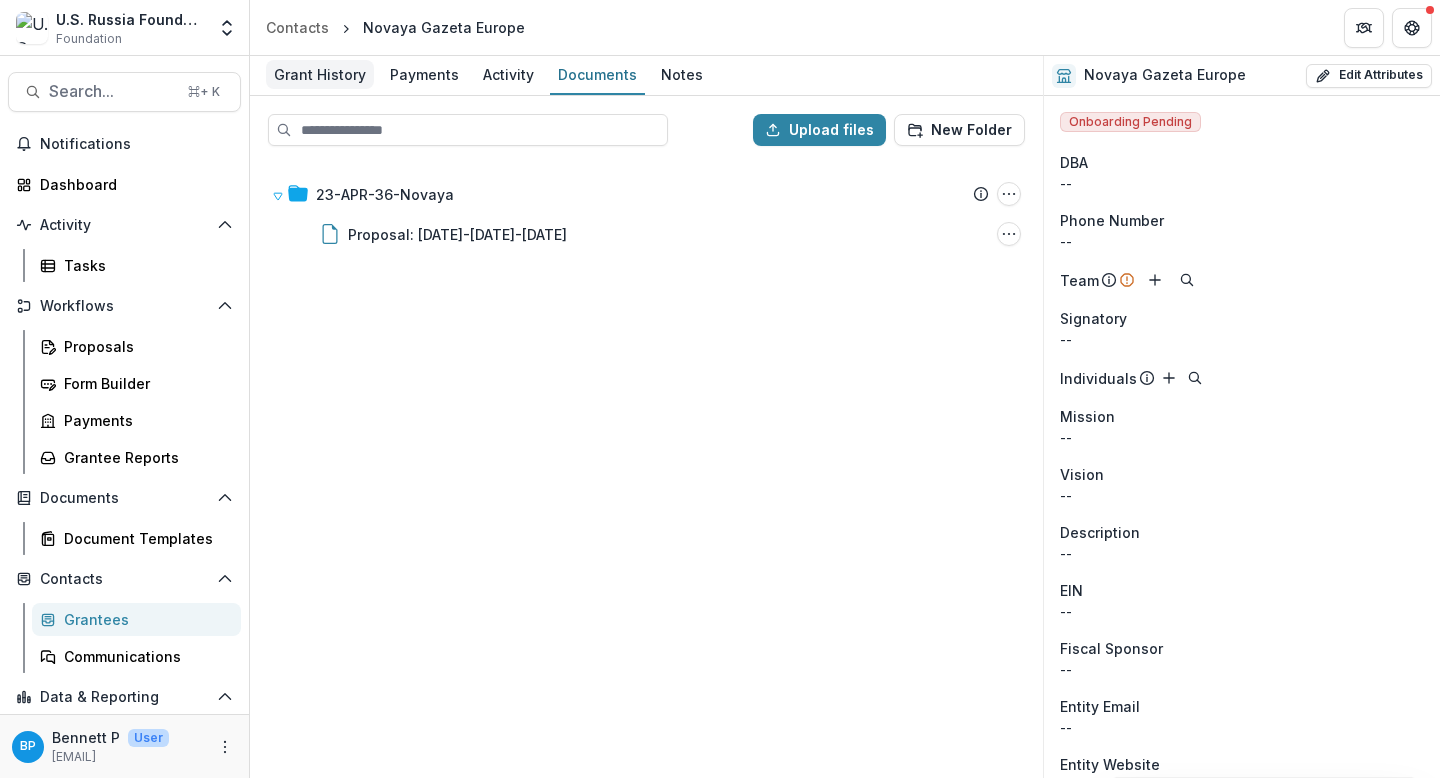 click on "Grant History" at bounding box center (320, 74) 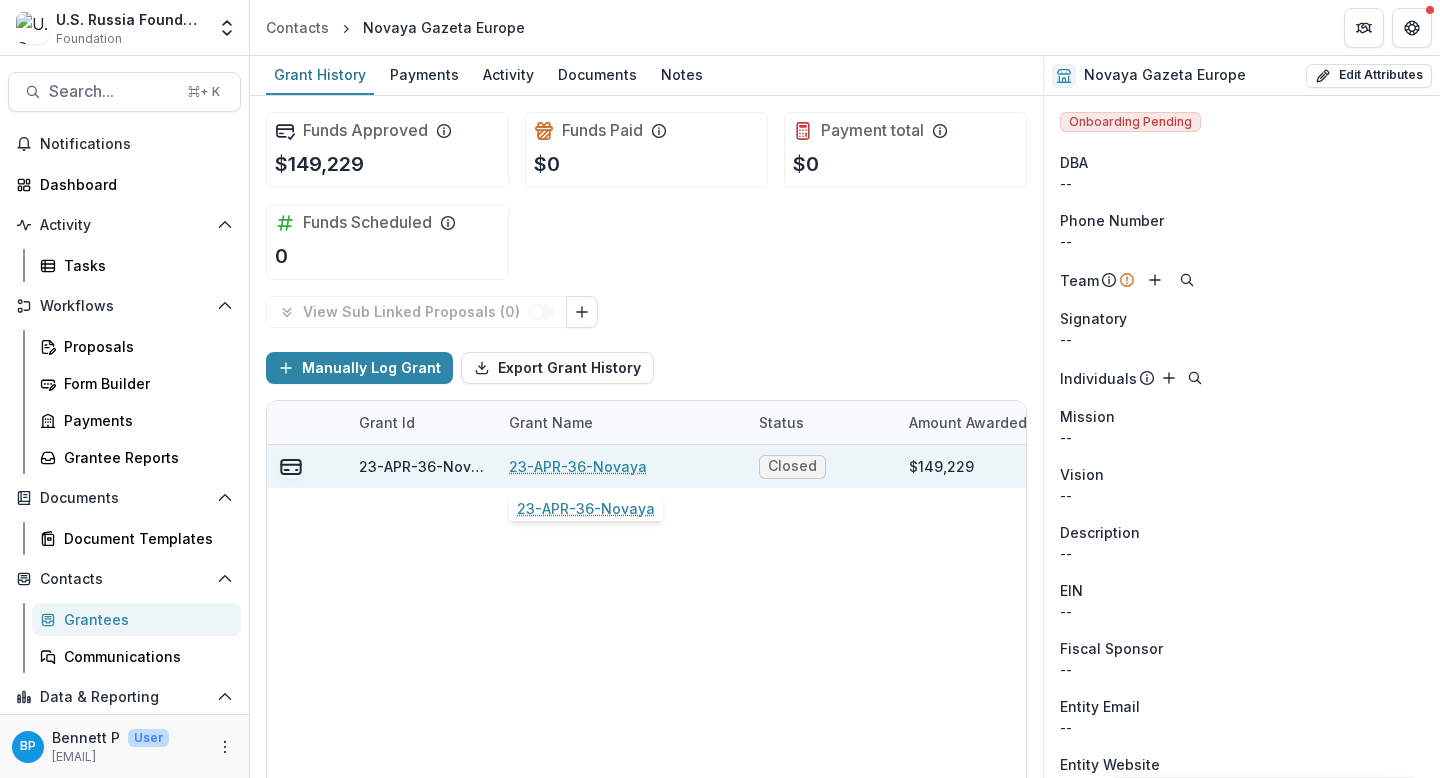 click on "23-APR-36-Novaya" at bounding box center (578, 466) 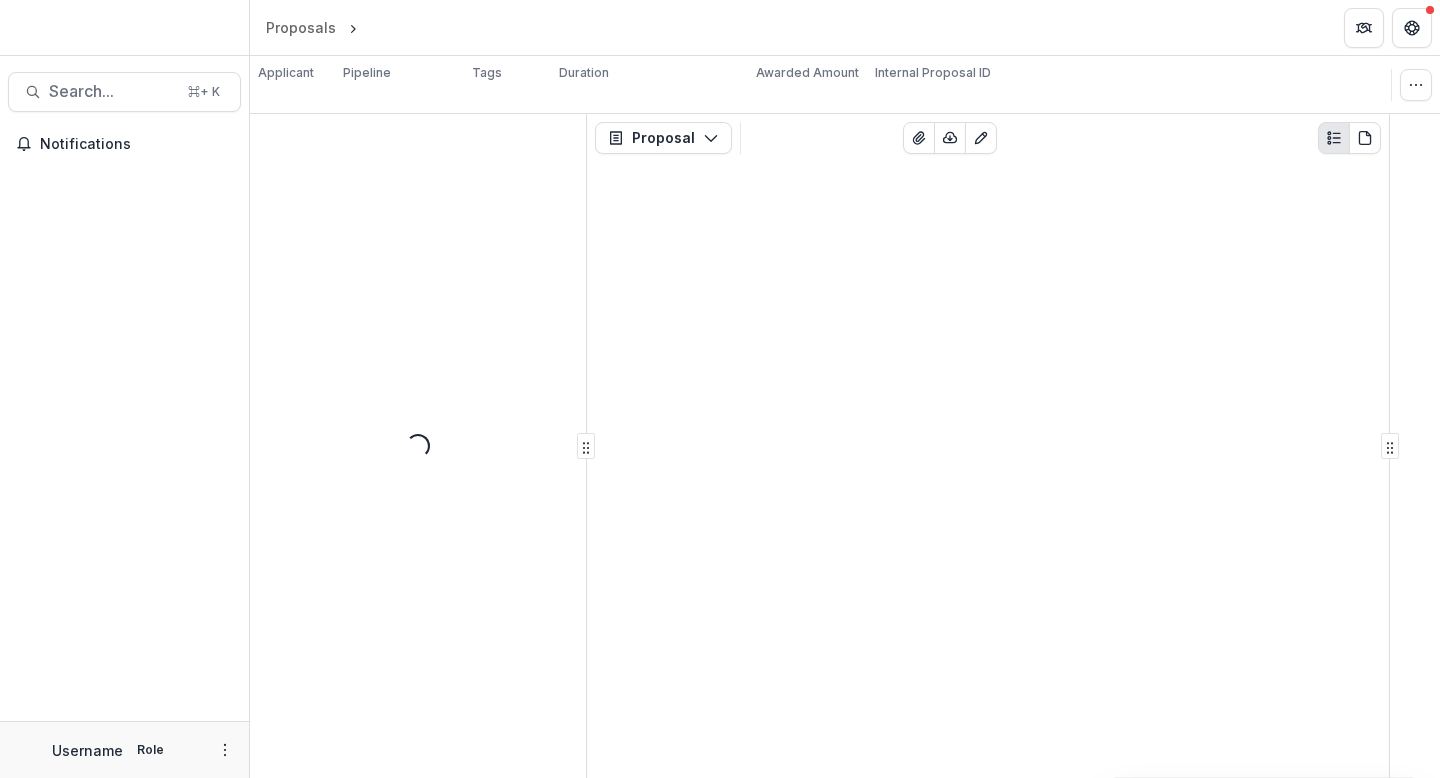 scroll, scrollTop: 0, scrollLeft: 0, axis: both 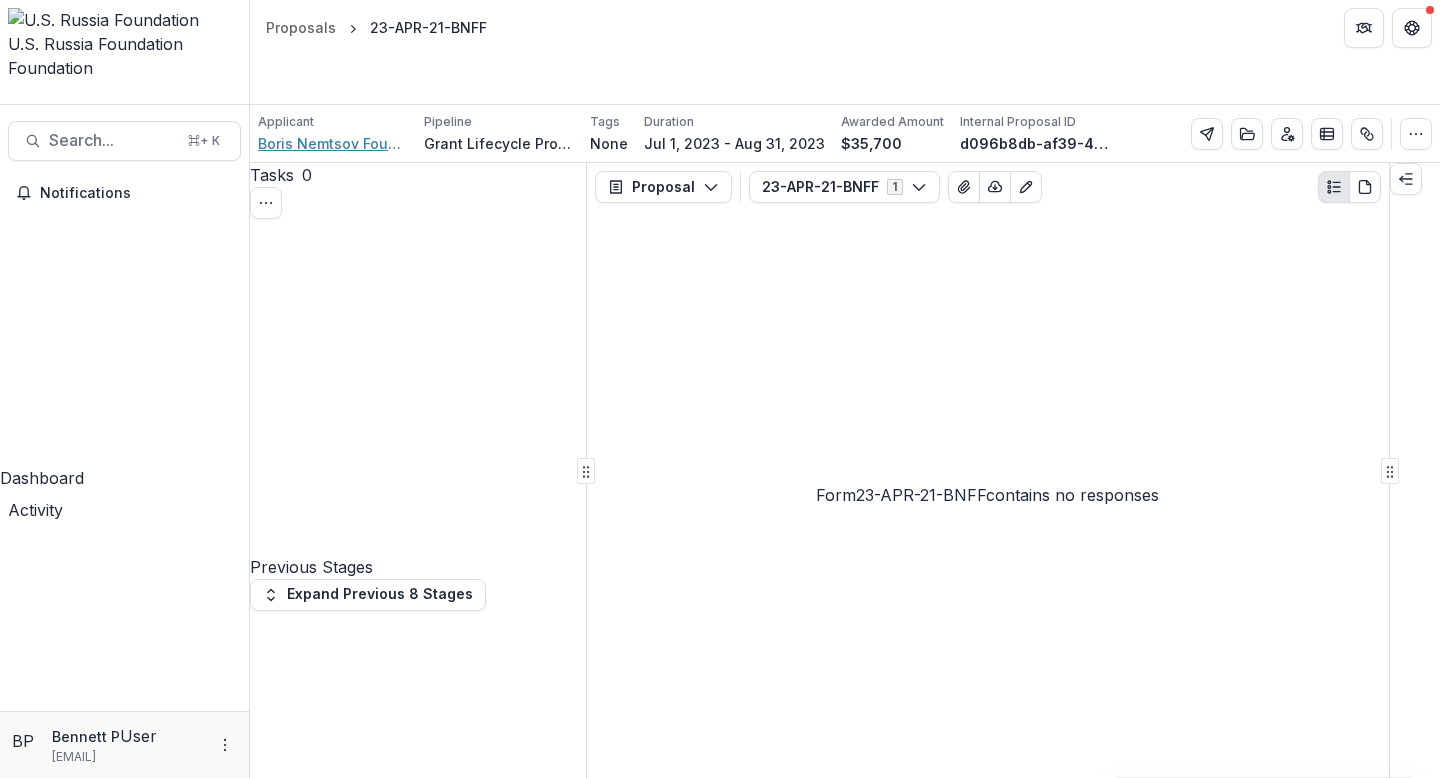 click on "Boris Nemtsov Foundation for Freedom gGmbH" at bounding box center [333, 143] 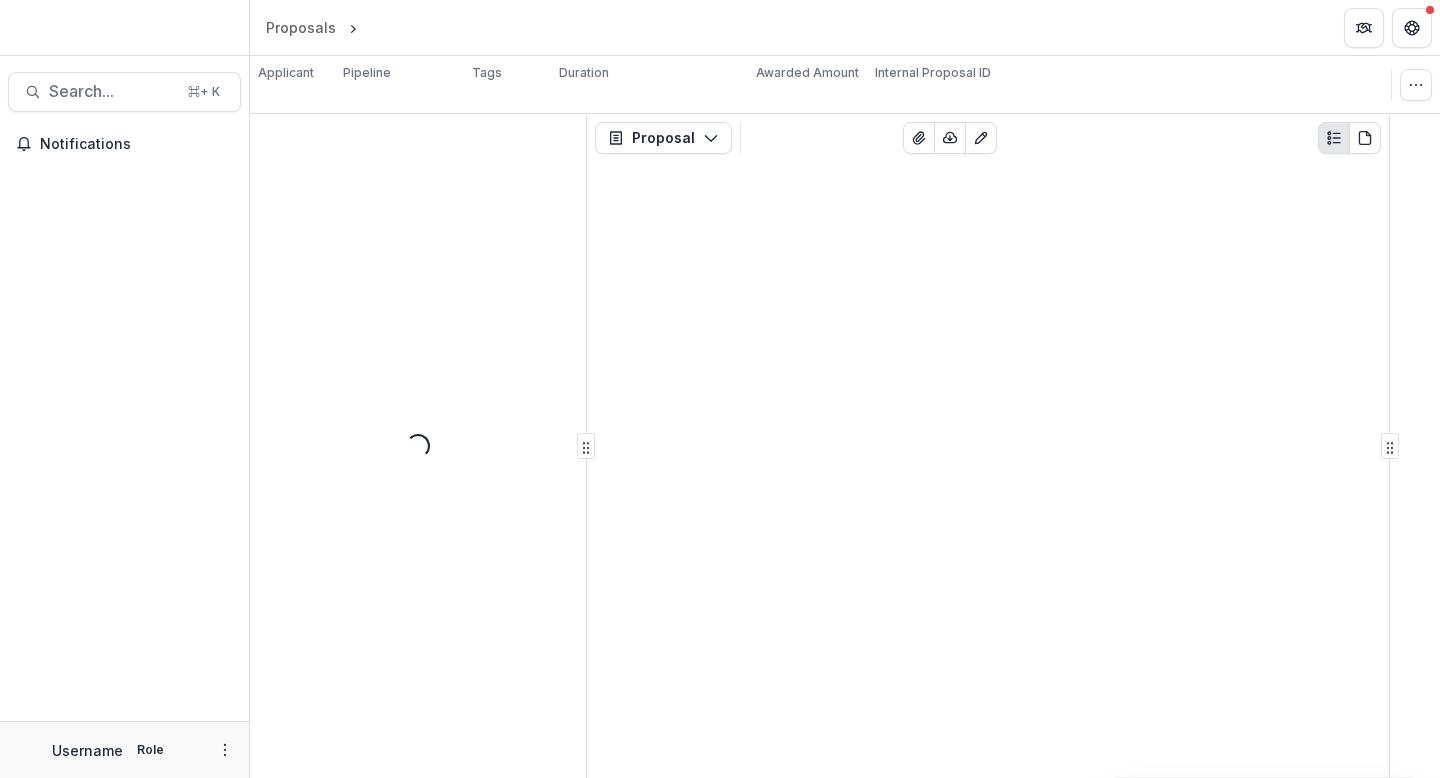 scroll, scrollTop: 0, scrollLeft: 0, axis: both 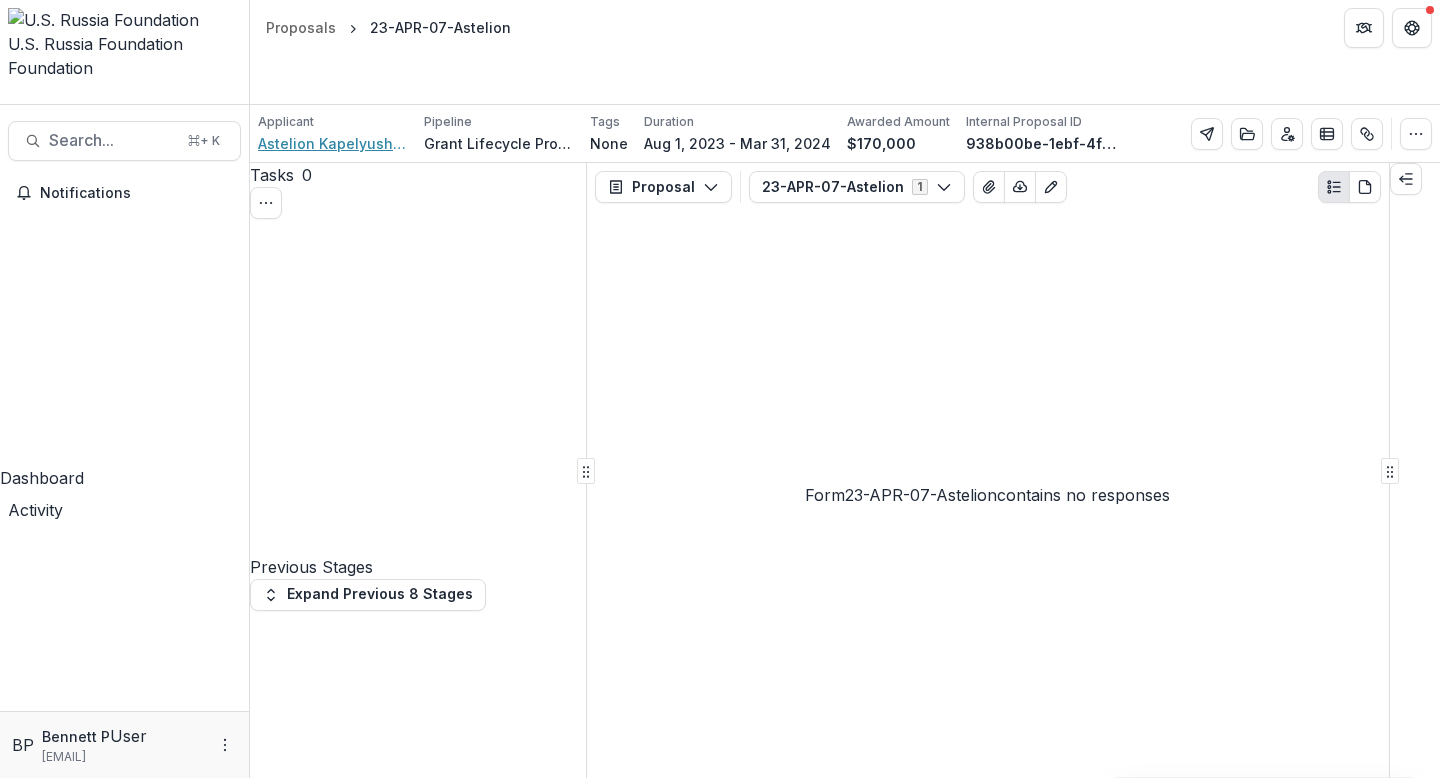 click on "Astelion Kapelyushnik Business Advisory Ltd" at bounding box center [333, 143] 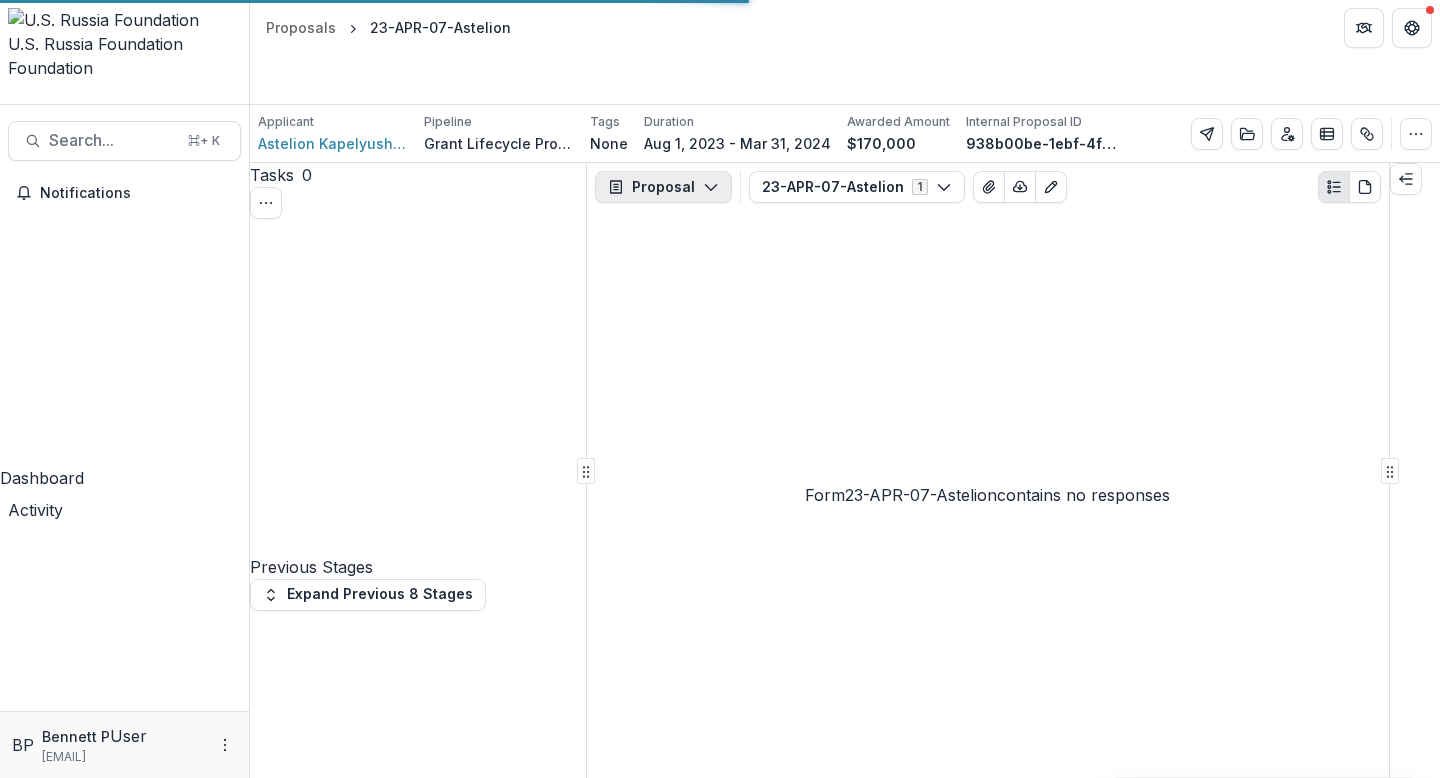 click on "Proposal" at bounding box center (663, 187) 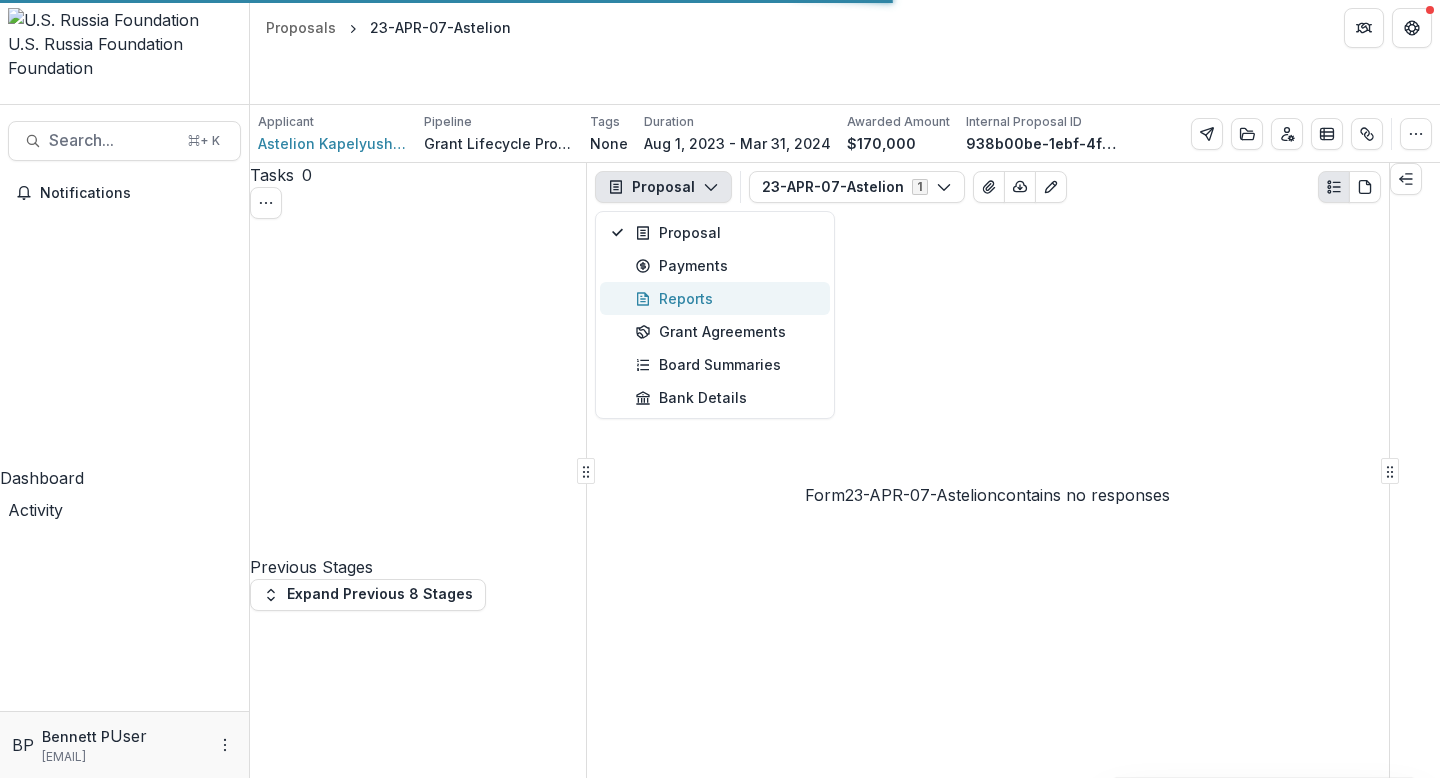 drag, startPoint x: 700, startPoint y: 225, endPoint x: 701, endPoint y: 250, distance: 25.019993 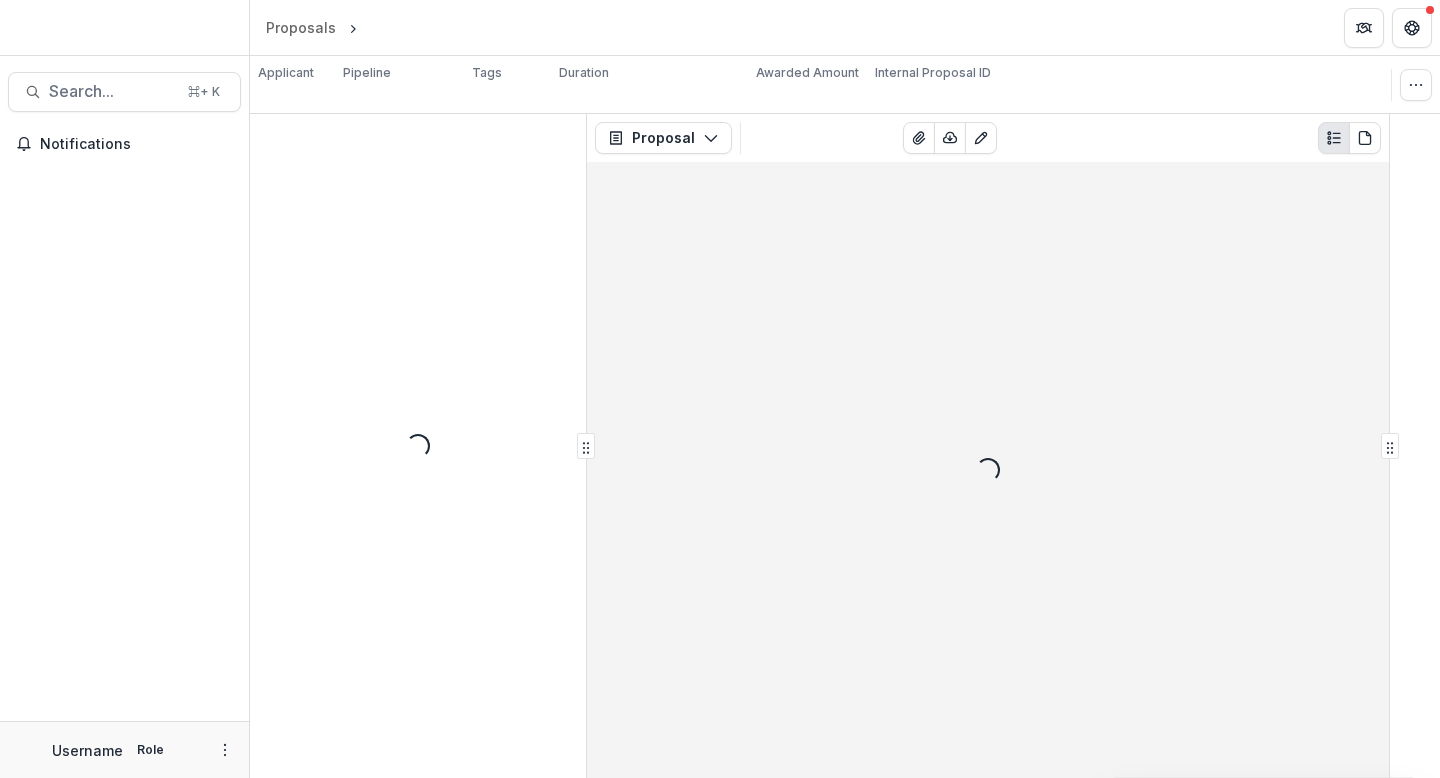 scroll, scrollTop: 0, scrollLeft: 0, axis: both 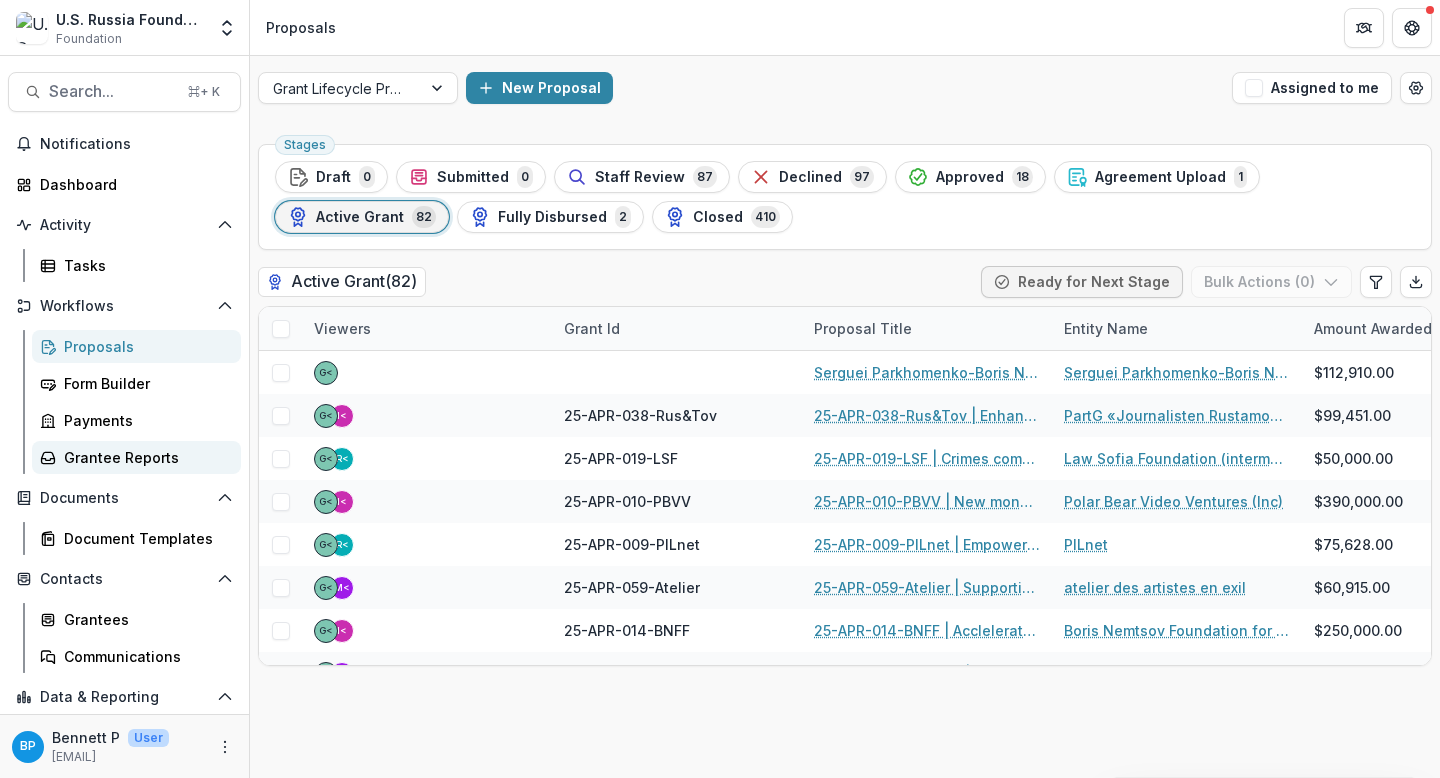 click on "Grantee Reports" at bounding box center [144, 457] 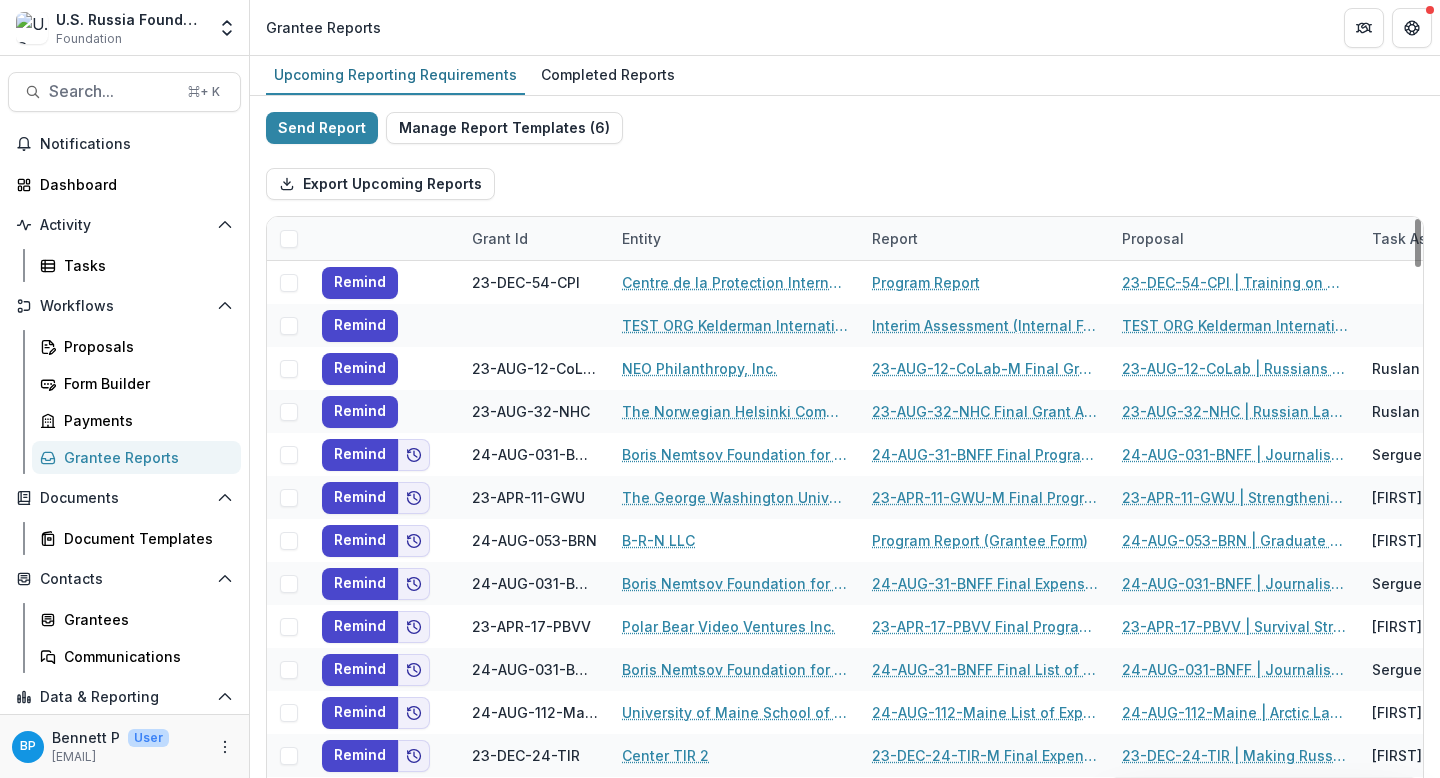click on "Report" at bounding box center (895, 238) 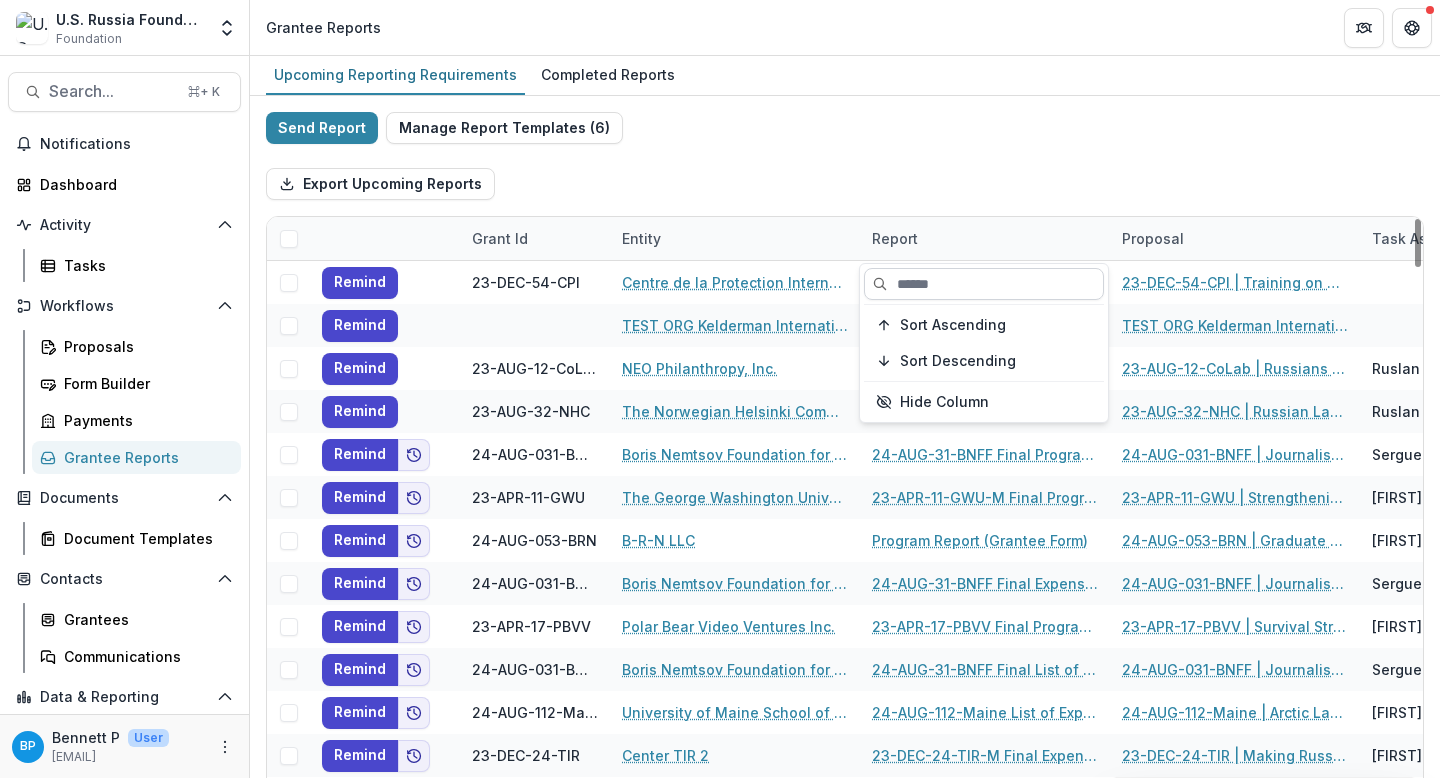 click at bounding box center [984, 284] 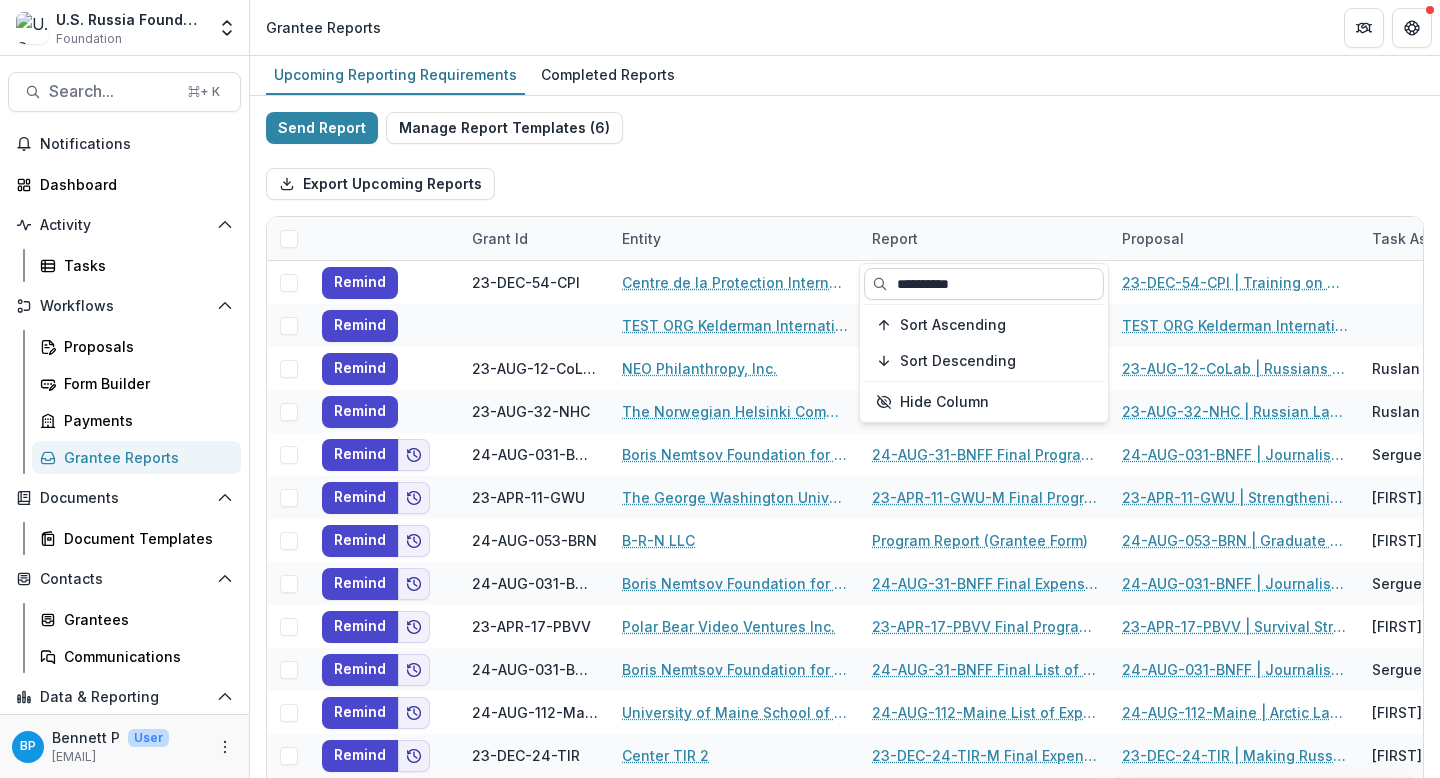 type on "**********" 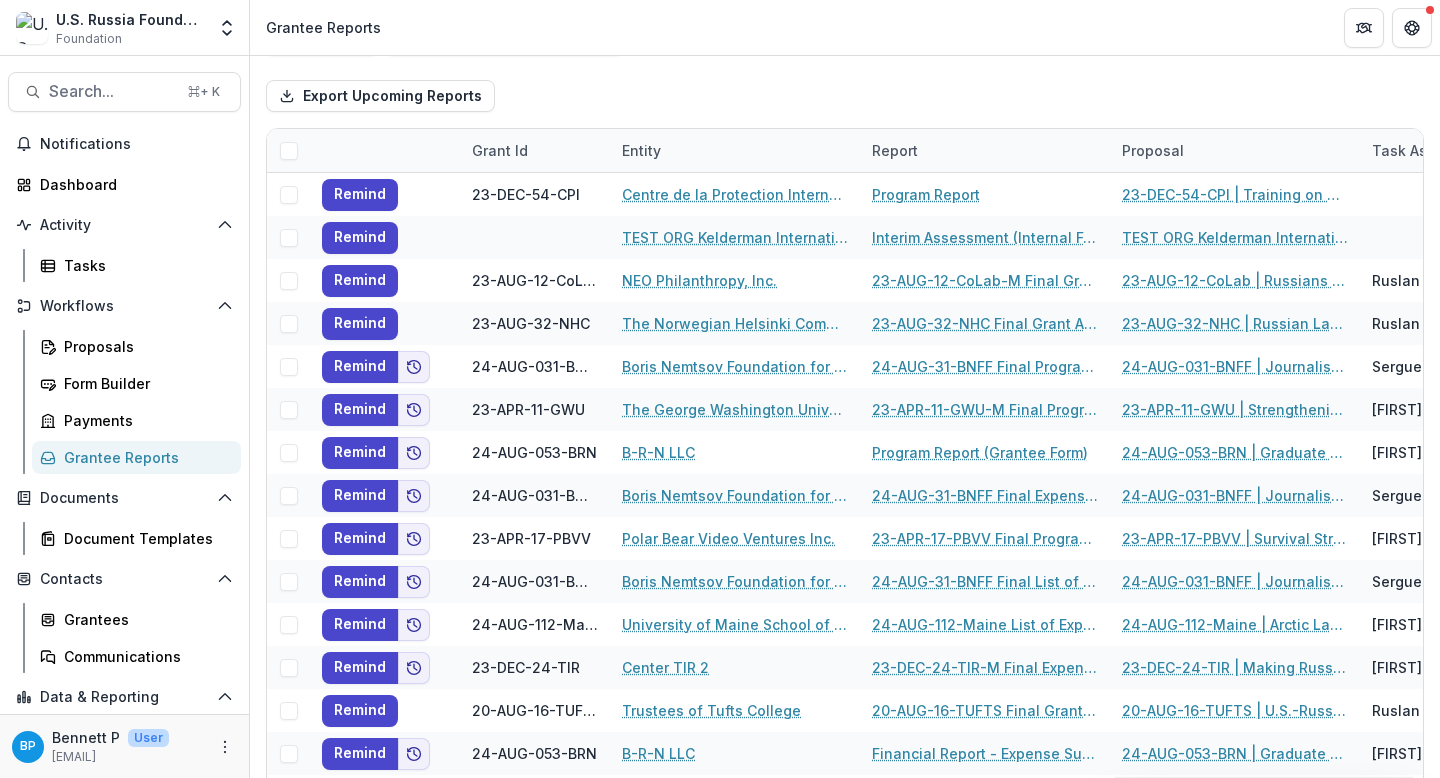 scroll, scrollTop: 52, scrollLeft: 0, axis: vertical 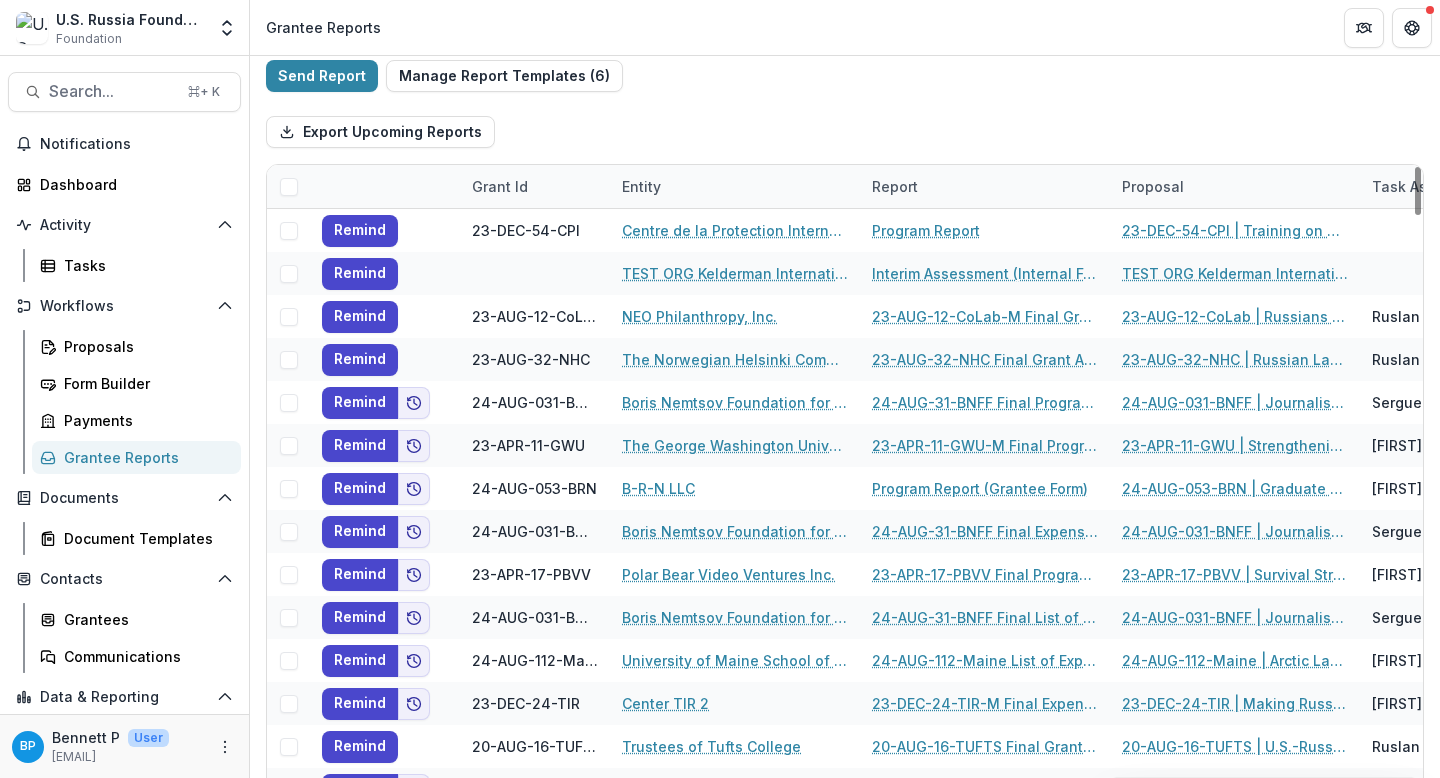 click on "Report" at bounding box center (895, 186) 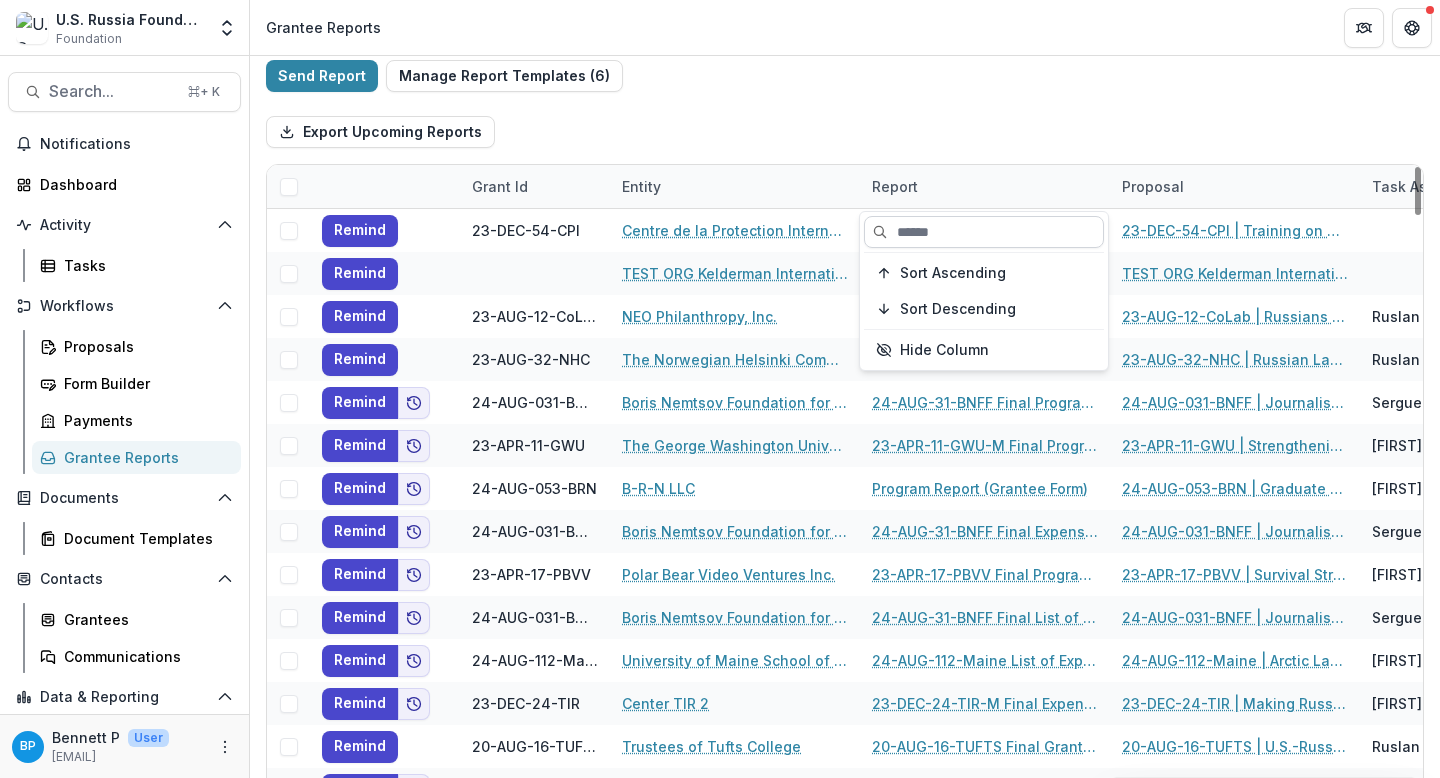 click at bounding box center [984, 232] 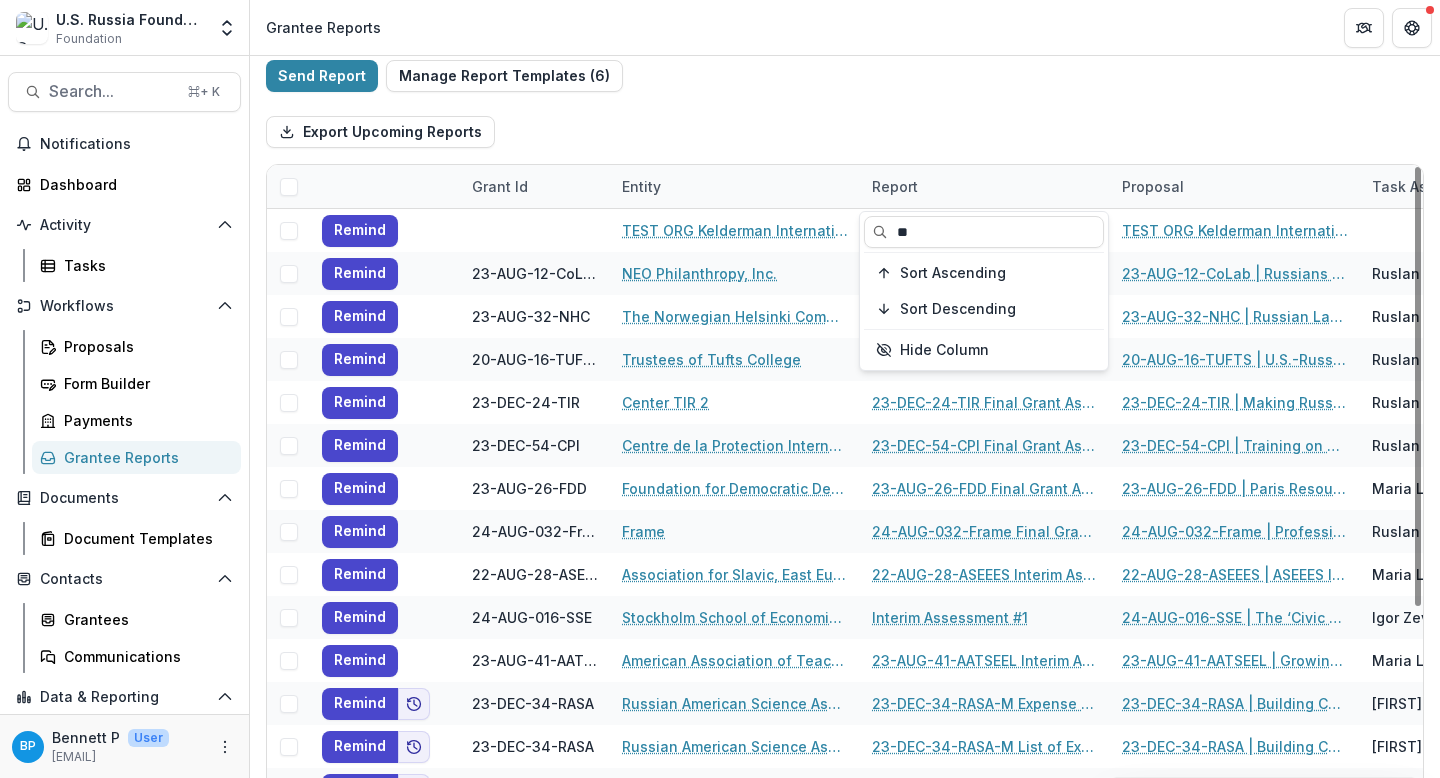 type on "**" 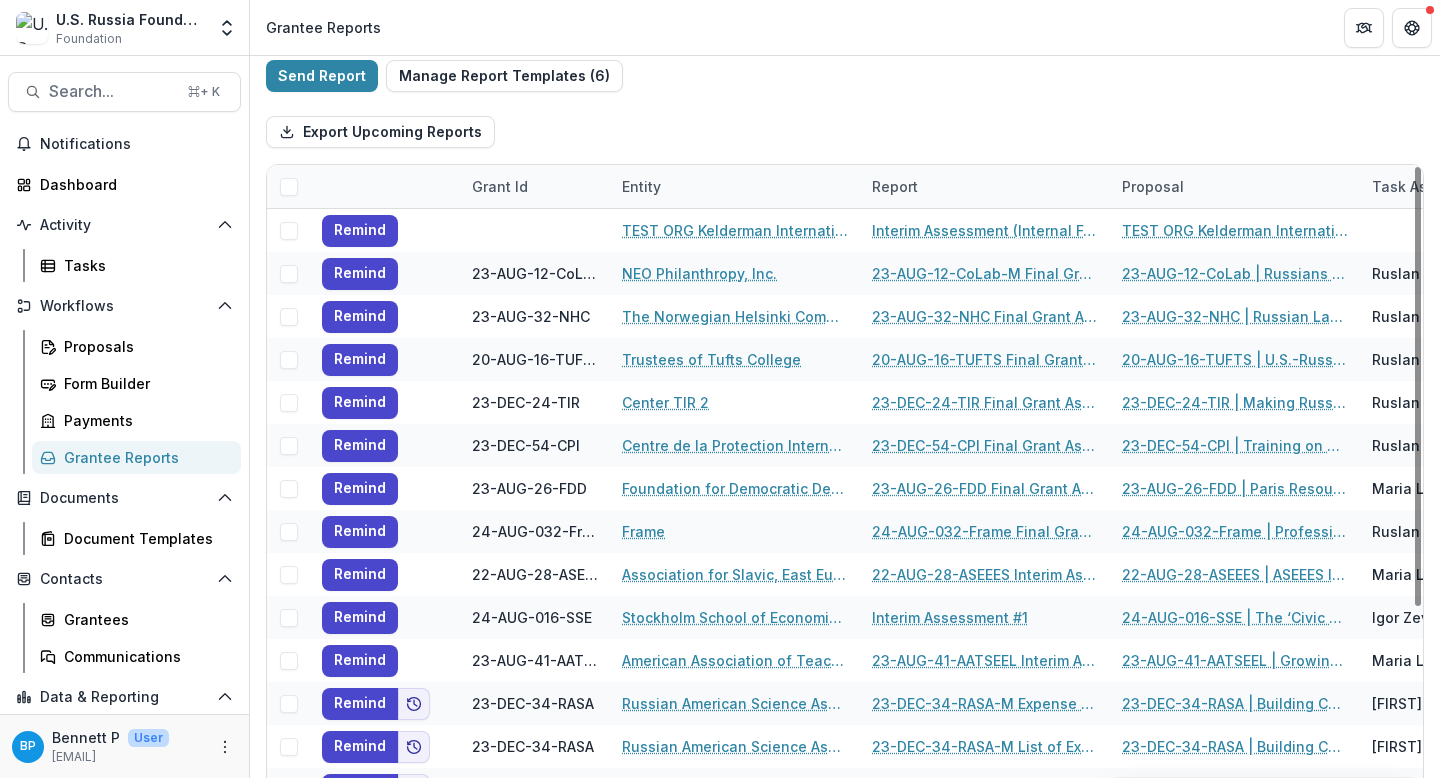 click on "Send Report Manage Report Templates ( 6 ) Export Upcoming Reports Grant Id Entity Report Proposal Task Assignee Due Date Report Submitted Date Remind TEST ORG Kelderman International Interim Assessment (Internal Form) TEST ORG Kelderman International - 2025 - Grant Proposal Application 05/29/2025 -- Remind 23-AUG-12-CoLab NEO Philanthropy, Inc. 23-AUG-12-CoLab-M Final Grant Assessment  23-AUG-12-CoLab | Russians Outside of Russia: Resourcing Human Rights in Russia through Networks of Solidarity Ruslan Garipov 07/25/2025 -- Remind 23-AUG-32-NHC The Norwegian Helsinki Committee 23-AUG-32-NHC Final Grant Assessment  23-AUG-32-NHC | Russian Lawyers against Lawfare, Impunity, and for Strengthening of the Rule of Law Ruslan Garipov 07/31/2025 -- Remind 20-AUG-16-TUFTS Trustees of Tufts College 20-AUG-16-TUFTS Final Grant Assessment  20-AUG-16-TUFTS | U.S.-Russia Relations Initiative: Promoting the Rule of Law through International Academic Cooperation Ruslan Garipov 07/31/2025 -- Remind 23-DEC-24-TIR Center TIR 2" at bounding box center [845, 480] 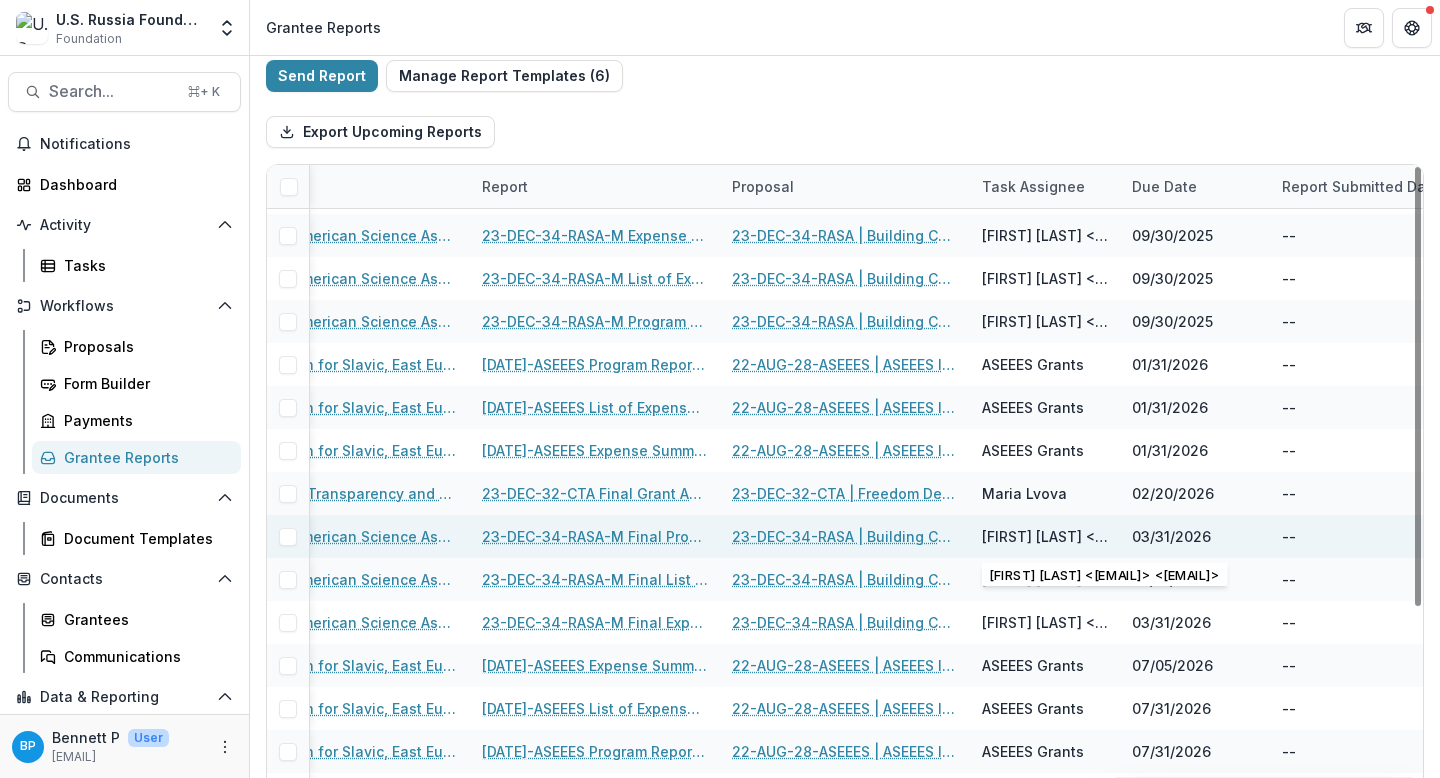 scroll, scrollTop: 471, scrollLeft: 390, axis: both 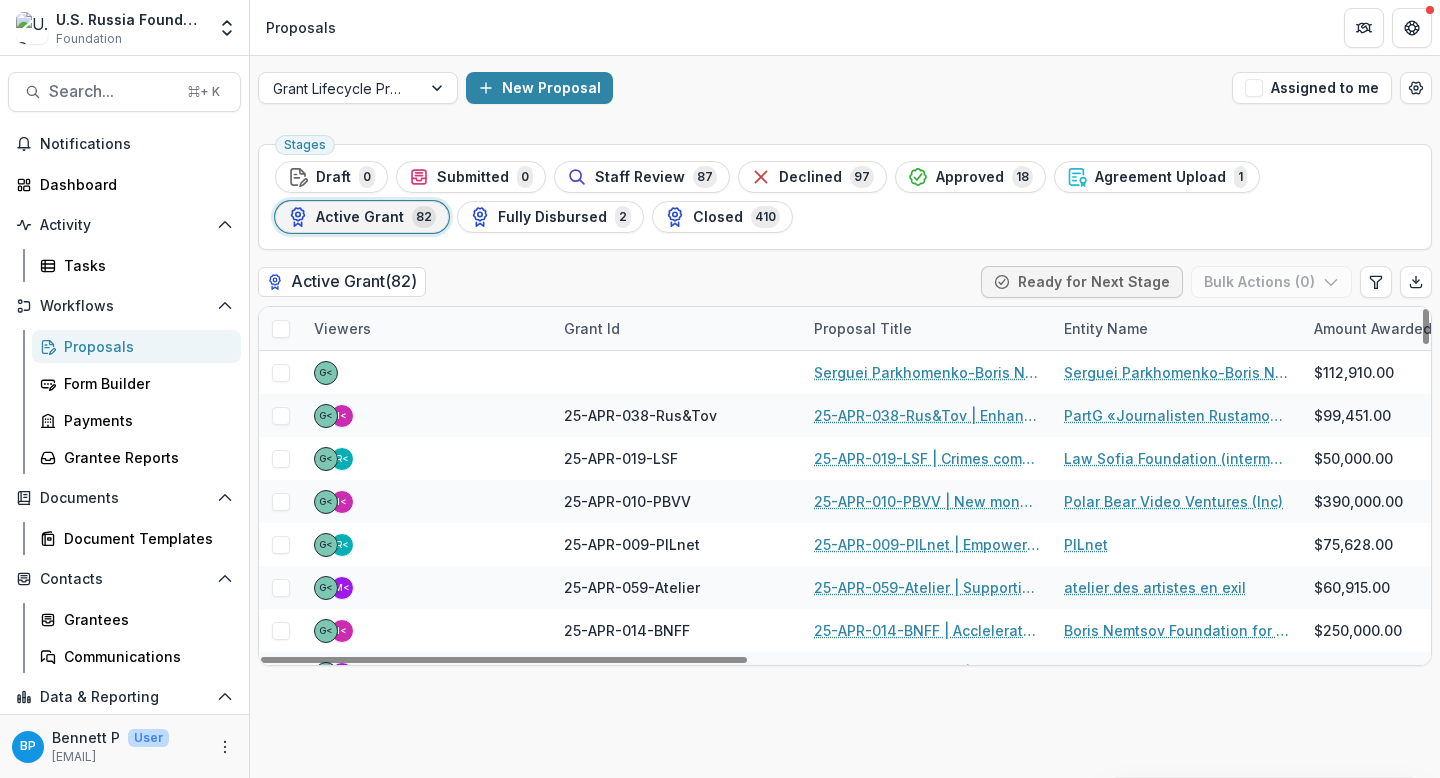 click on "Search... ⌘  + K Notifications Dashboard Activity Tasks Workflows Proposals Form Builder Payments Grantee Reports Documents Document Templates Contacts Grantees Communications Data & Reporting Dashboard Advanced Analytics Data Report BP Bennett P User bpease@usrf.us" at bounding box center (125, 417) 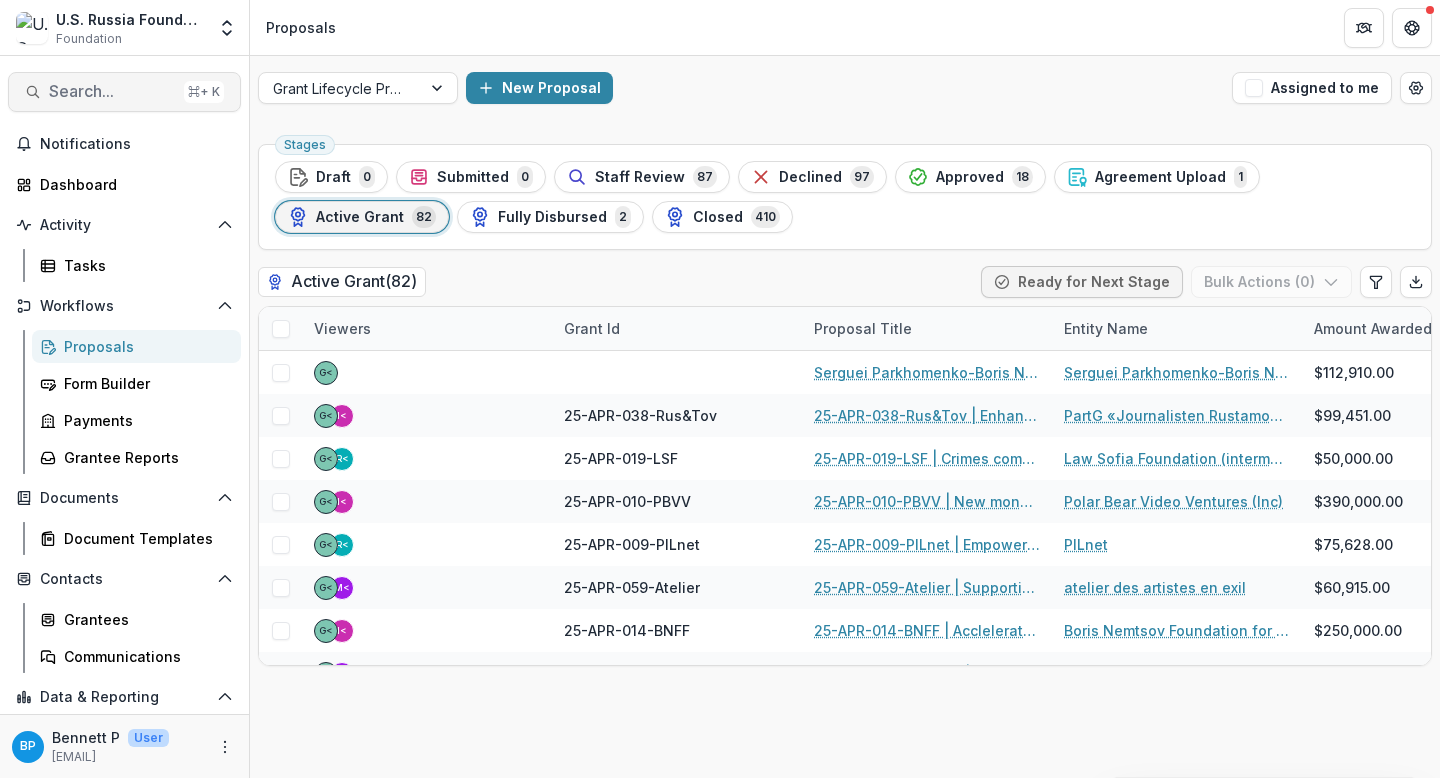 click on "Search..." at bounding box center [112, 91] 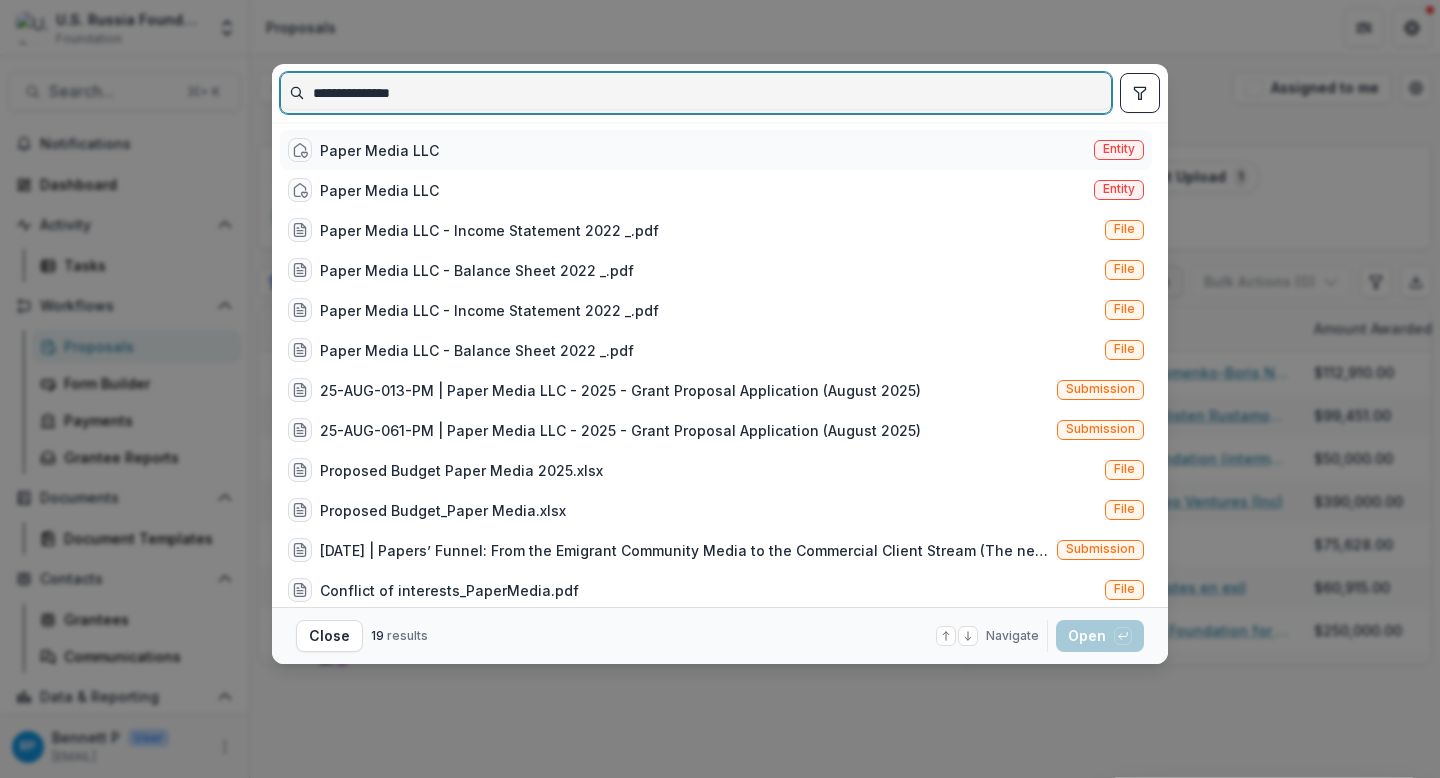 type on "**********" 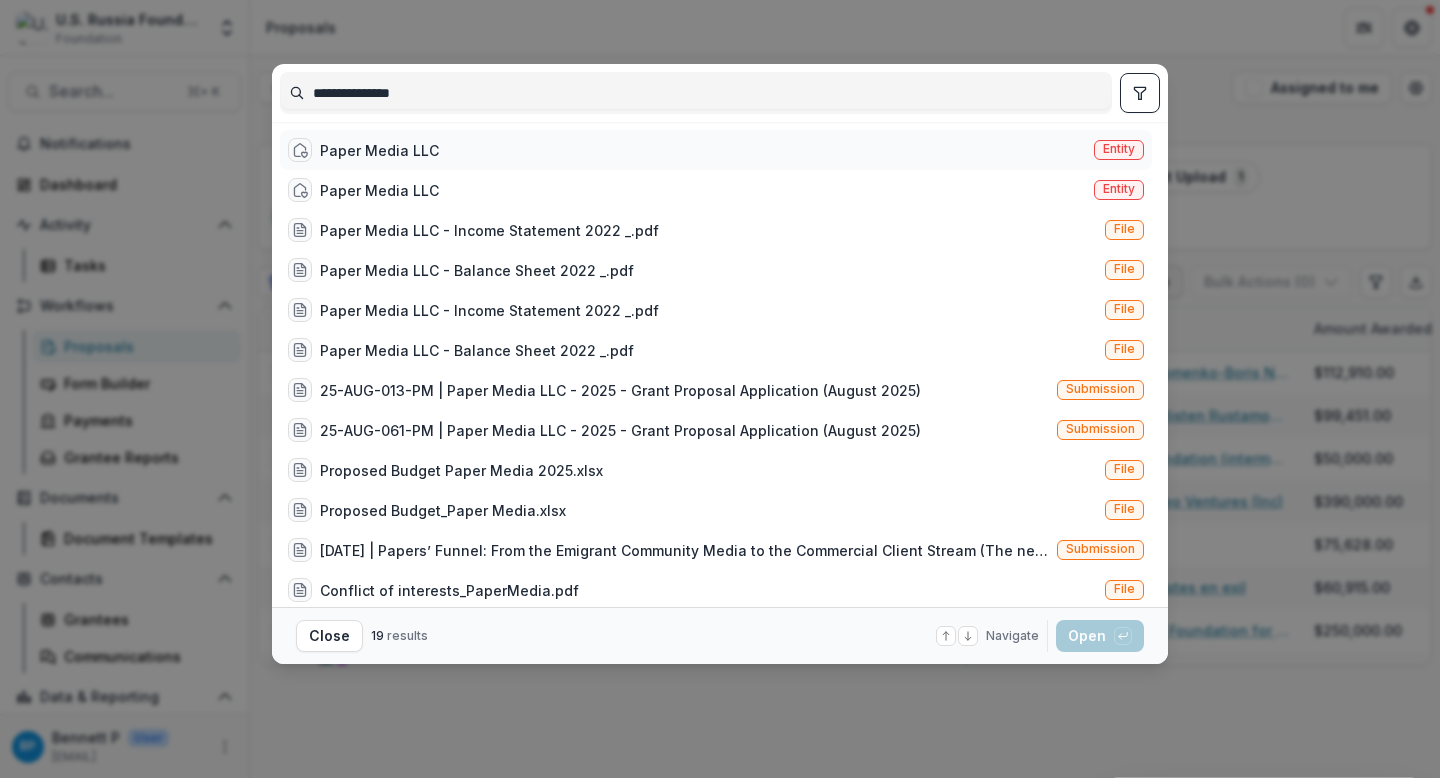 click on "Paper Media LLC" at bounding box center (379, 150) 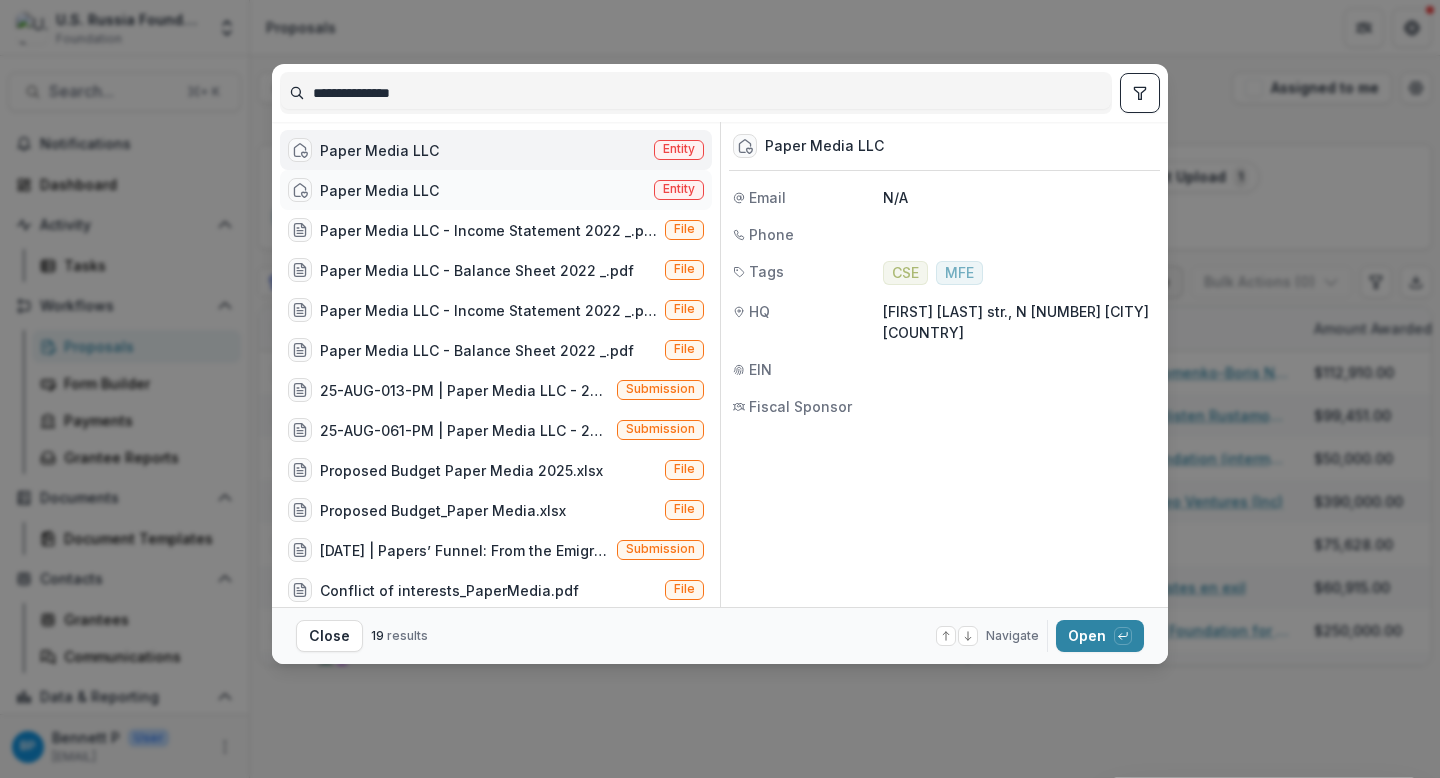 click on "Paper Media LLC" at bounding box center (379, 190) 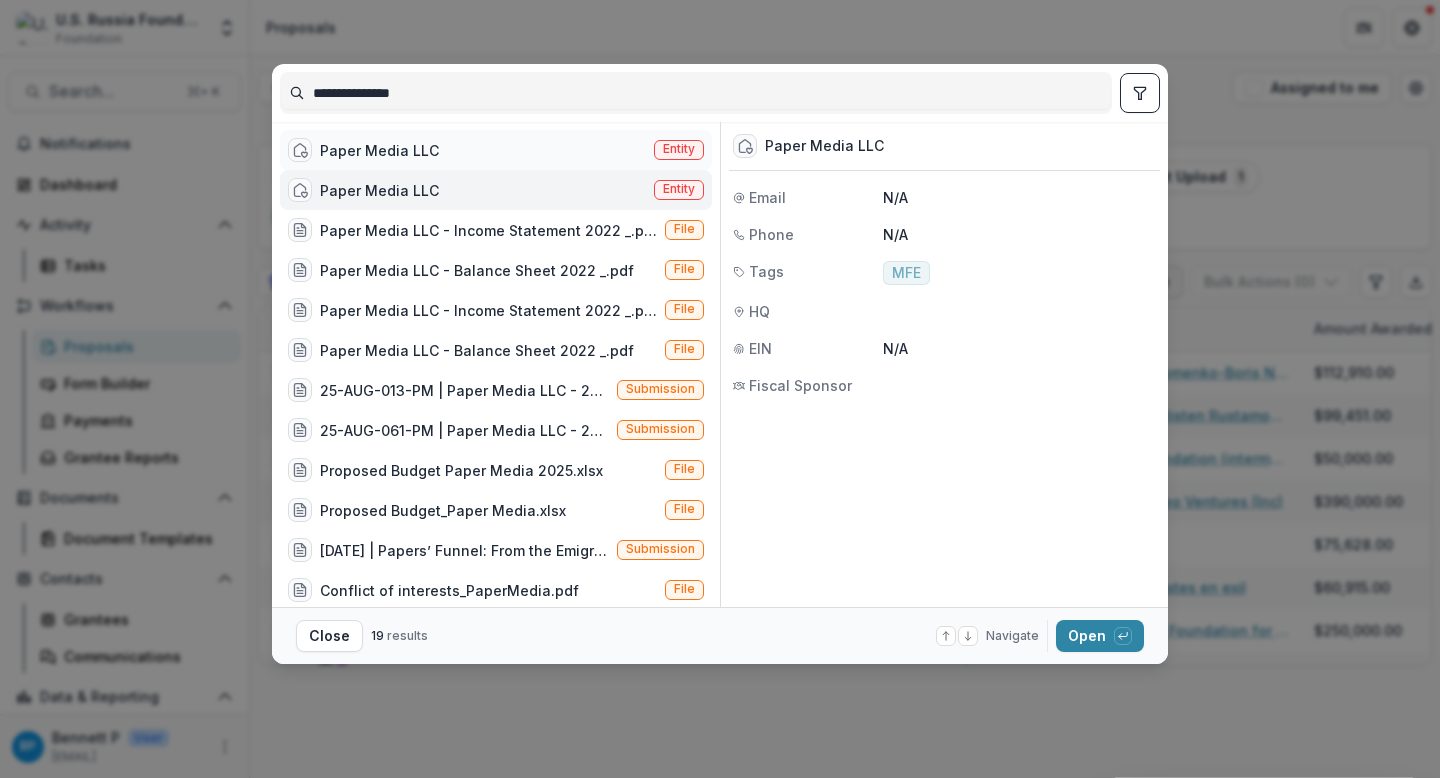 click on "Paper Media LLC" at bounding box center [379, 150] 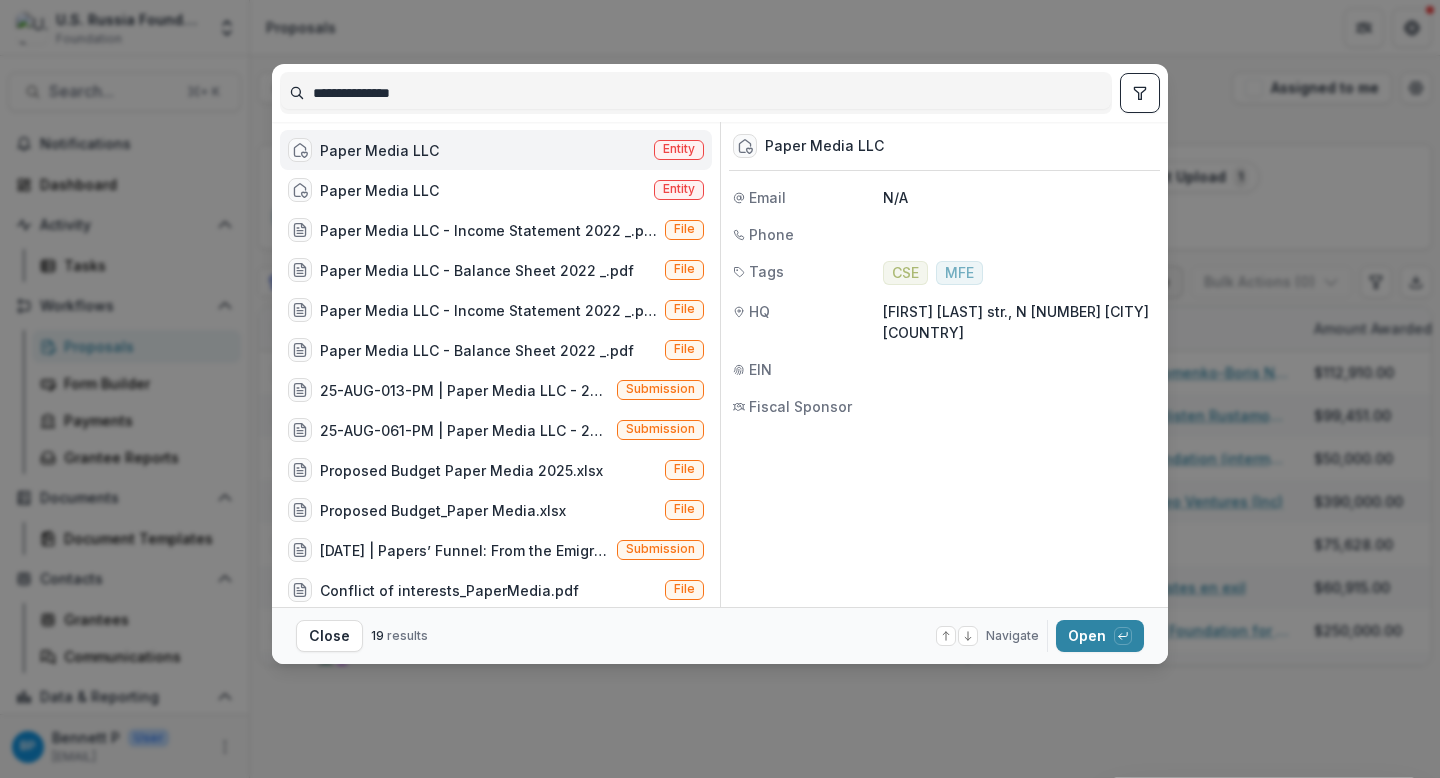 click on "Paper Media LLC" at bounding box center (824, 146) 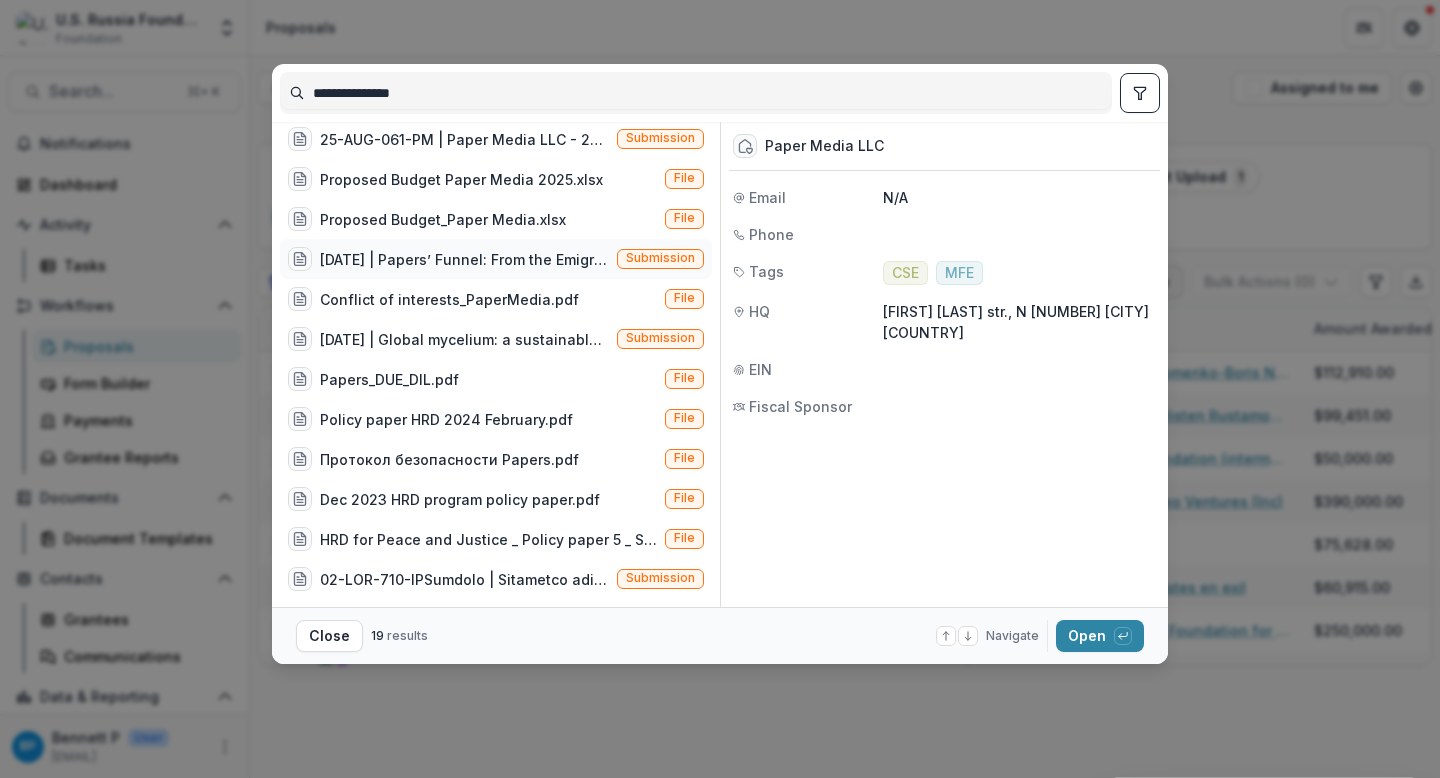 scroll, scrollTop: 0, scrollLeft: 0, axis: both 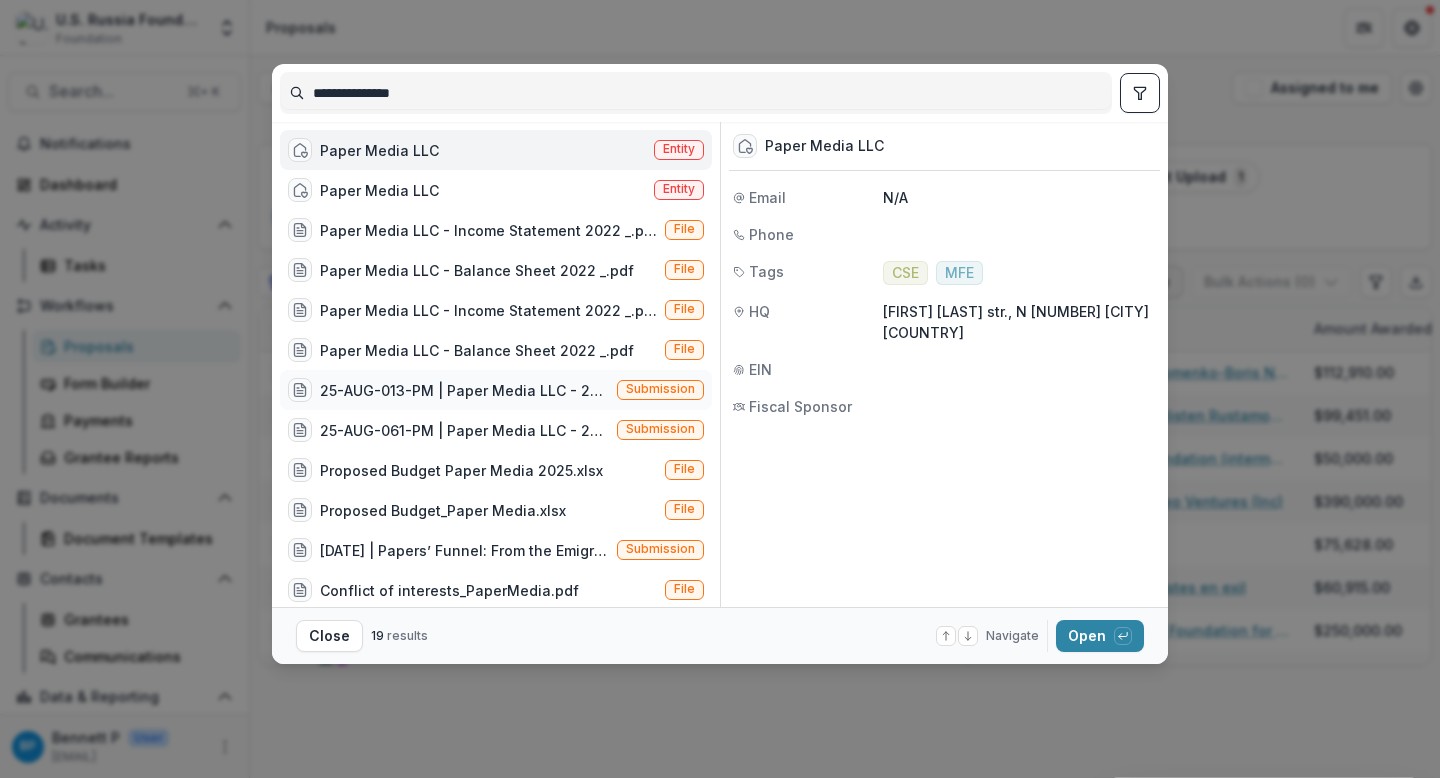 click on "25-AUG-013-PM | Paper Media LLC - 2025 - Grant Proposal Application (August 2025) Submission" at bounding box center (496, 390) 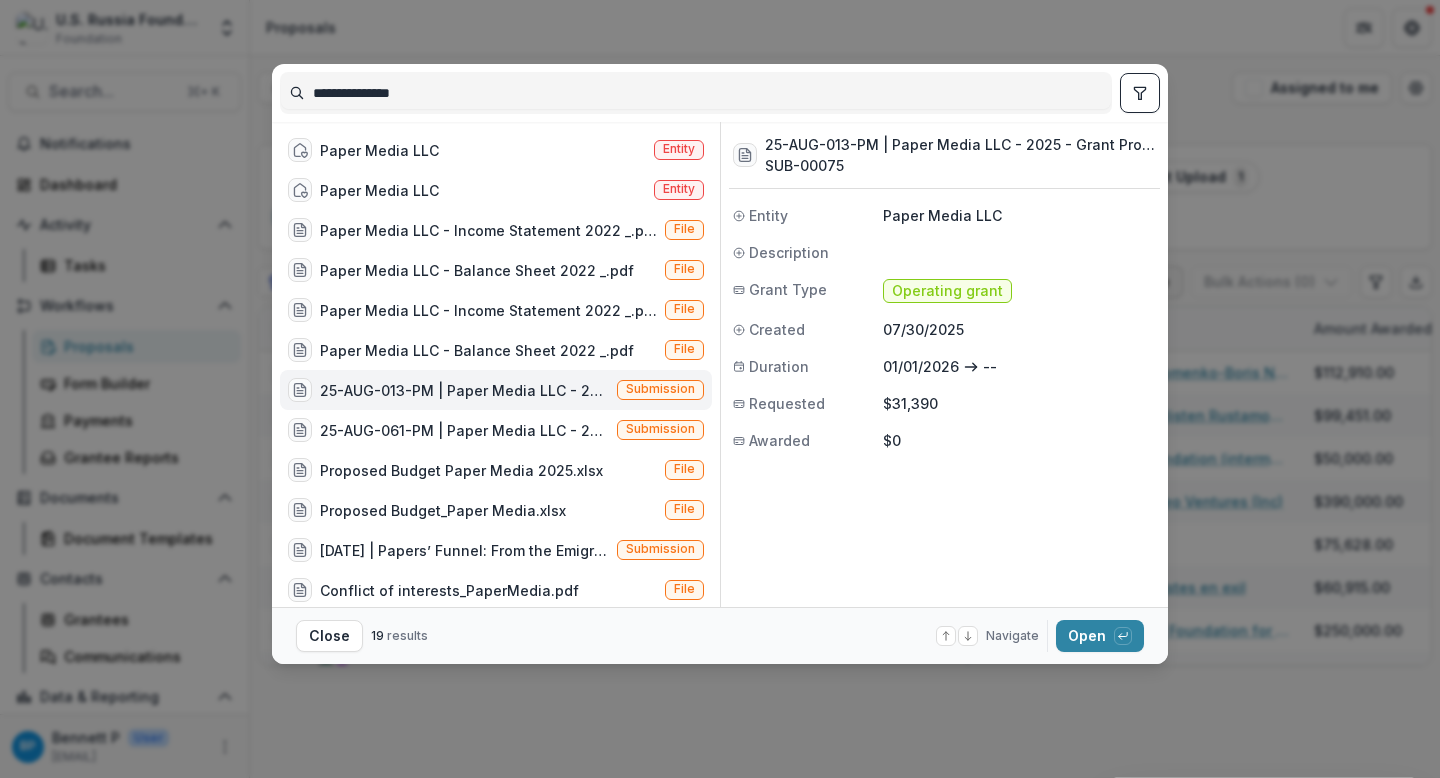 drag, startPoint x: 1124, startPoint y: 639, endPoint x: 426, endPoint y: 82, distance: 893.00226 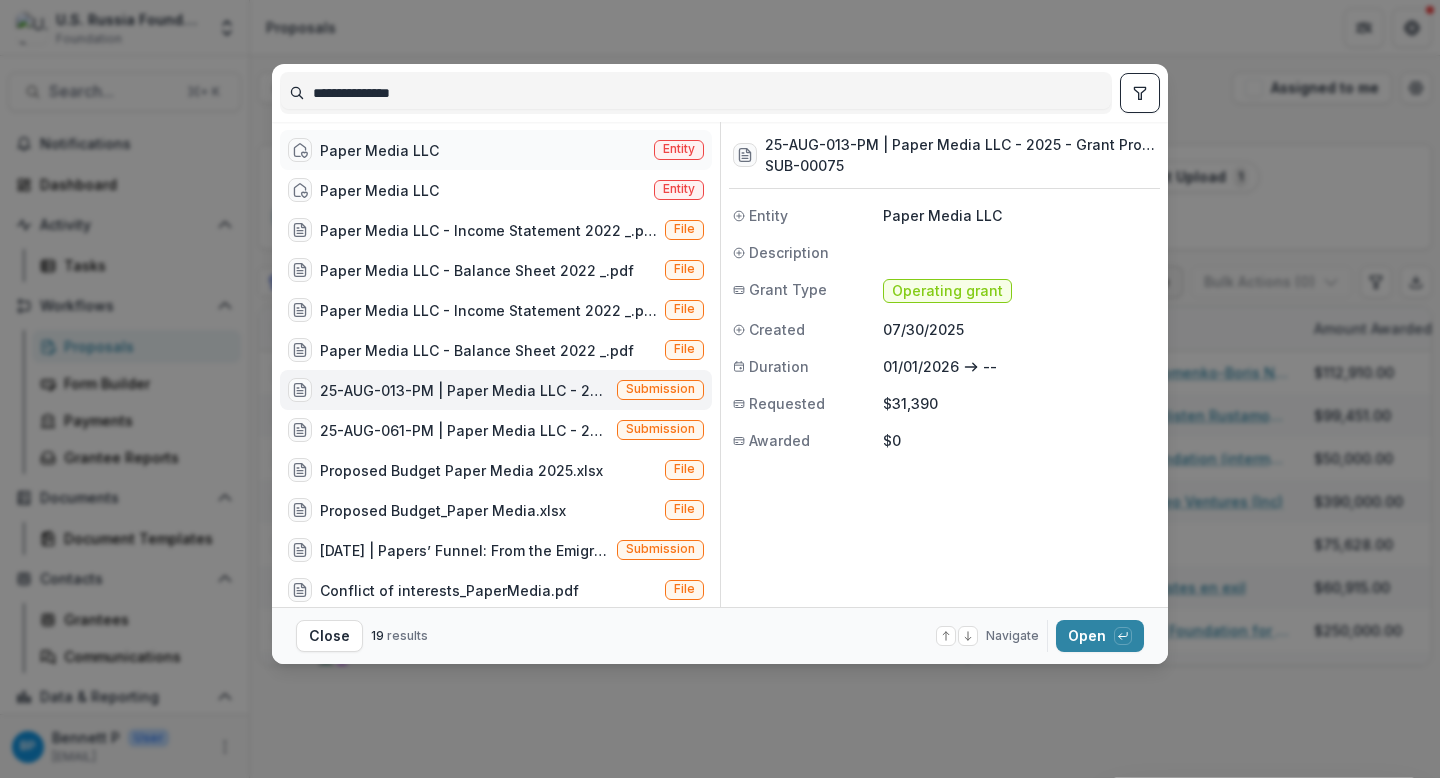 click on "Paper Media LLC Entity" at bounding box center (496, 150) 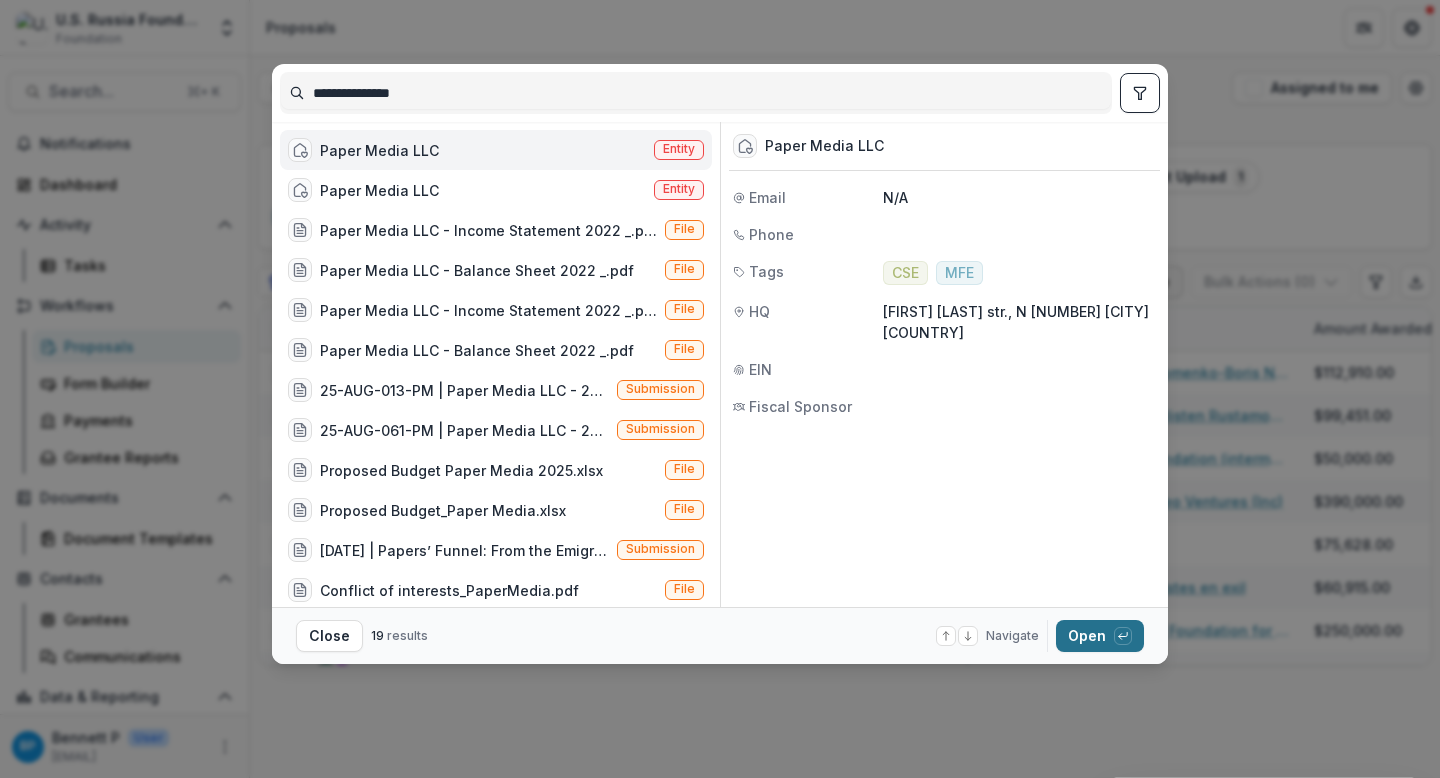 click on "Open with enter key" at bounding box center (1100, 636) 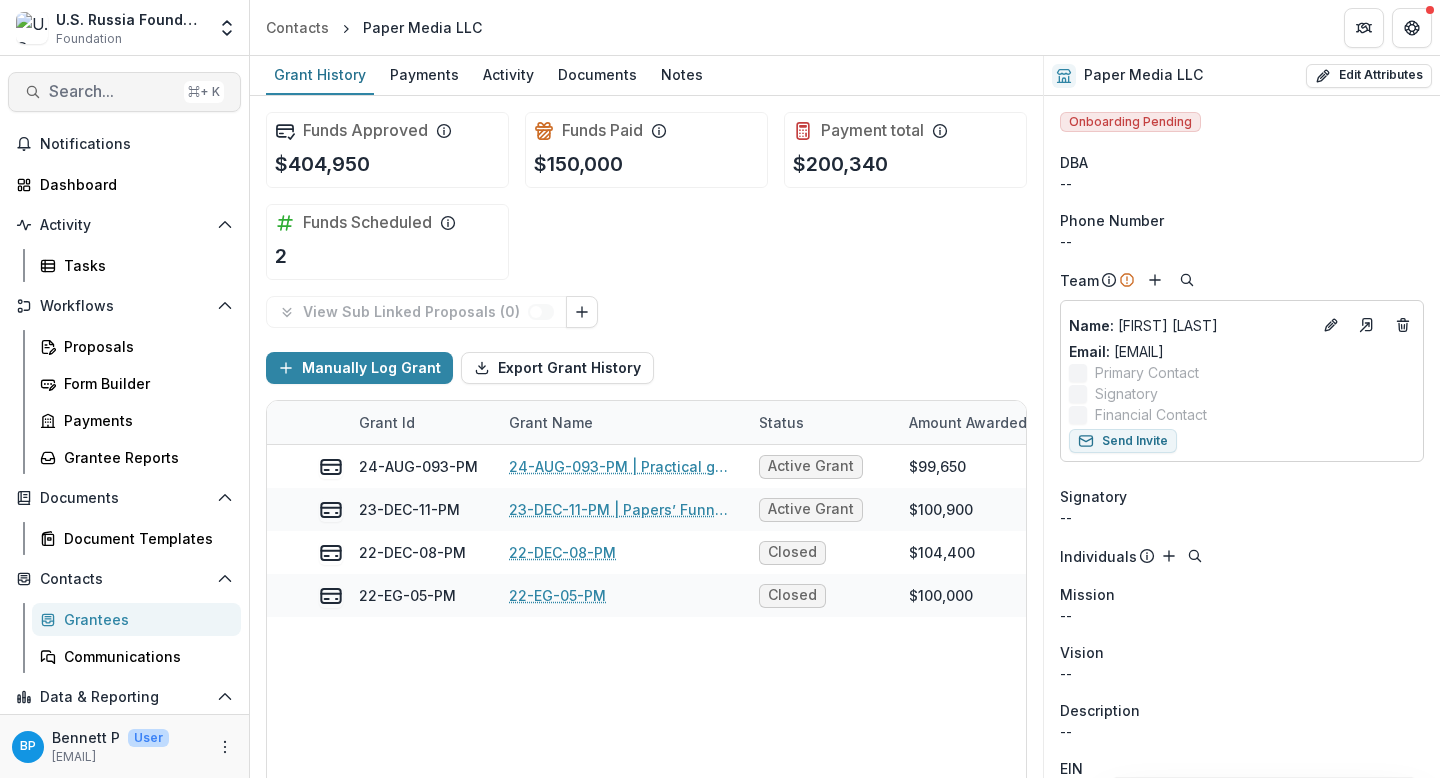 click on "Search..." at bounding box center (112, 91) 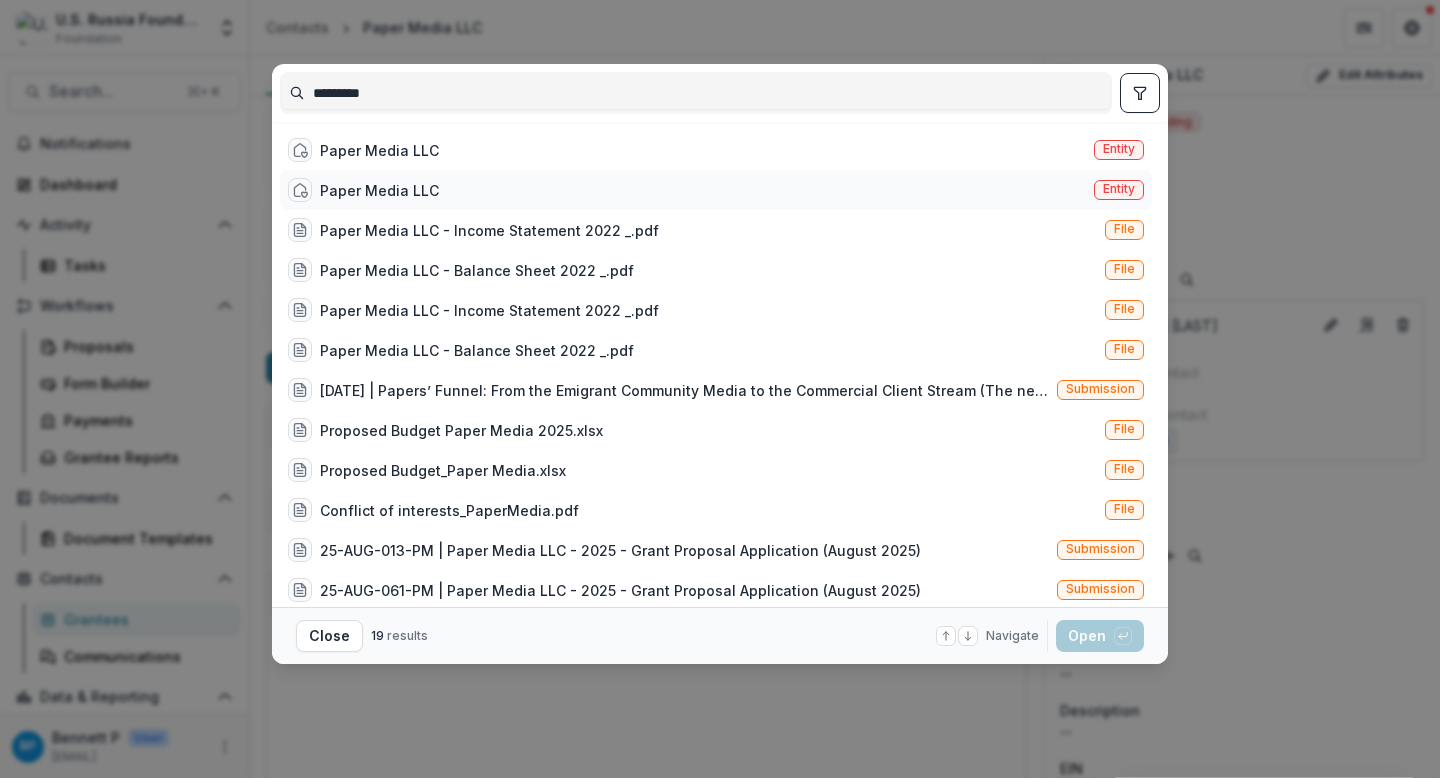 type on "*********" 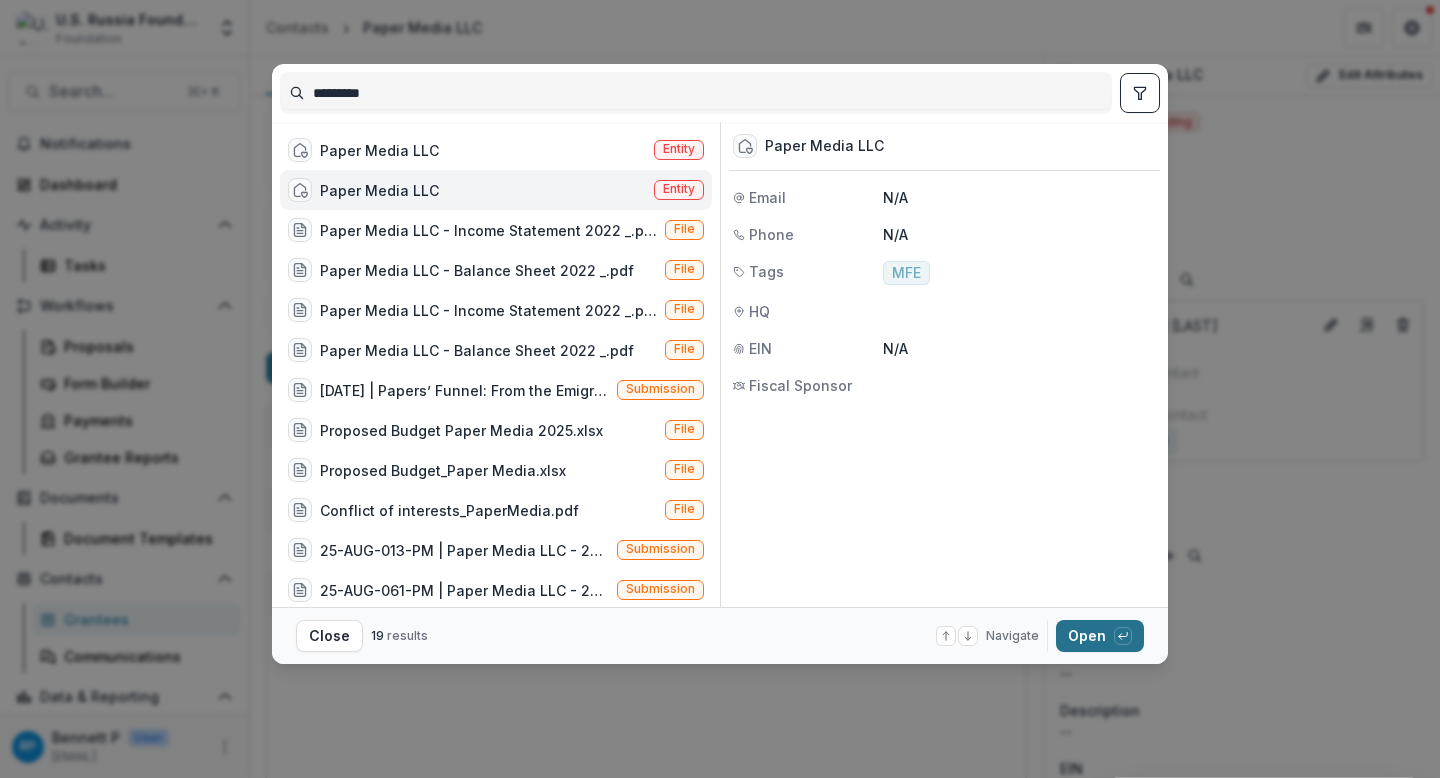 click at bounding box center [1123, 636] 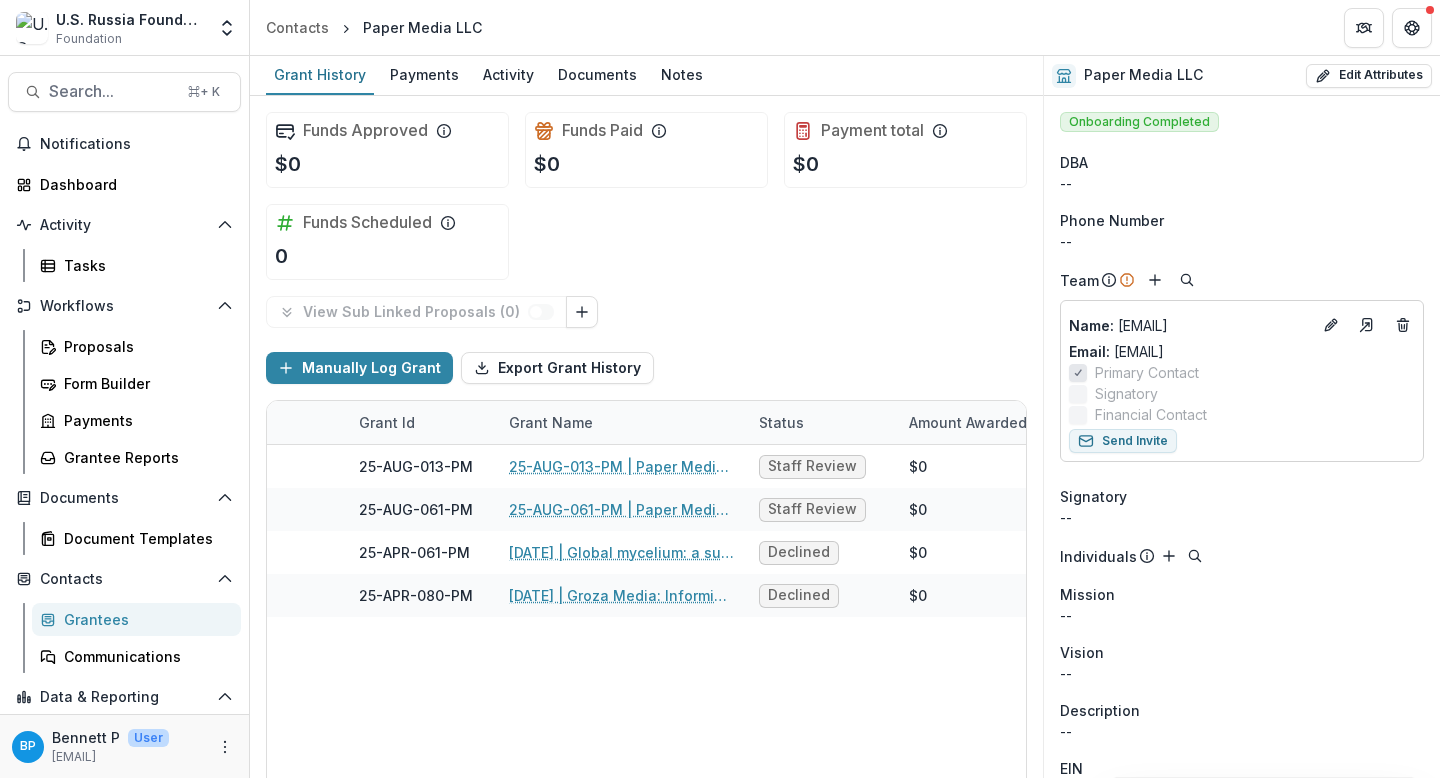 click on "View Sub Linked Proposals ( 0 )" at bounding box center [646, 312] 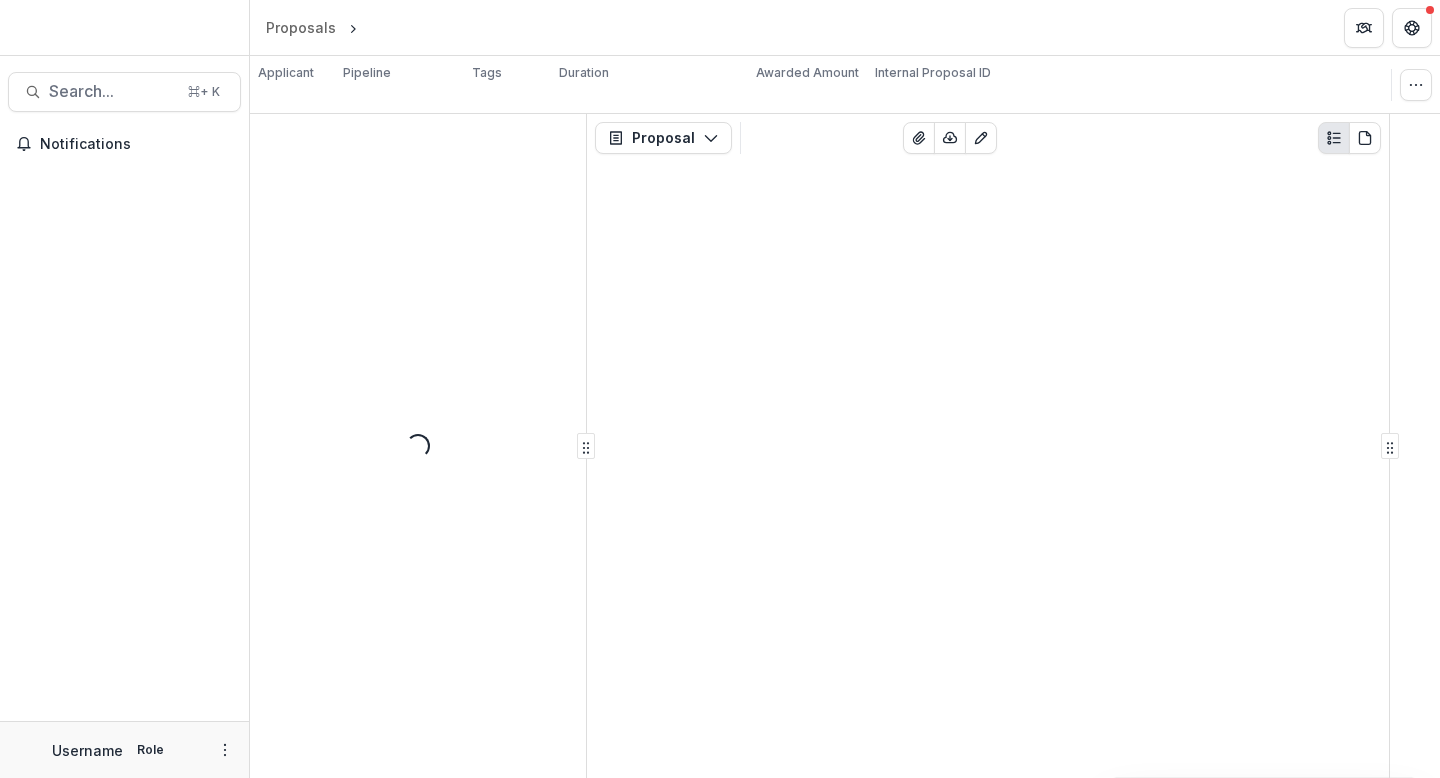 scroll, scrollTop: 0, scrollLeft: 0, axis: both 